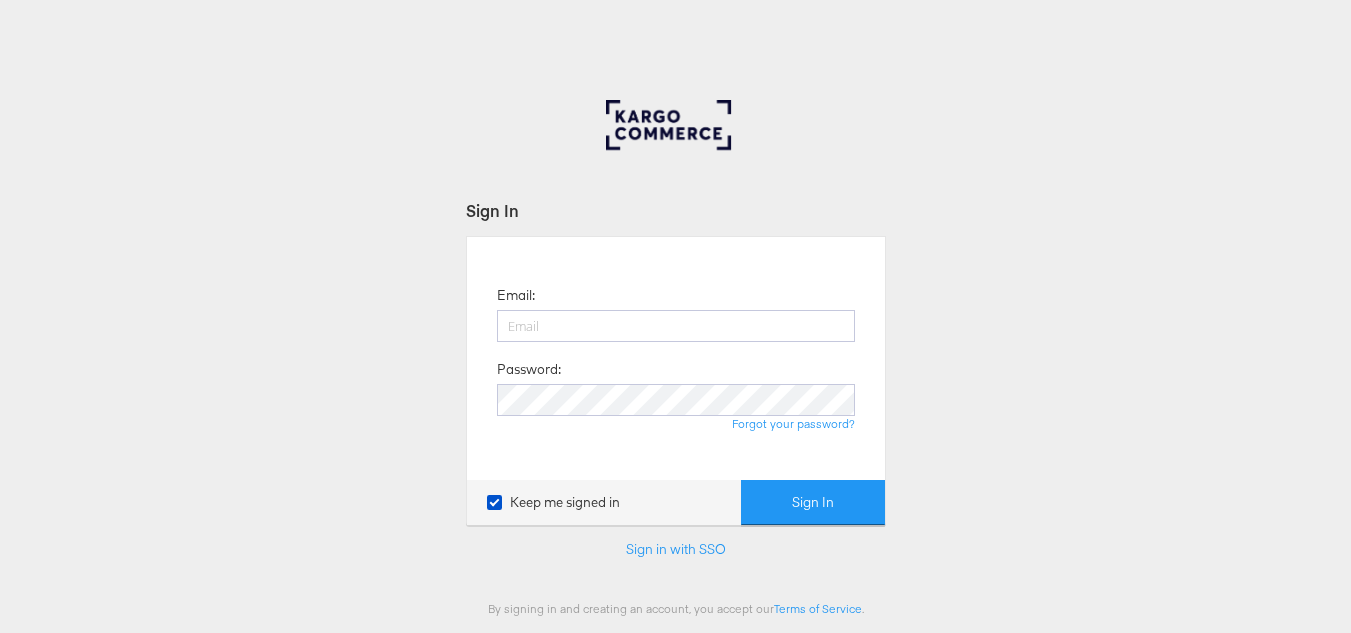 scroll, scrollTop: 0, scrollLeft: 0, axis: both 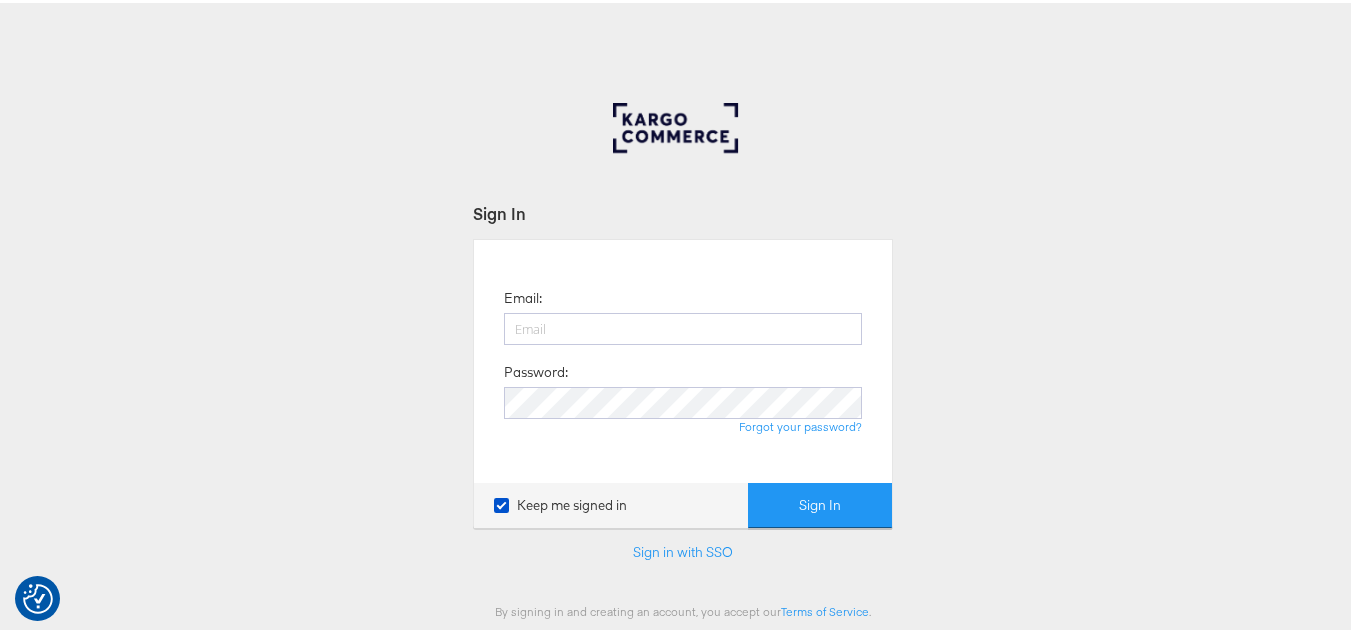 type on "[EMAIL_ADDRESS][PERSON_NAME][DOMAIN_NAME]" 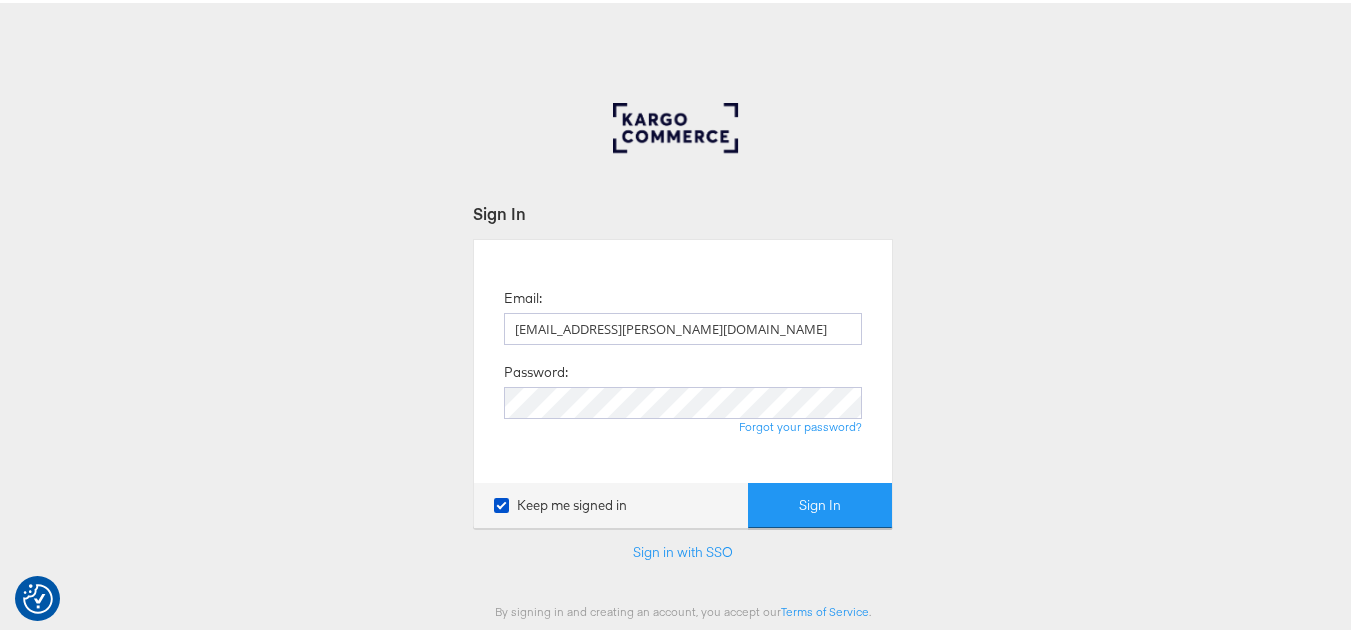 click on "Sign In" at bounding box center [820, 502] 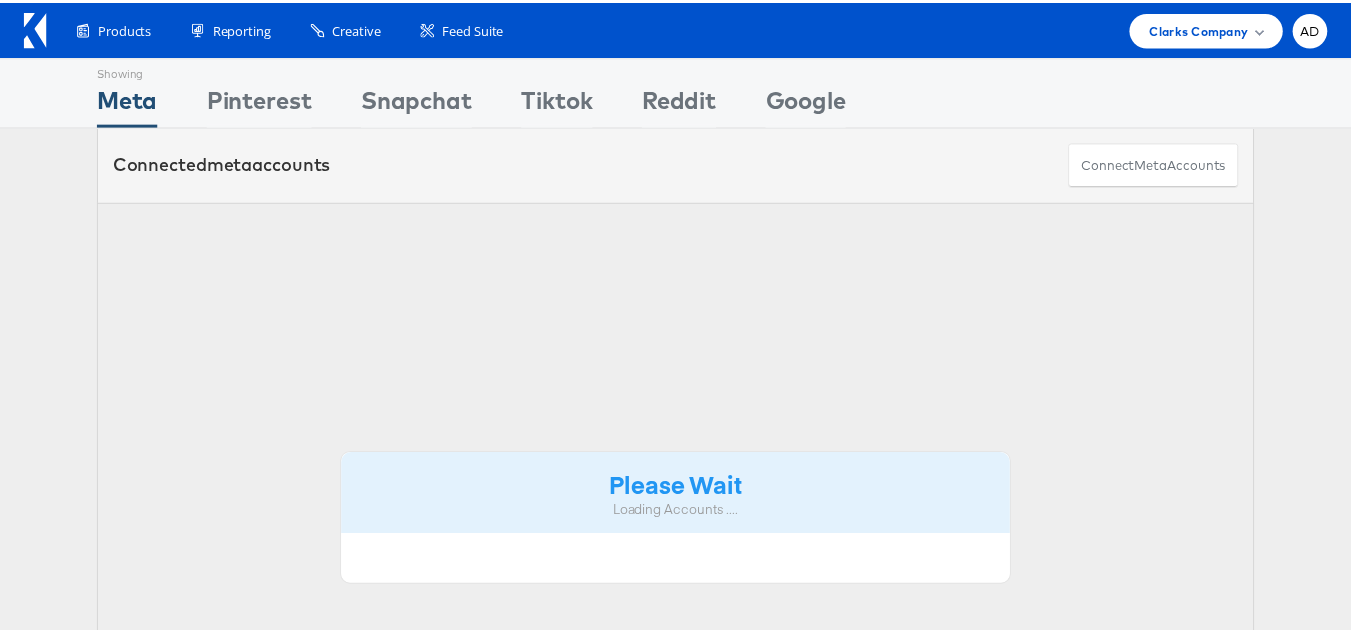 scroll, scrollTop: 0, scrollLeft: 0, axis: both 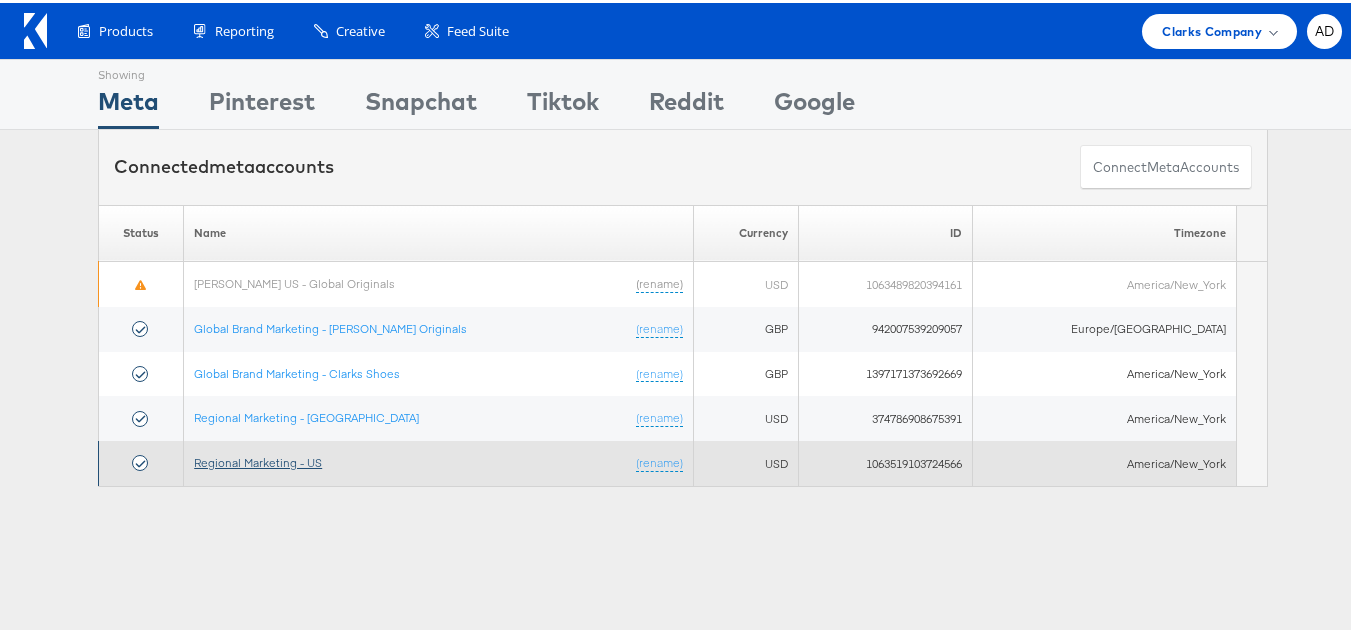 click on "Regional Marketing - US" at bounding box center (258, 459) 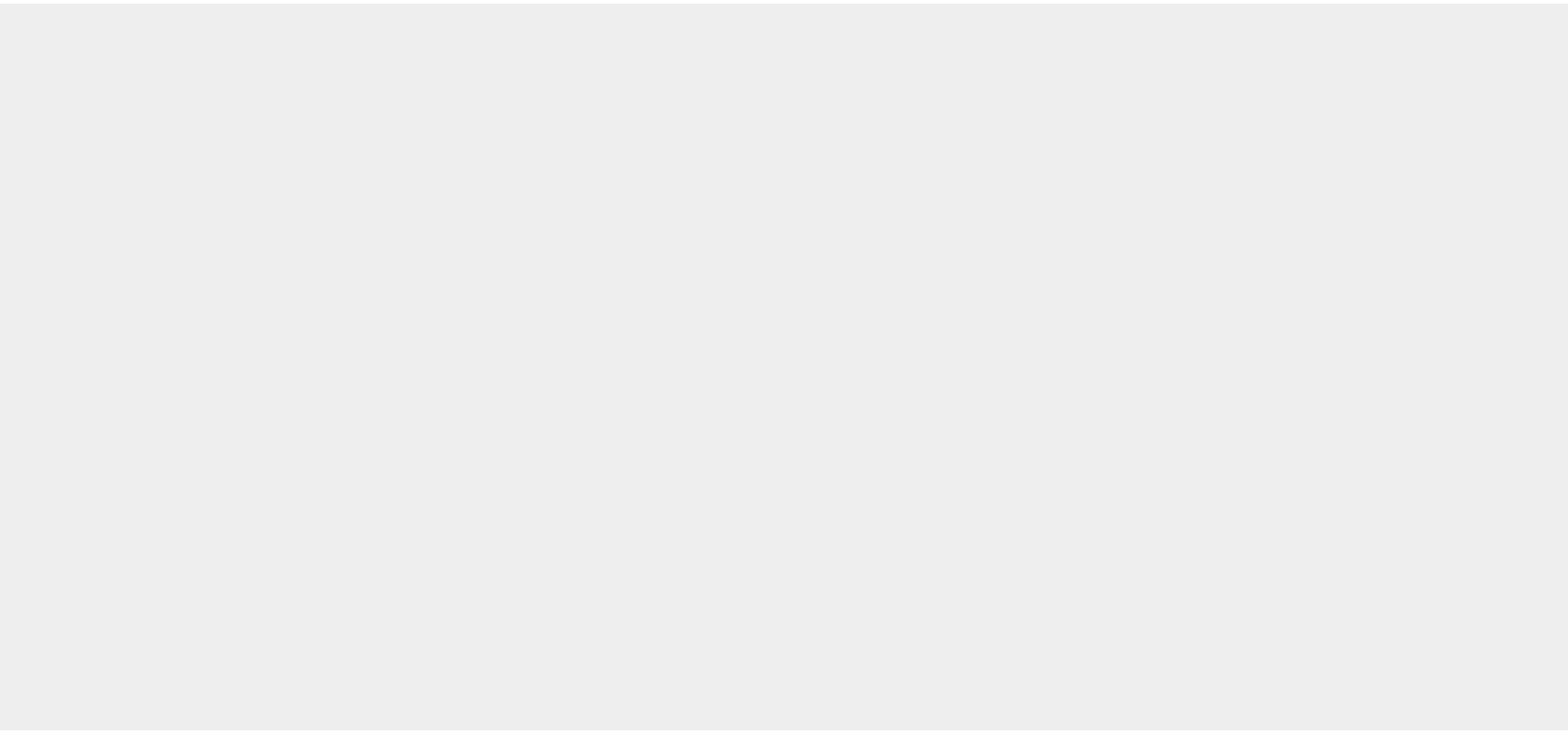 scroll, scrollTop: 0, scrollLeft: 0, axis: both 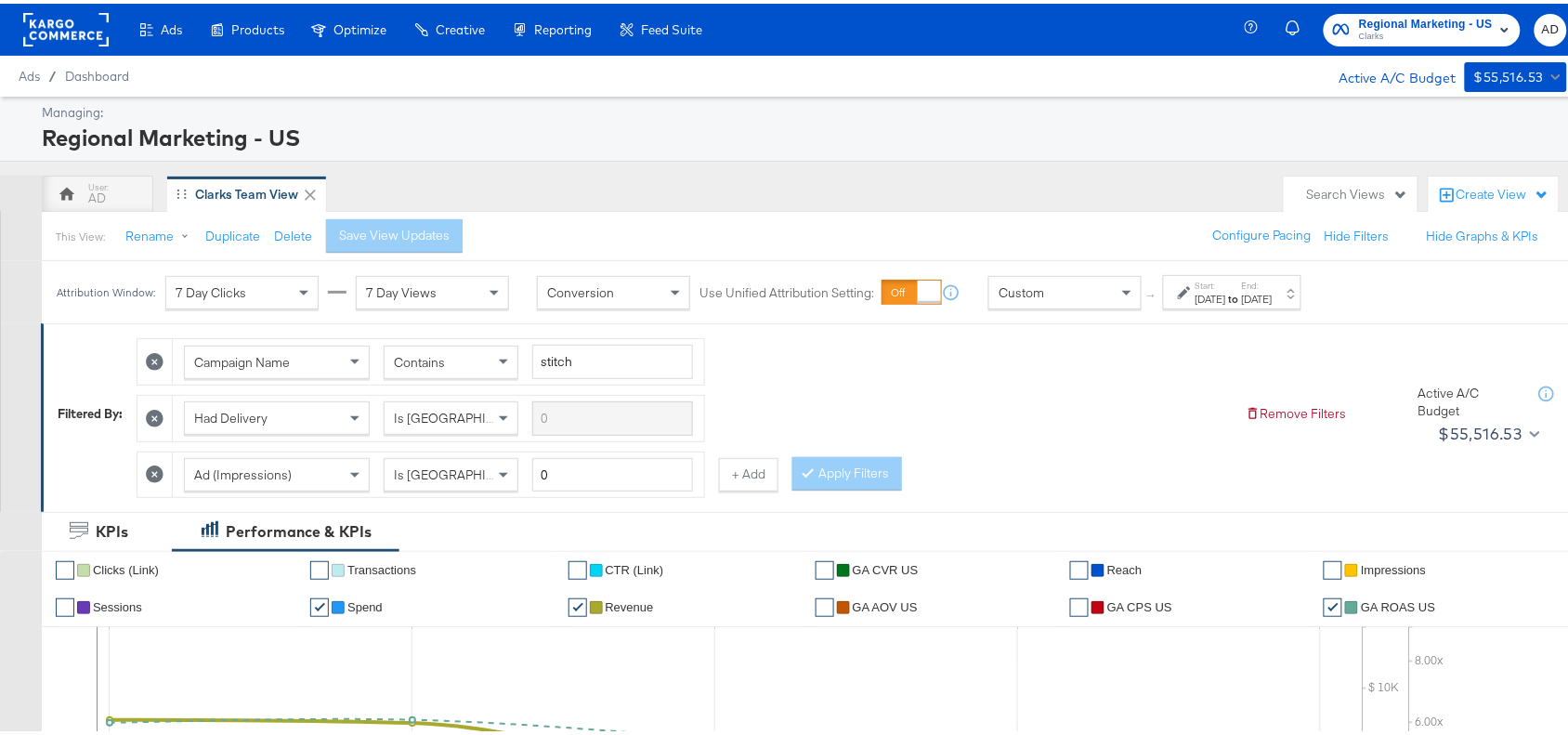 click on "to" at bounding box center (1234, 295) 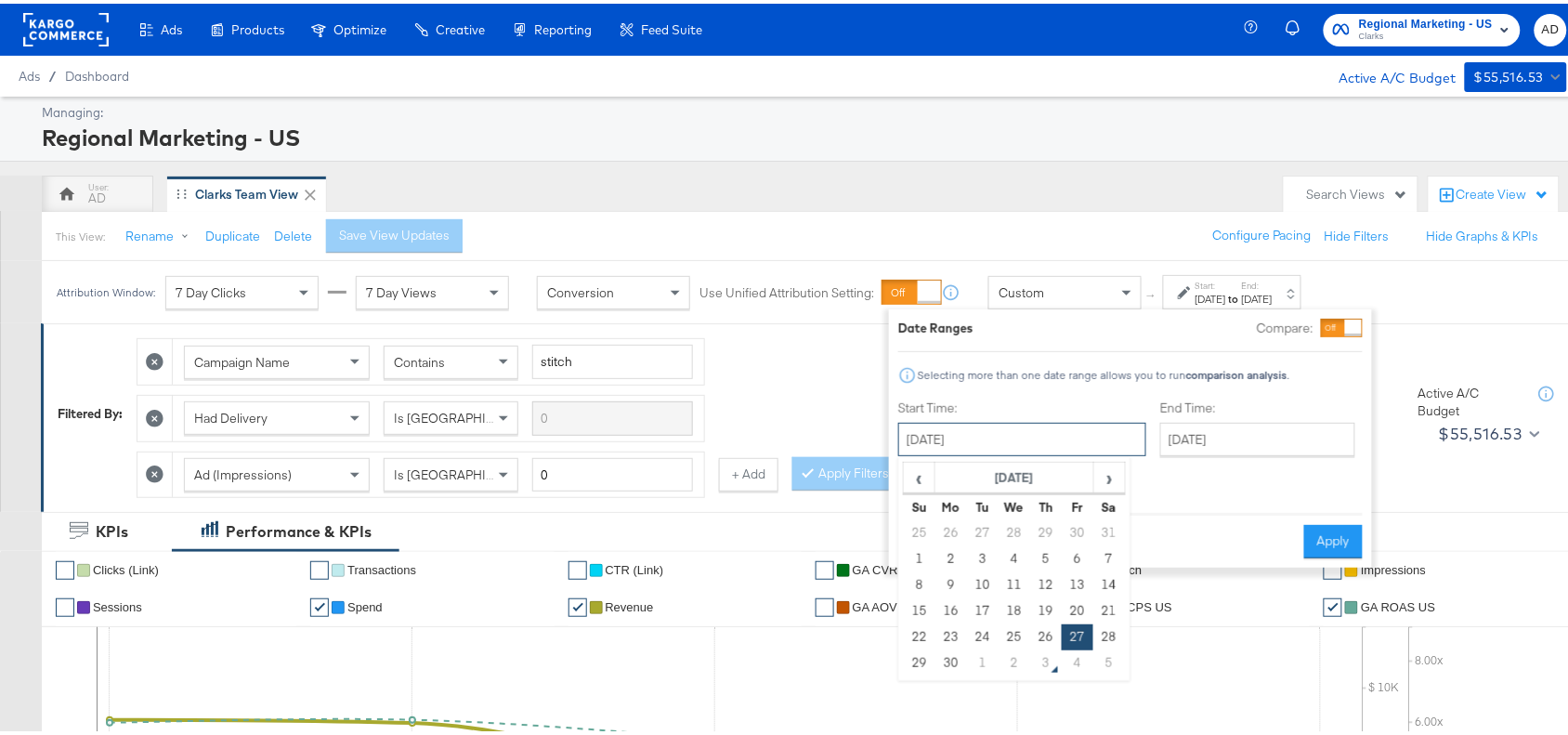 click on "[DATE]" at bounding box center [1022, 436] 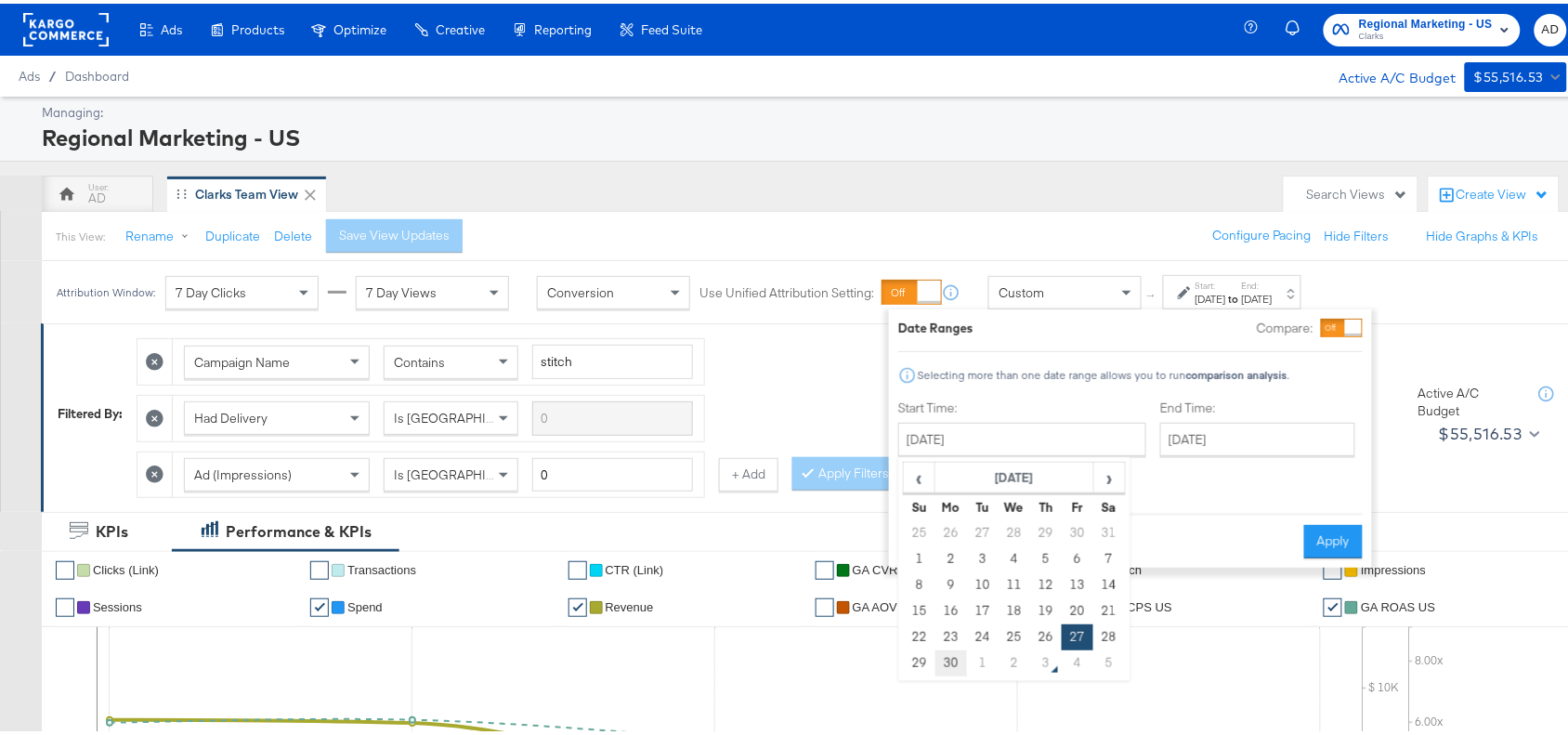 click on "30" at bounding box center [951, 660] 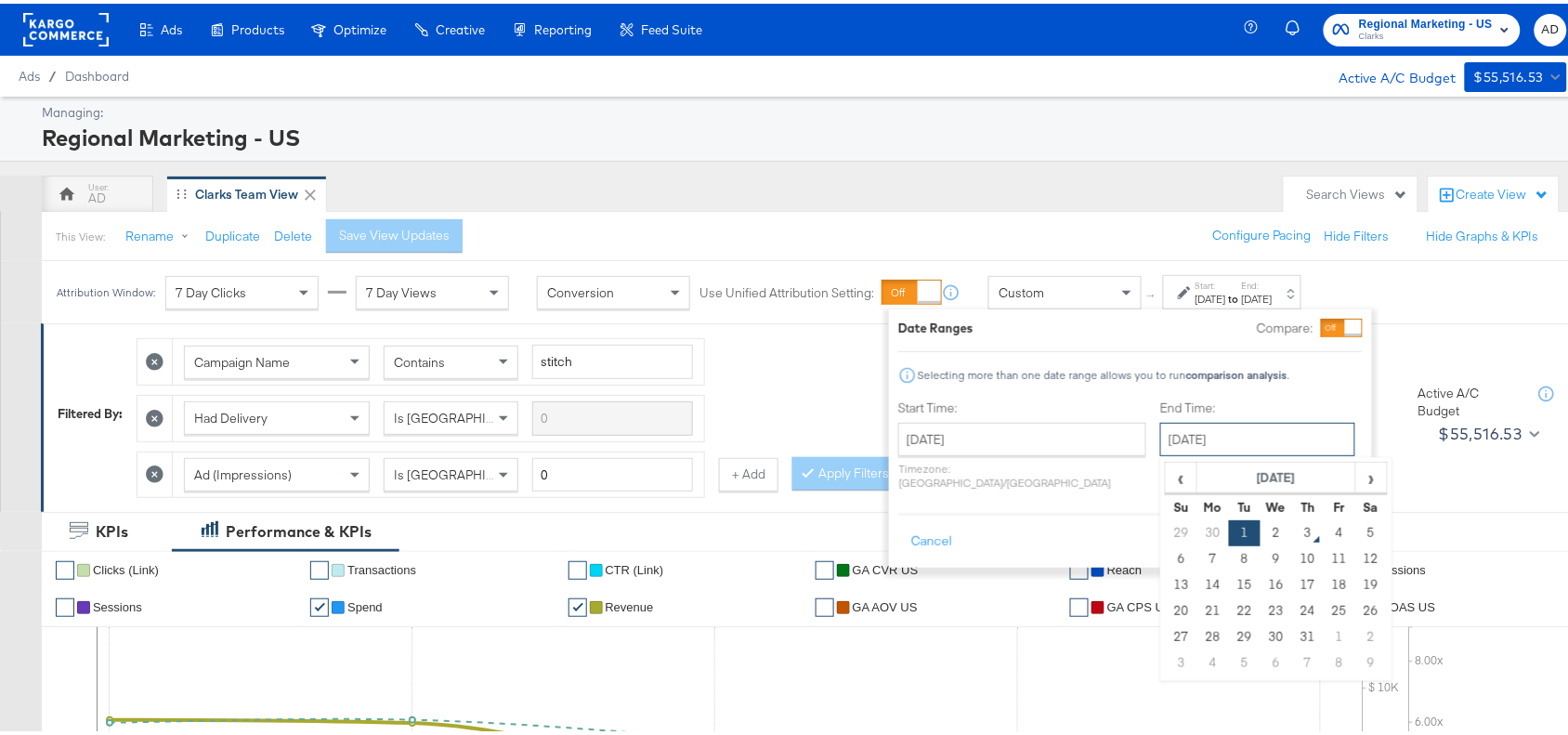 click on "[DATE]" at bounding box center (1258, 436) 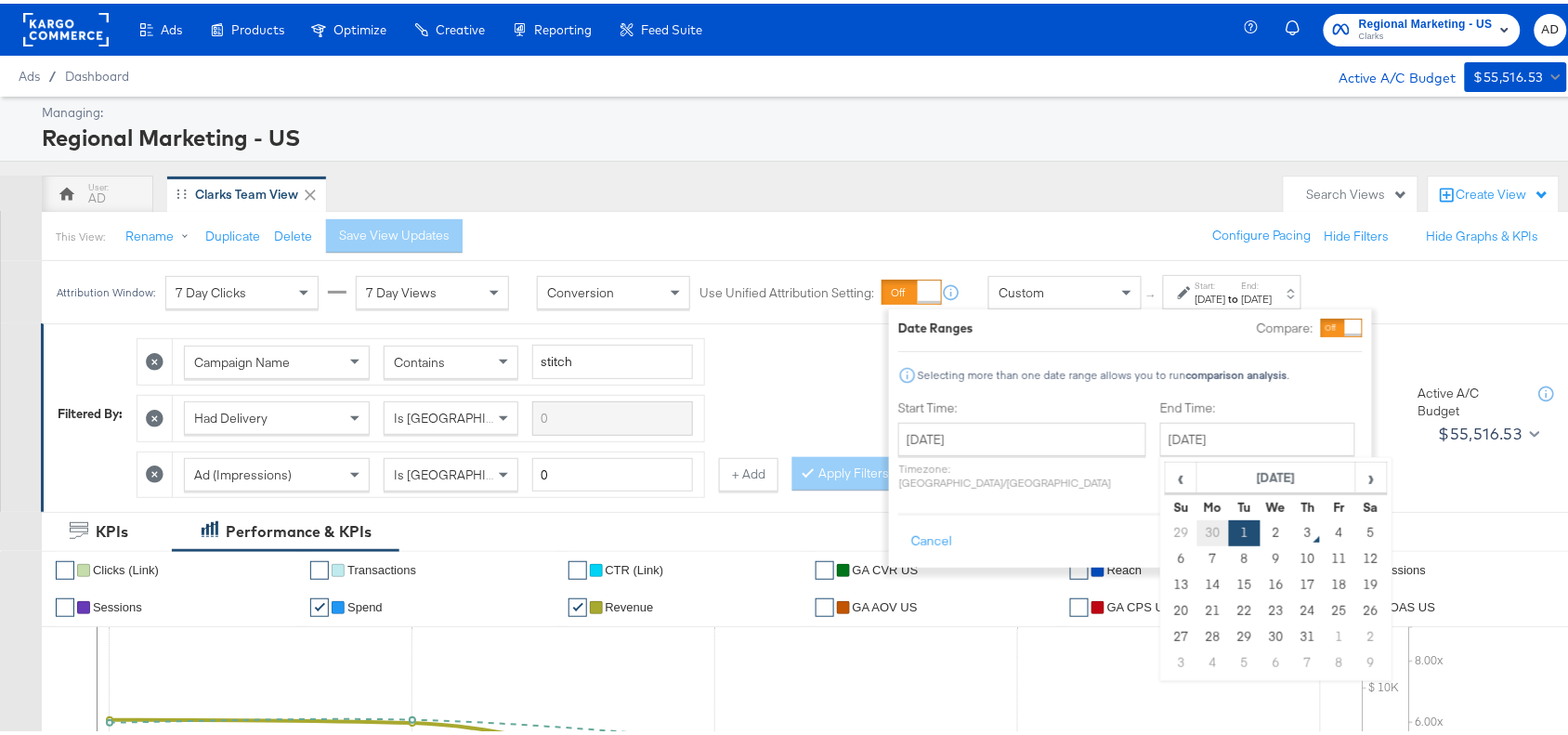 click on "30" at bounding box center (1213, 530) 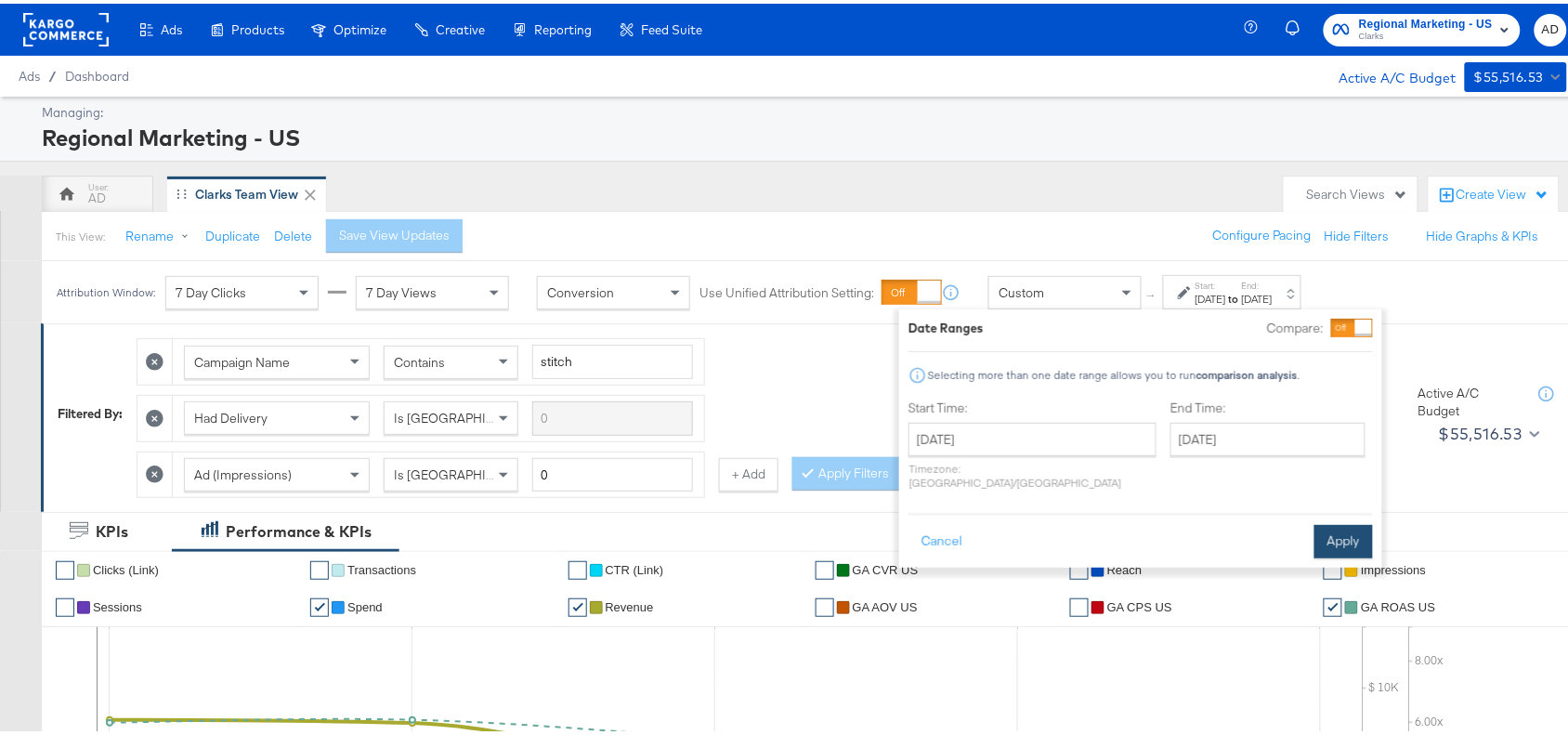 click on "Apply" at bounding box center (1343, 538) 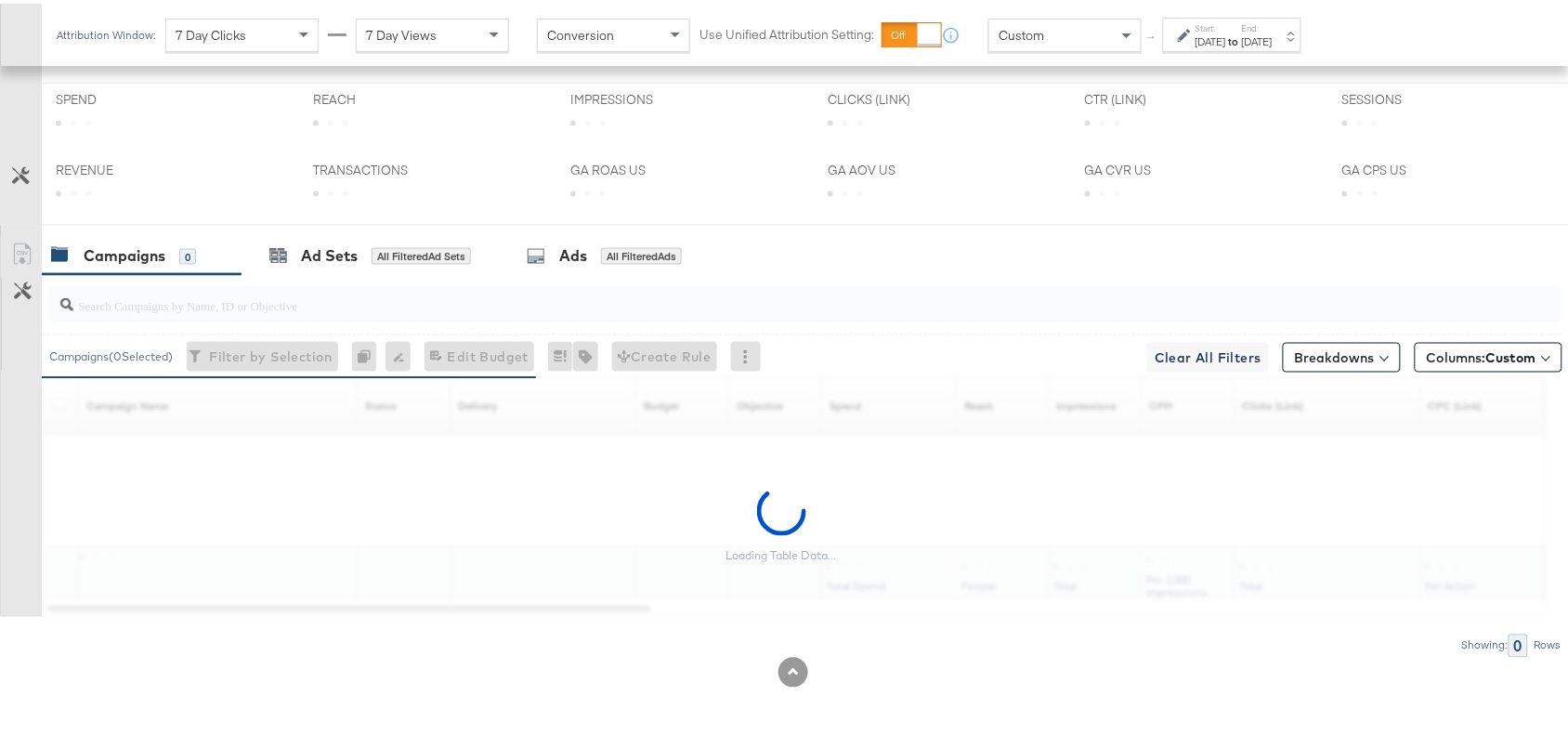 scroll, scrollTop: 873, scrollLeft: 0, axis: vertical 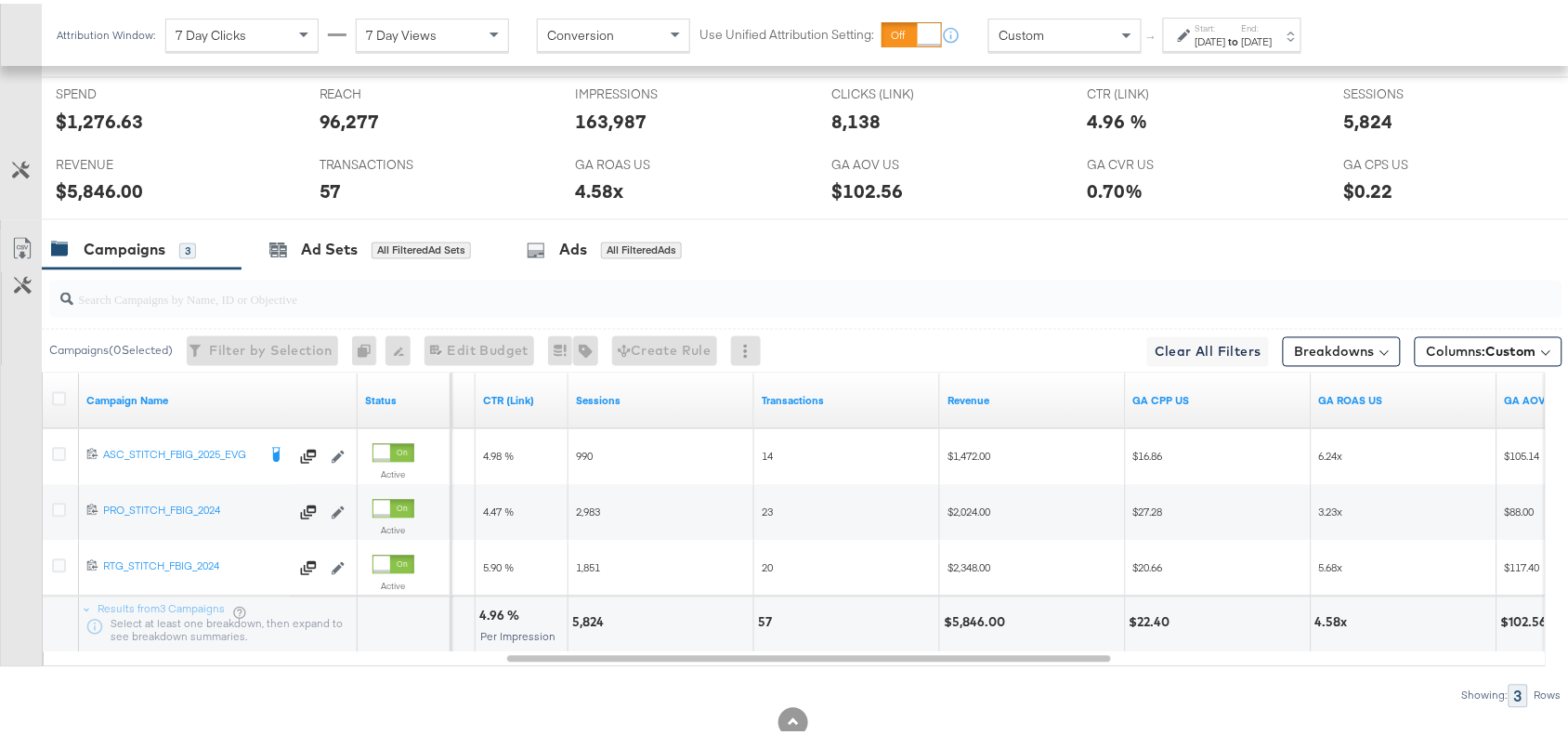 click on "to" at bounding box center (1234, 37) 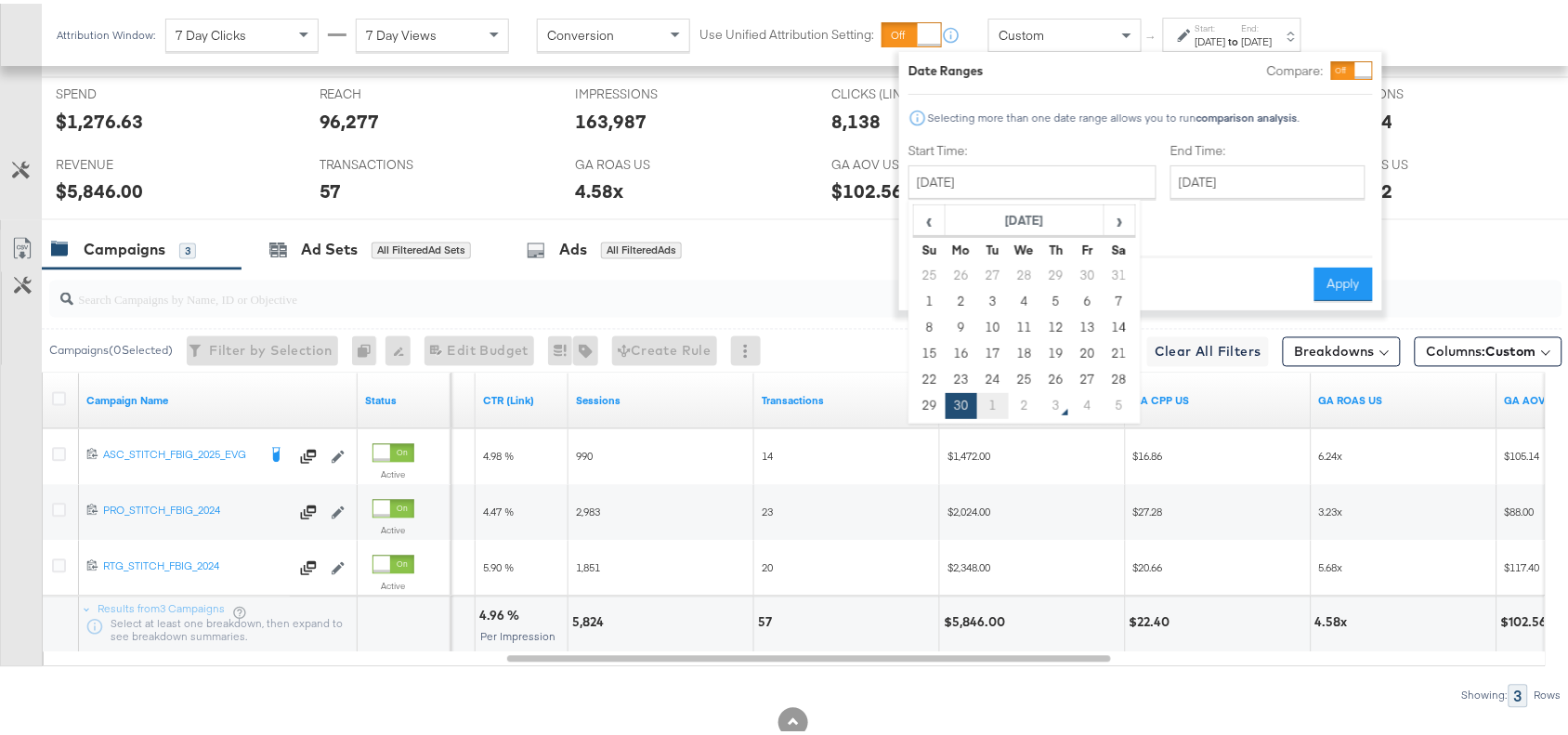 click on "1" at bounding box center (993, 402) 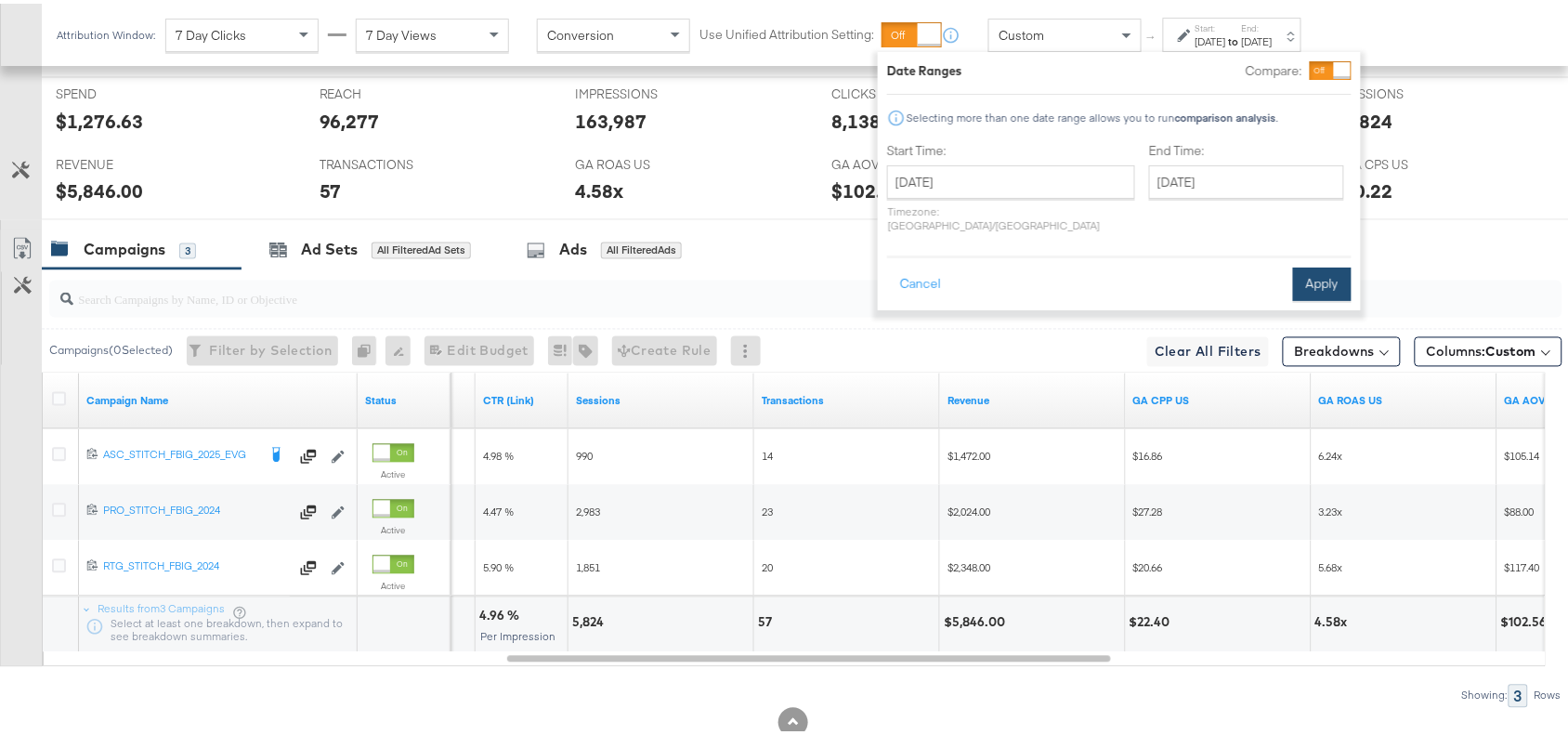 click on "Apply" at bounding box center [1322, 281] 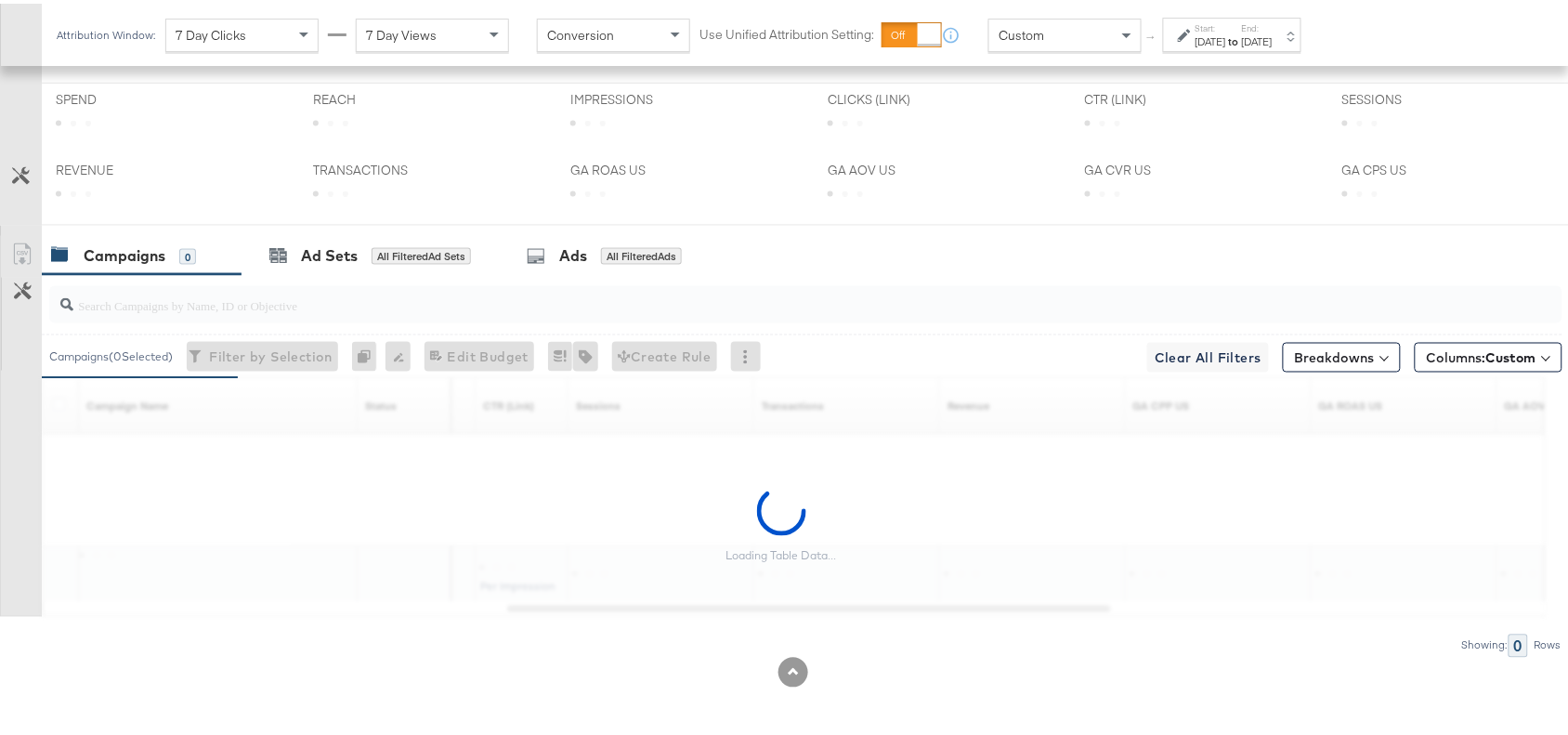 scroll, scrollTop: 873, scrollLeft: 0, axis: vertical 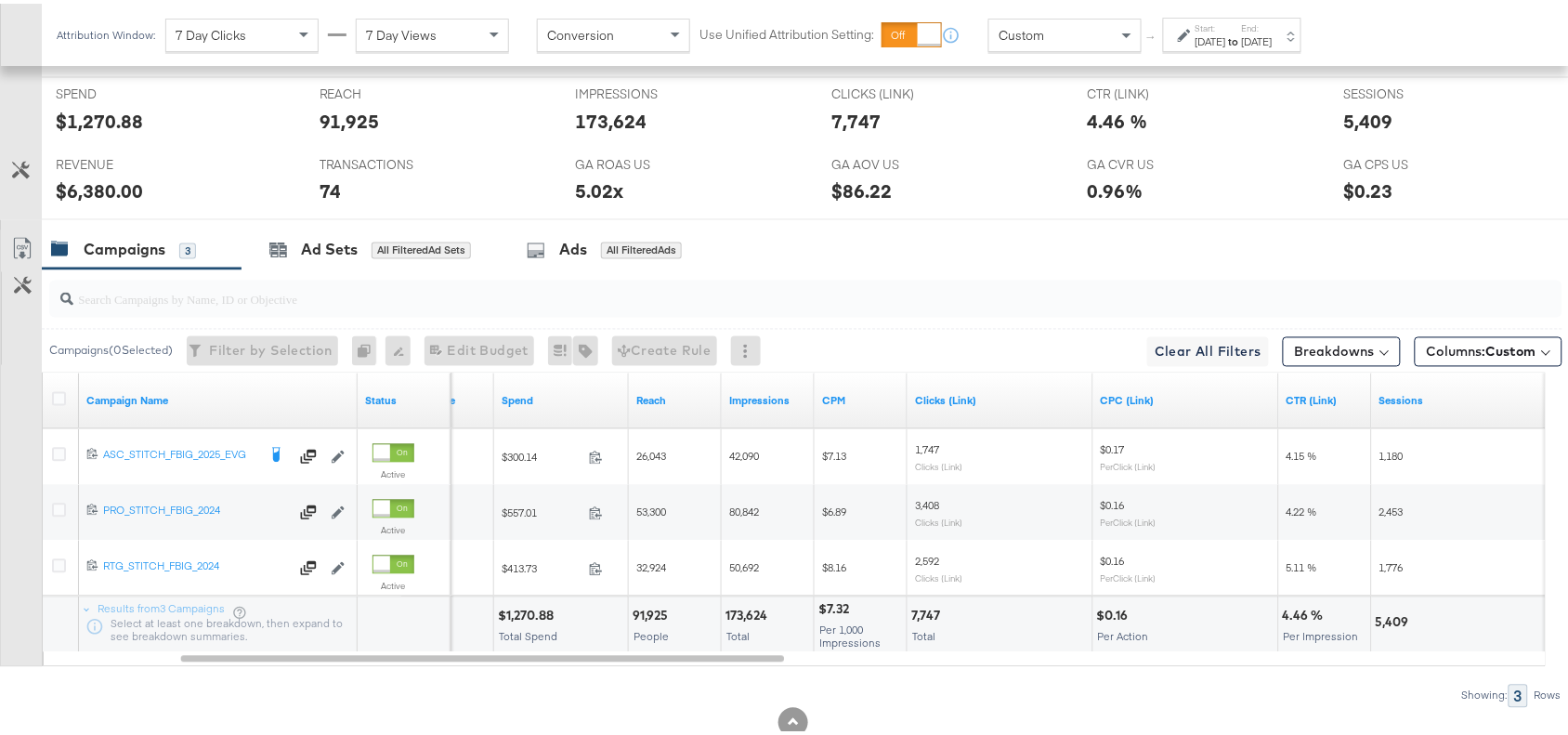 click on "$1,270.88" at bounding box center (529, 612) 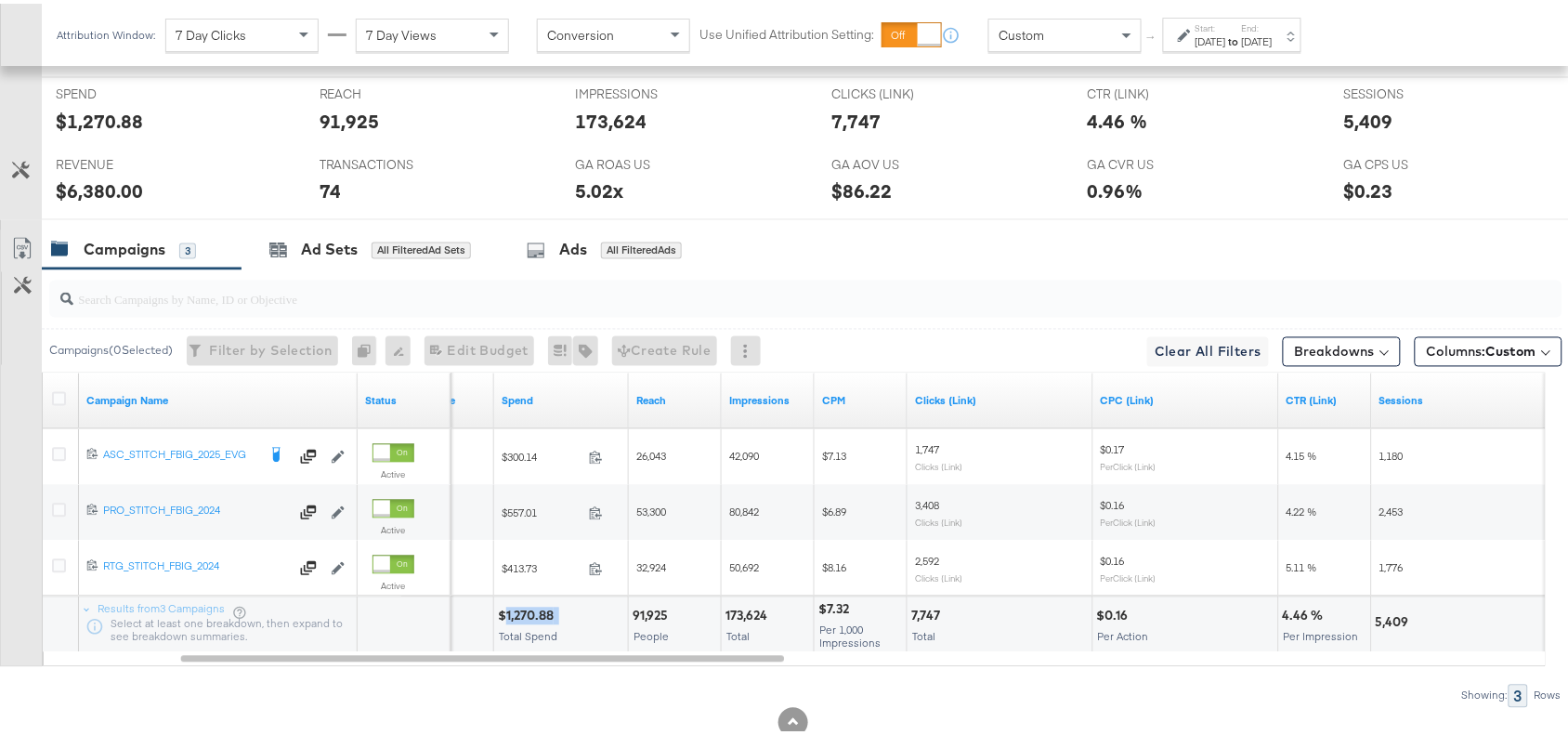 click on "$1,270.88" at bounding box center (529, 612) 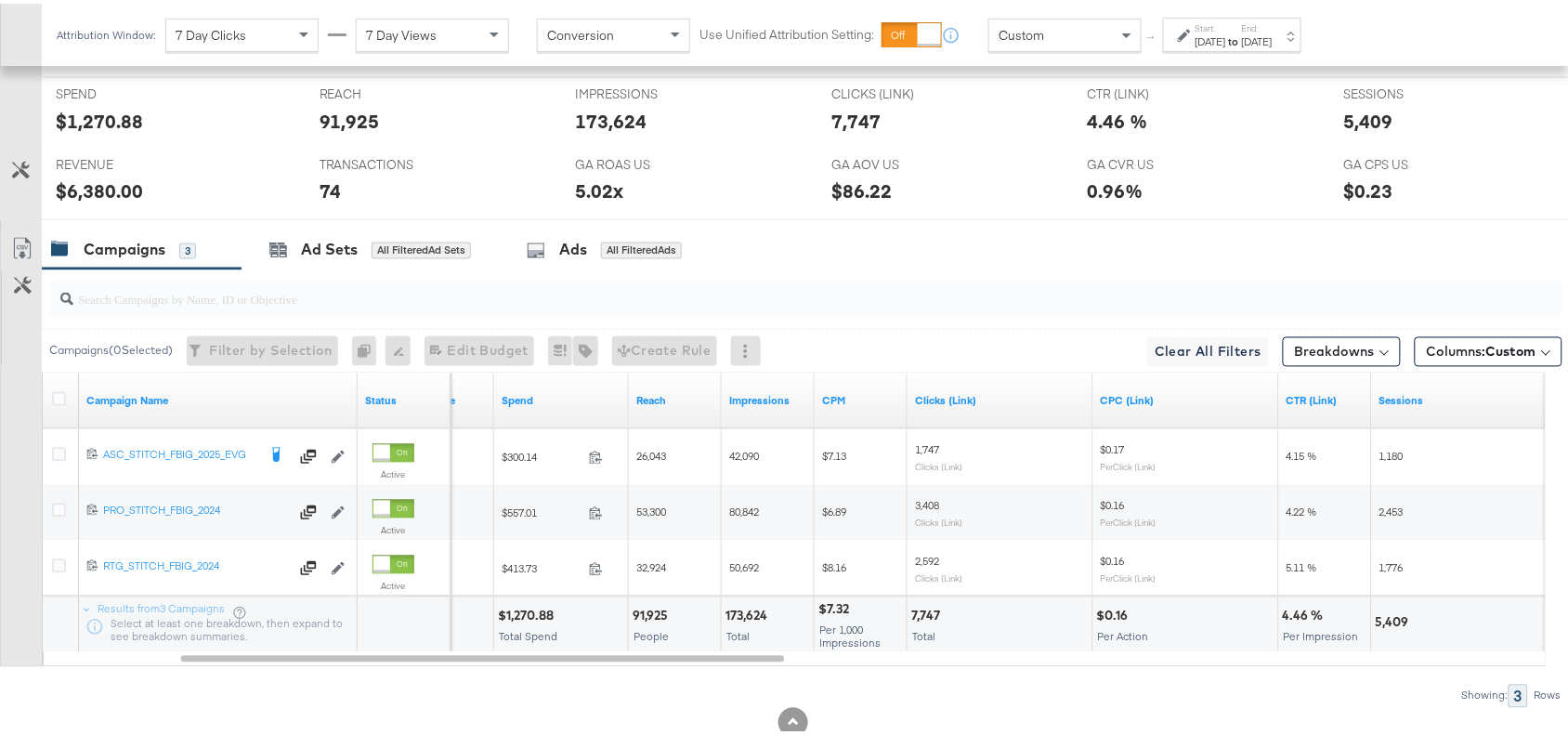 click on "173,624" at bounding box center [749, 612] 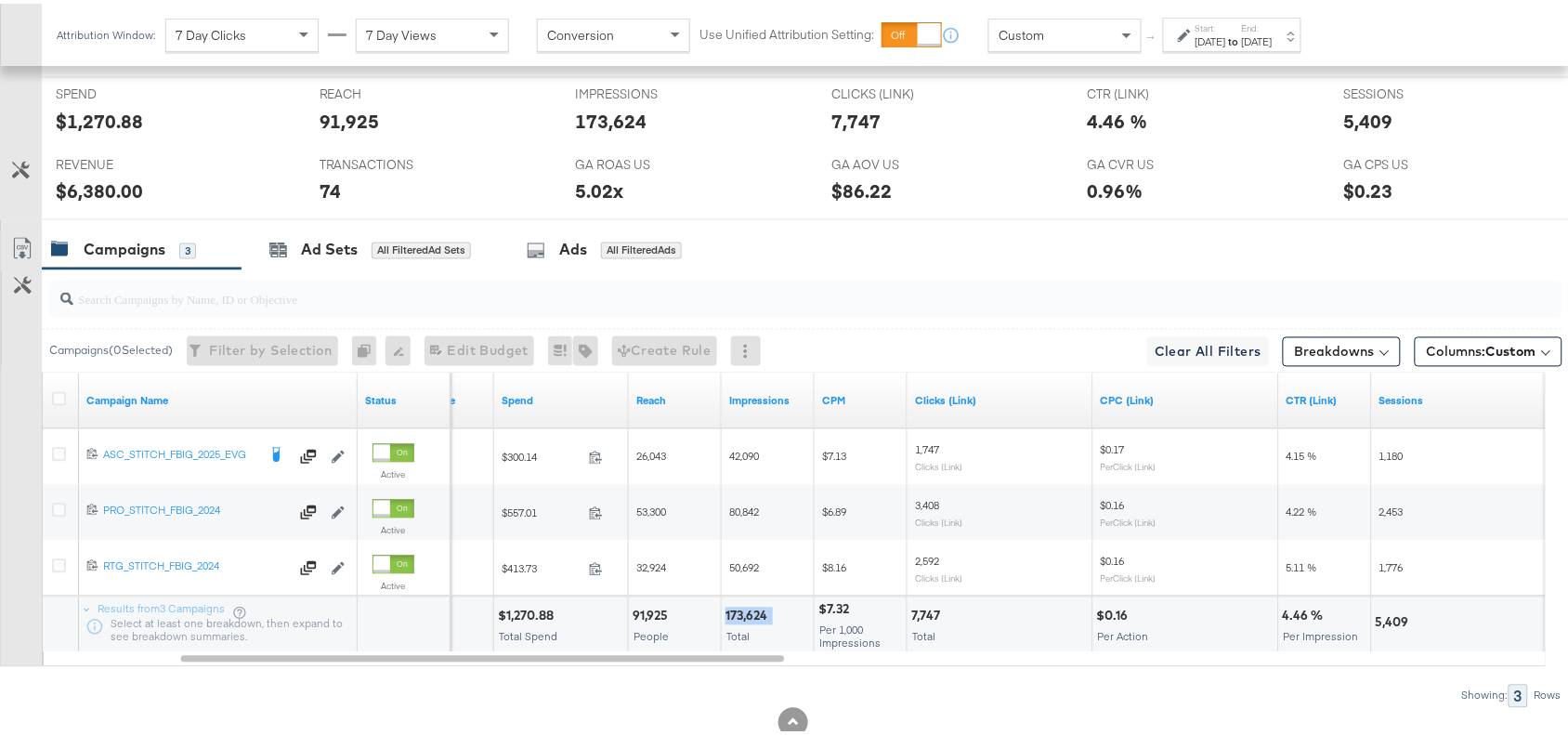 copy on "173,624" 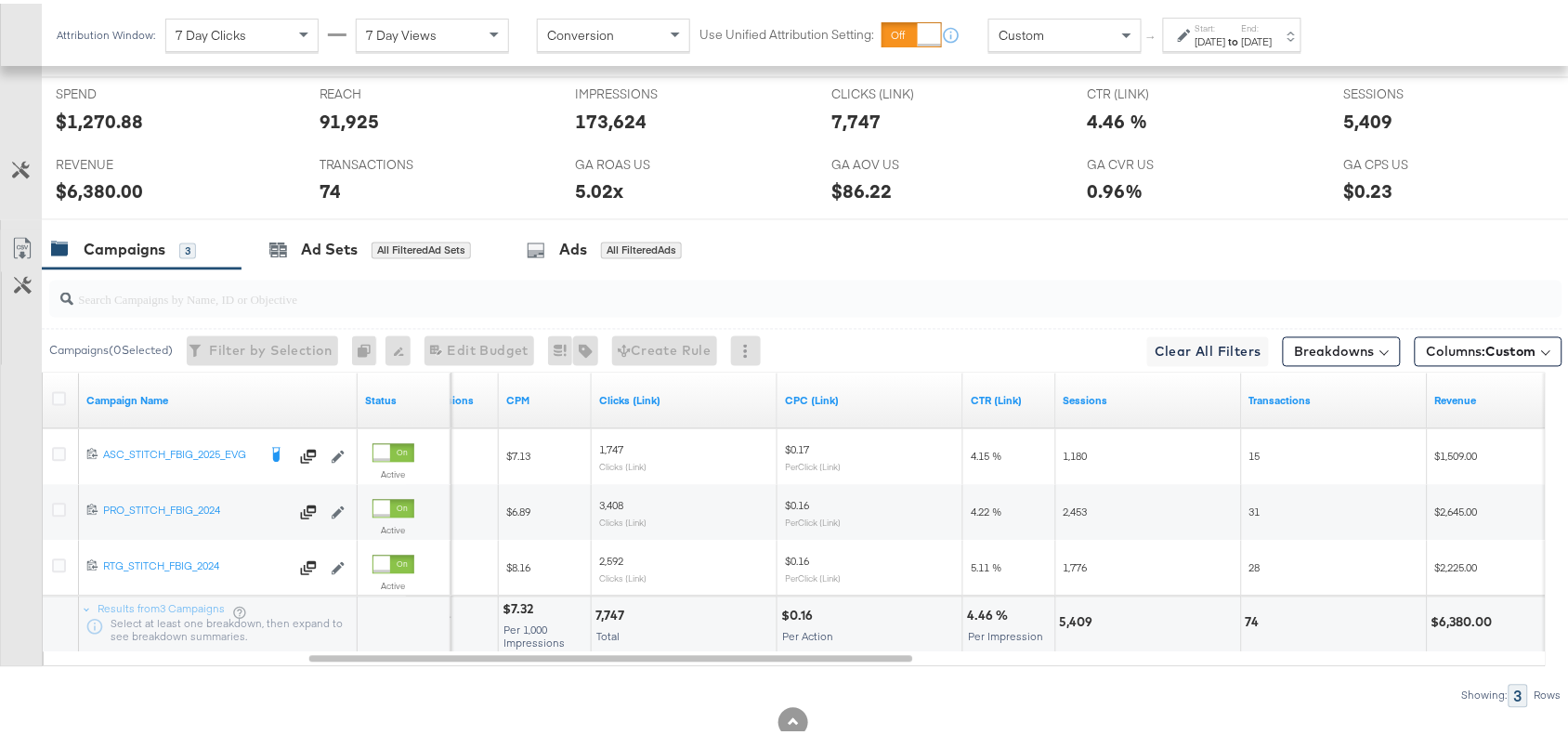 click on "7,747" at bounding box center [612, 612] 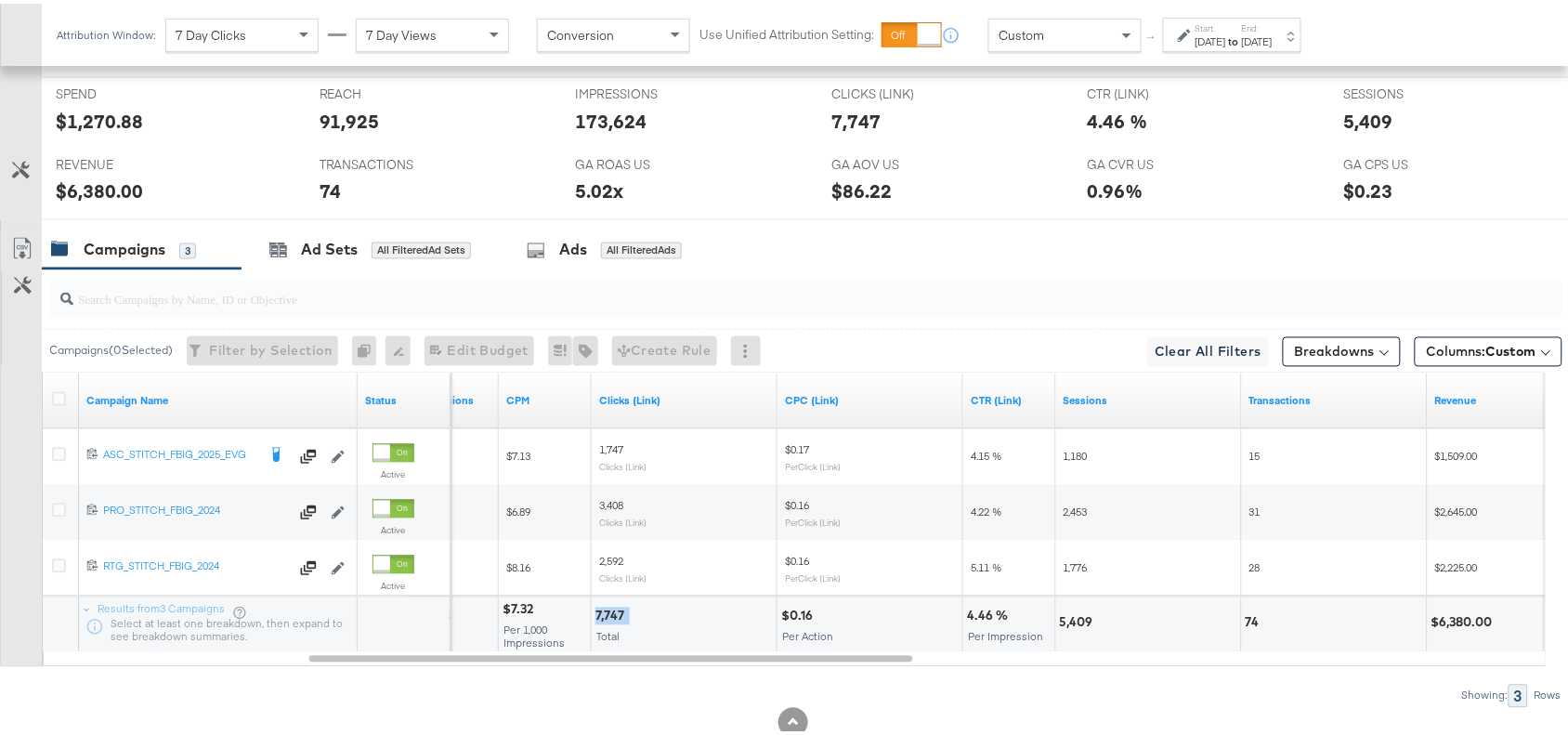 copy on "7,747" 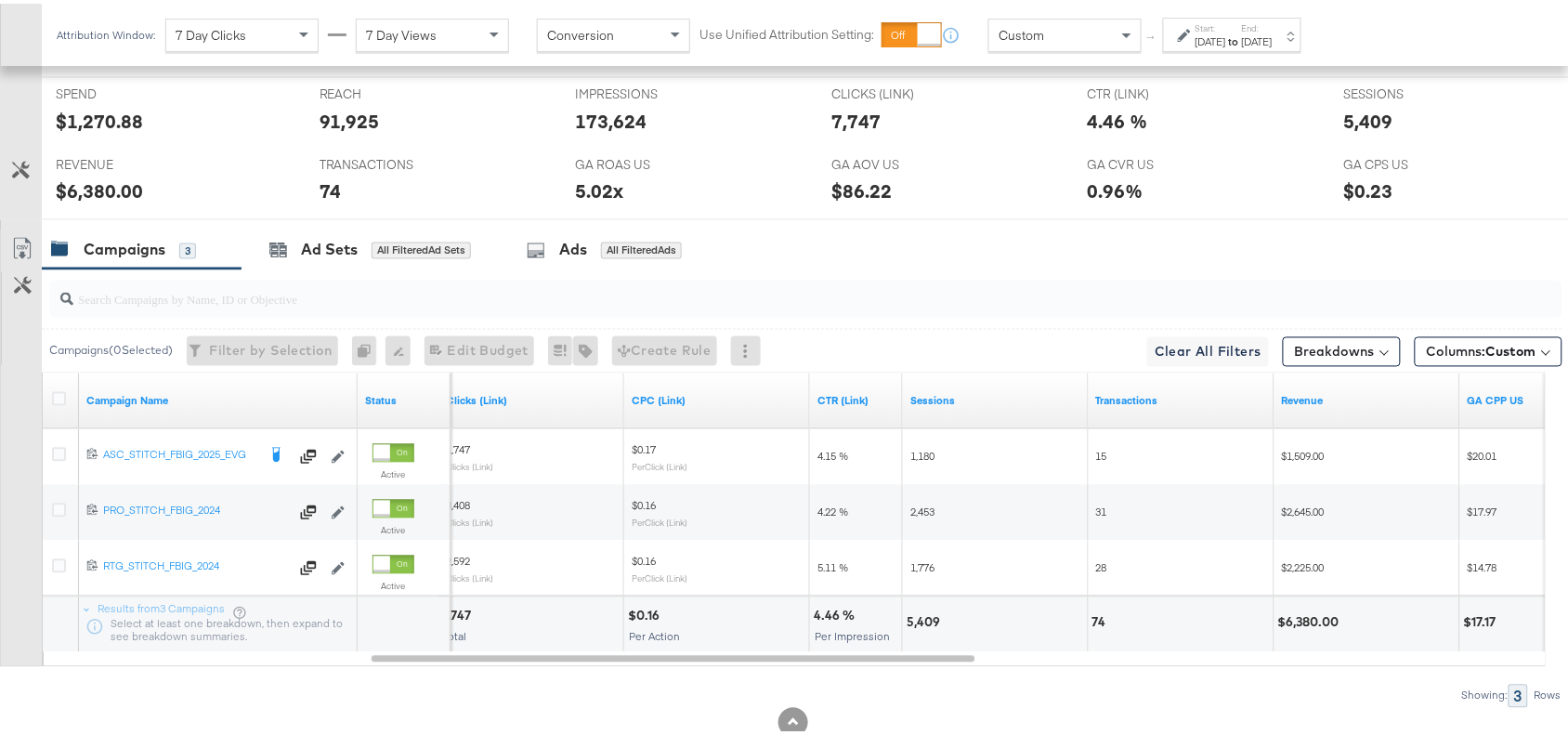 click on "5,409" at bounding box center [926, 619] 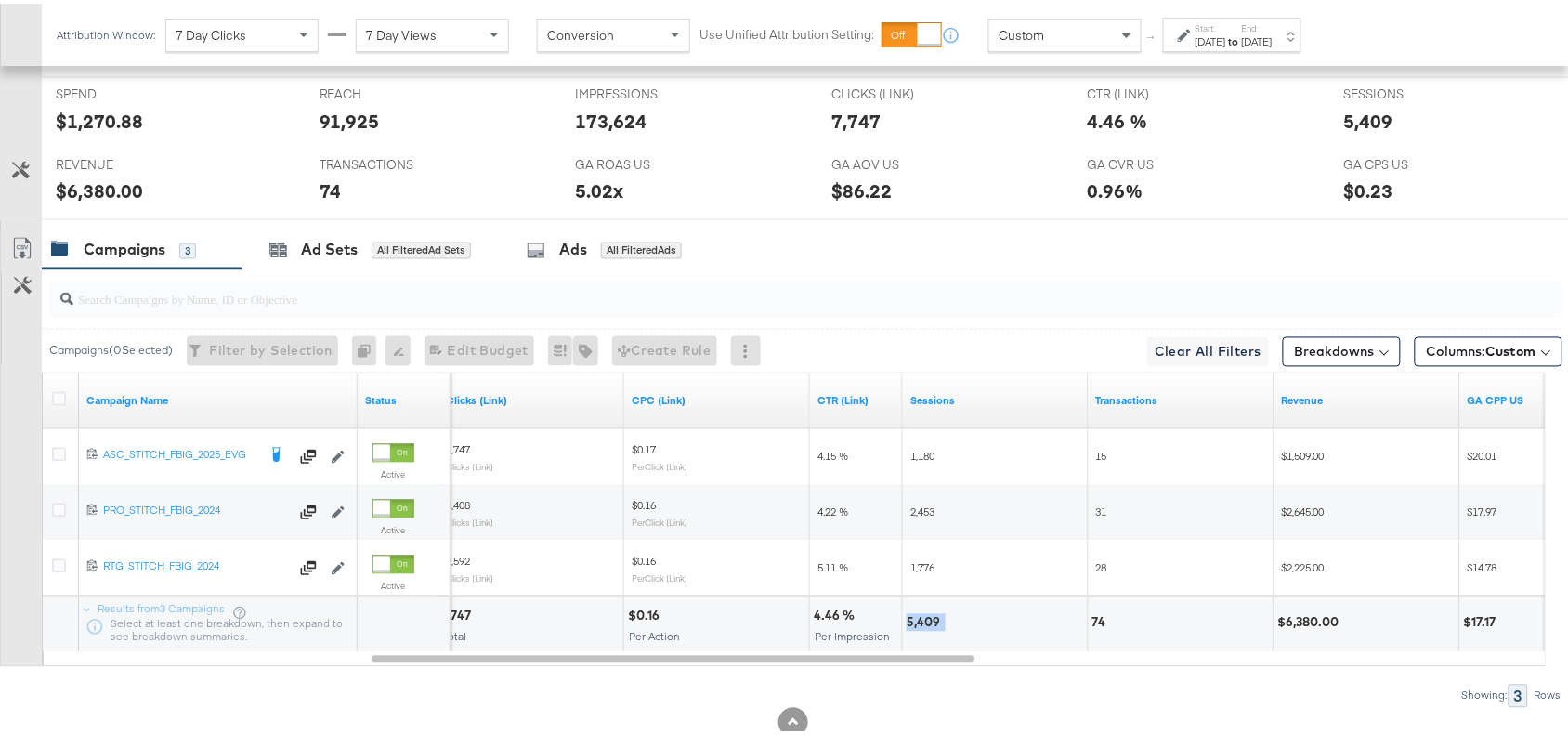 click on "5,409" at bounding box center [926, 619] 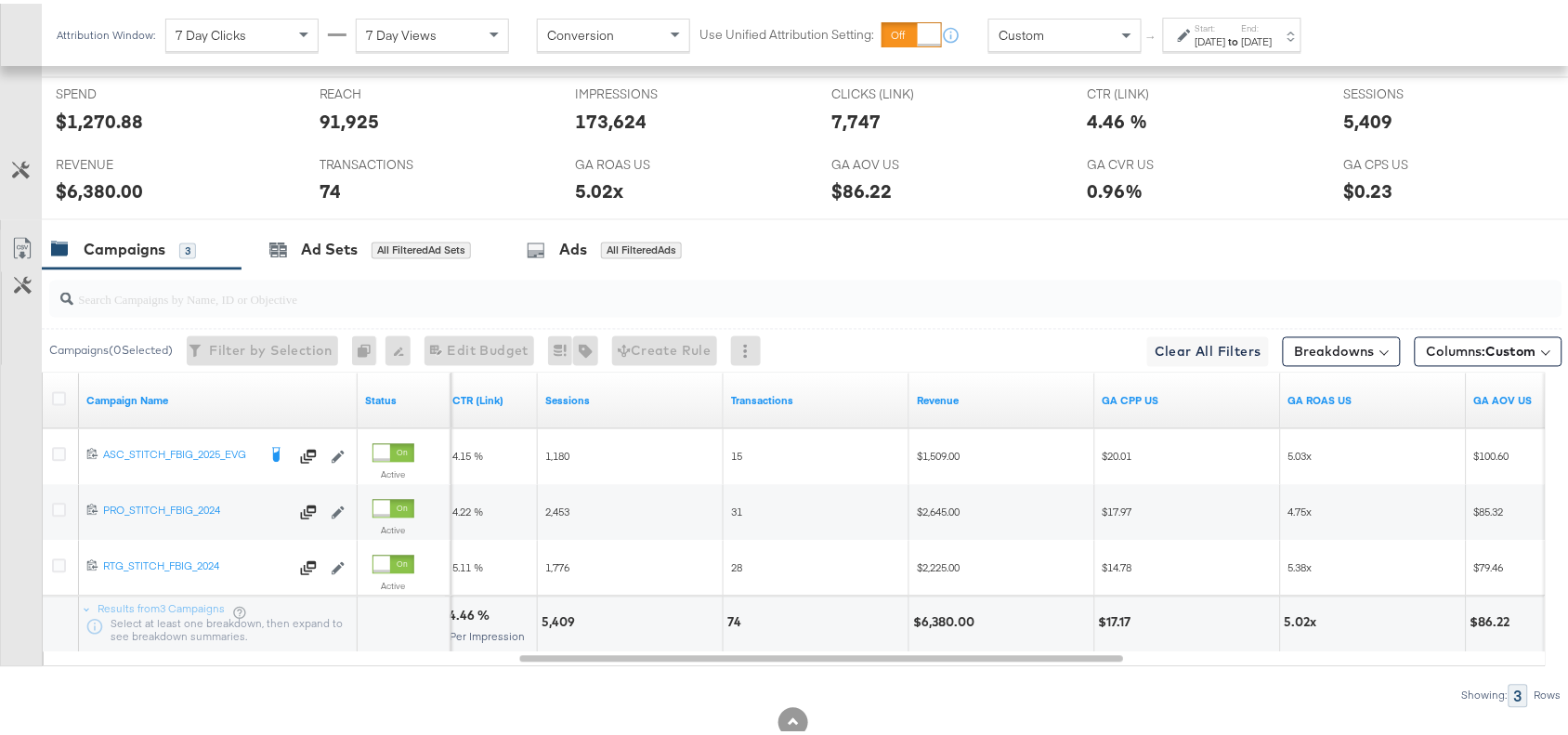 click on "74" at bounding box center [737, 619] 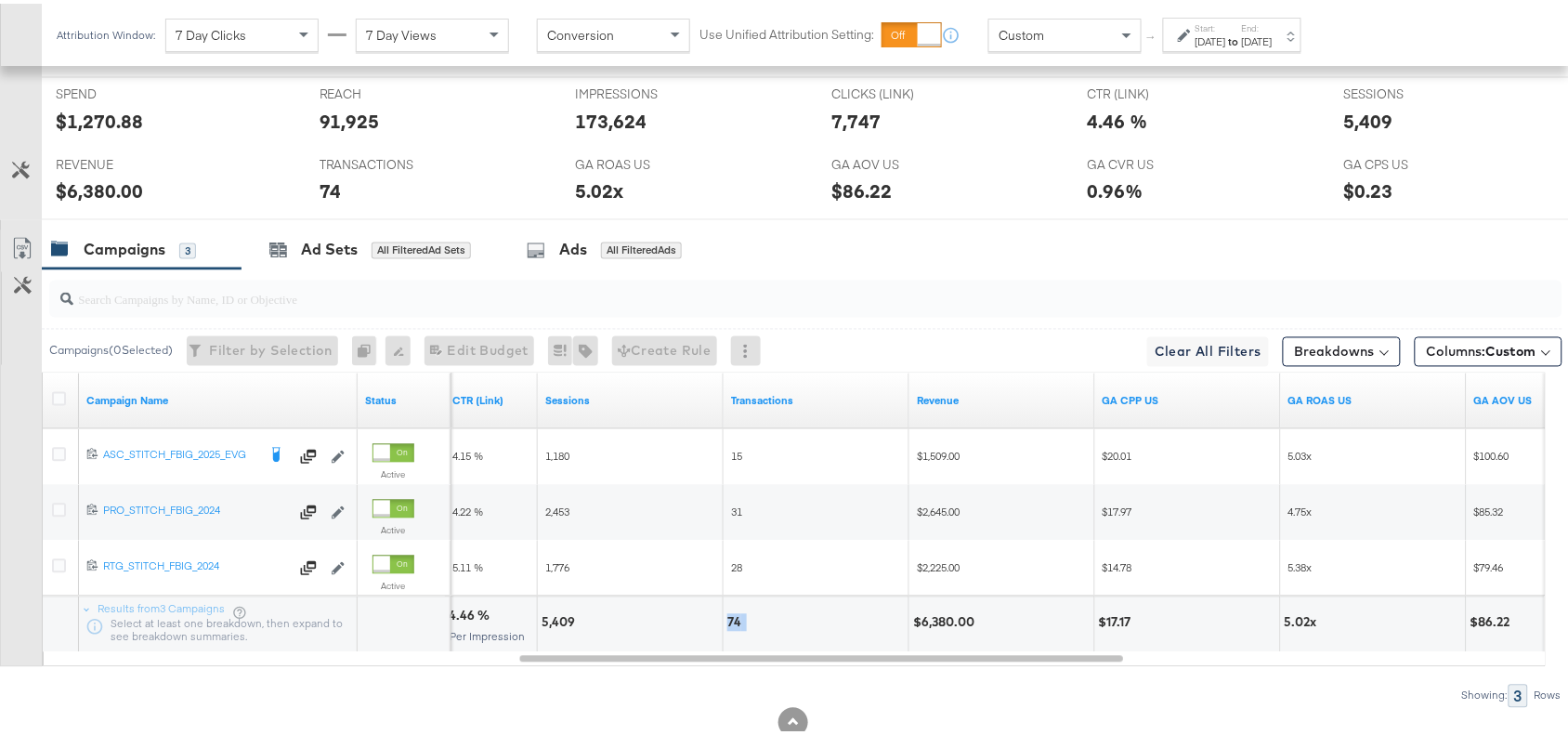 click on "74" at bounding box center (737, 619) 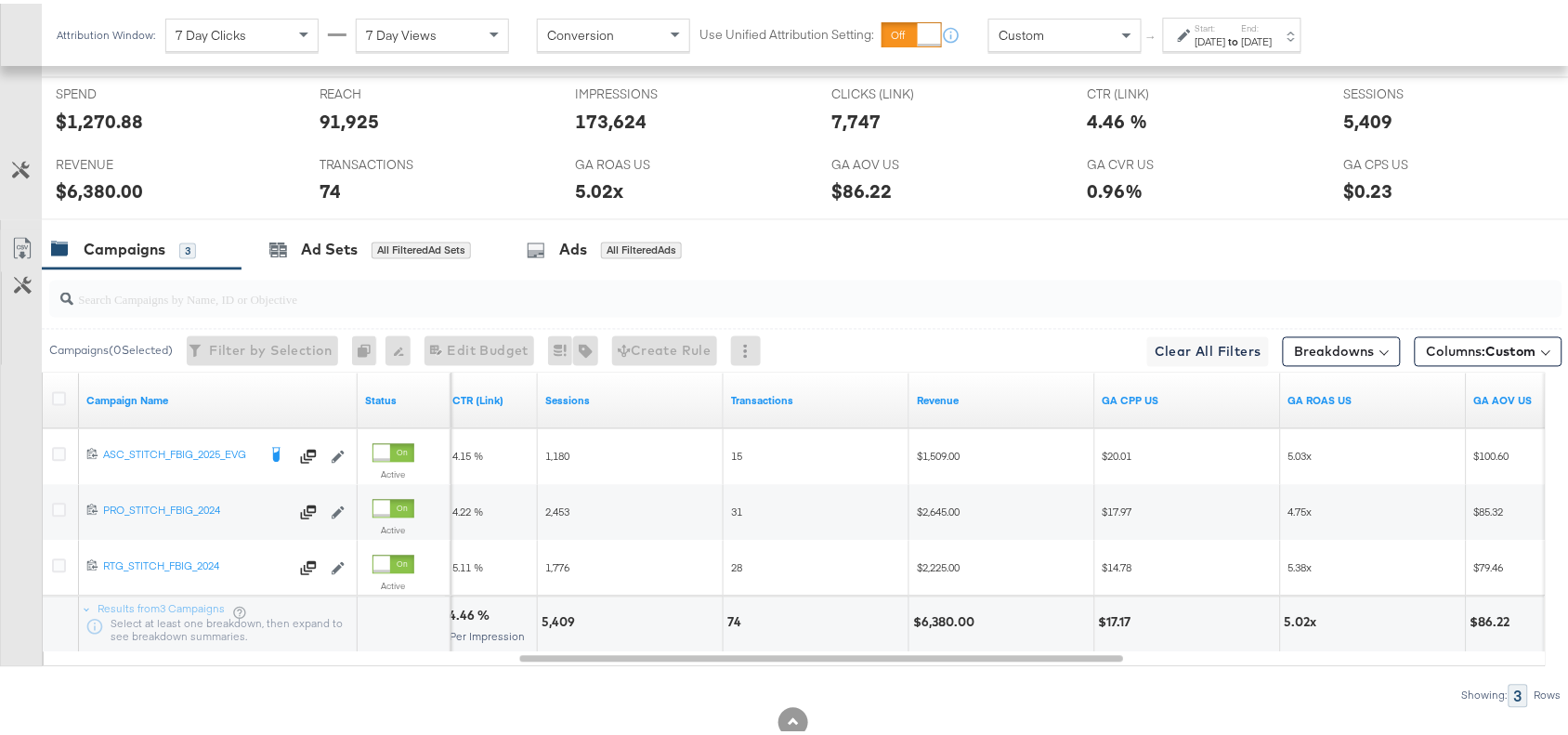 click on "$6,380.00" at bounding box center [947, 619] 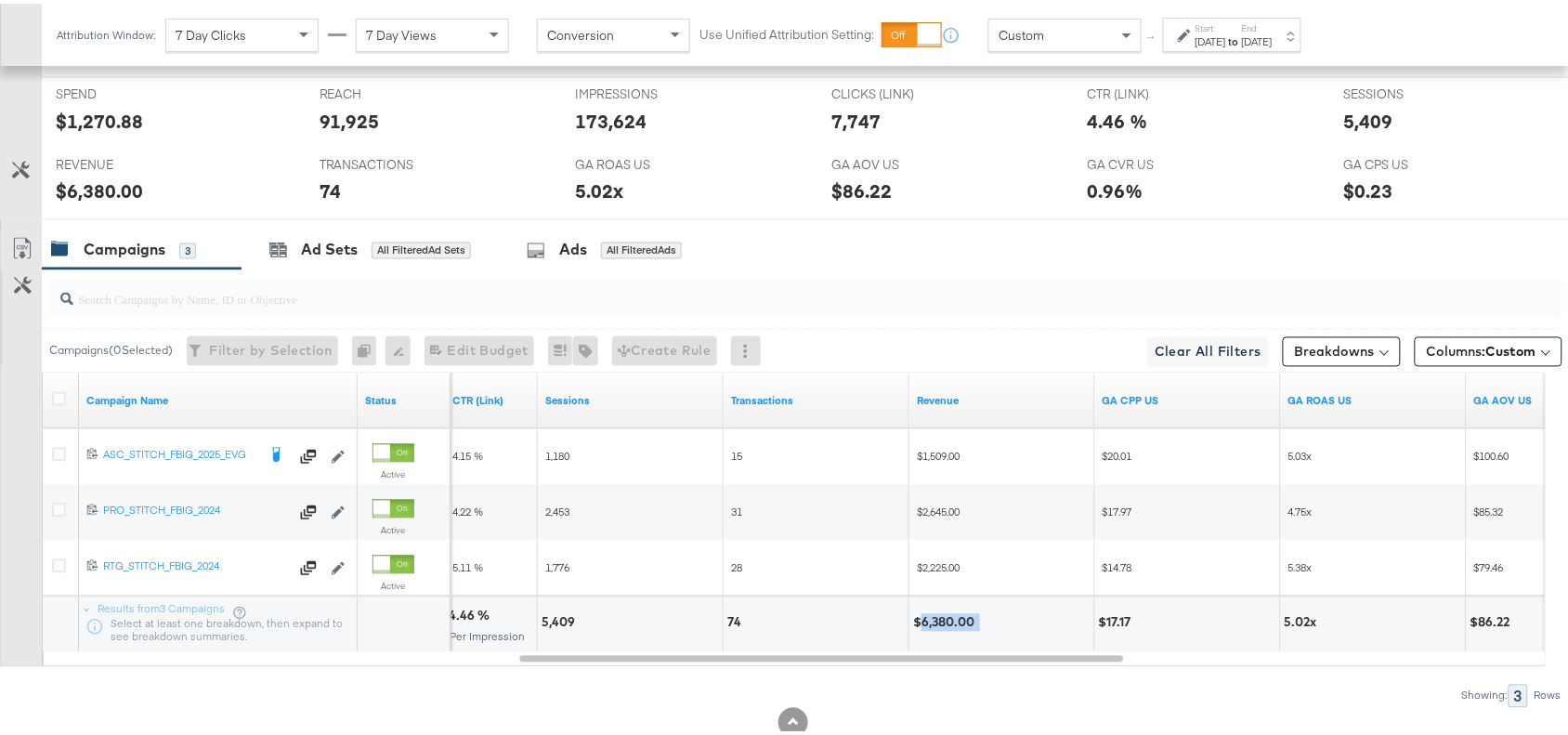 click on "$6,380.00" at bounding box center (947, 619) 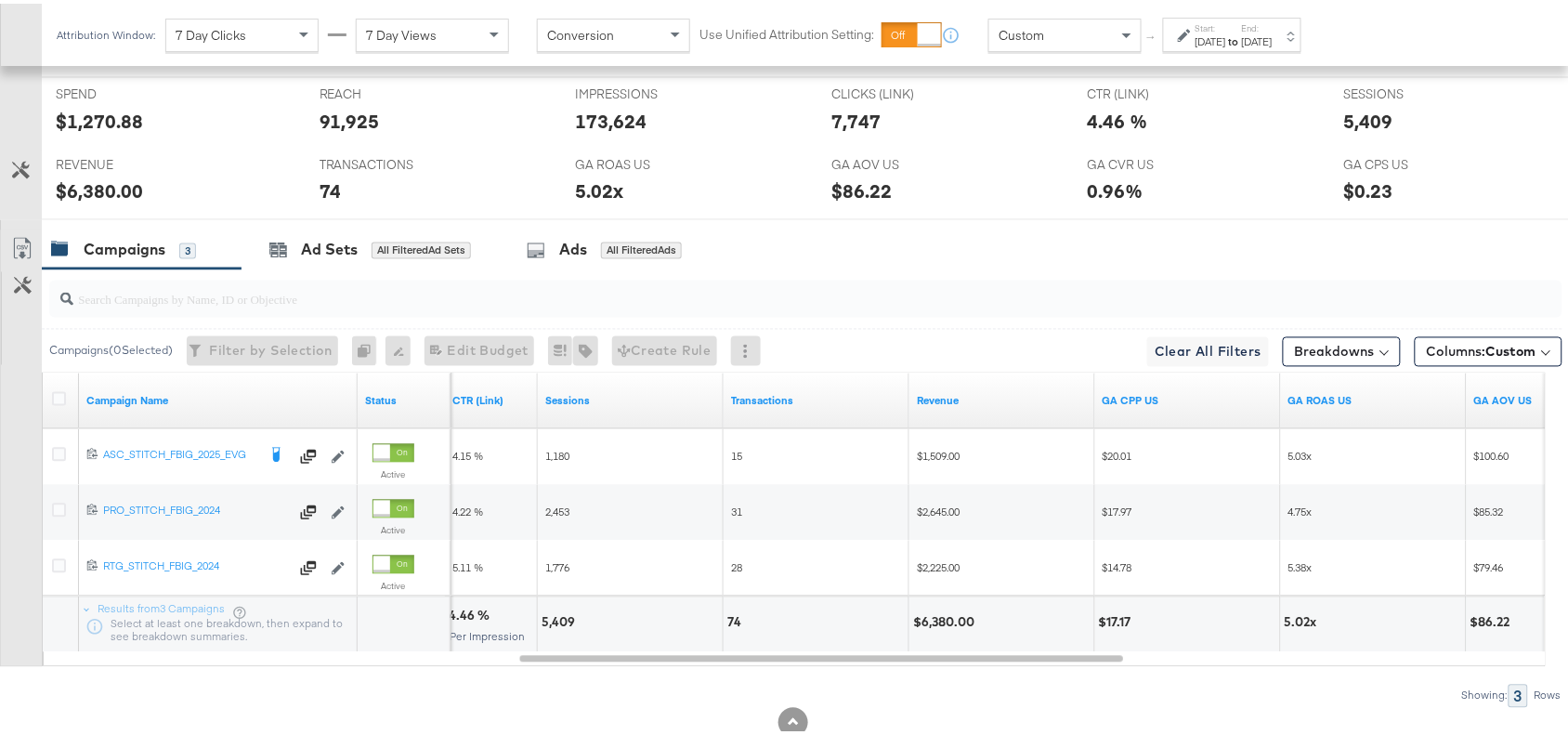 click on "[DATE]" at bounding box center (1257, 38) 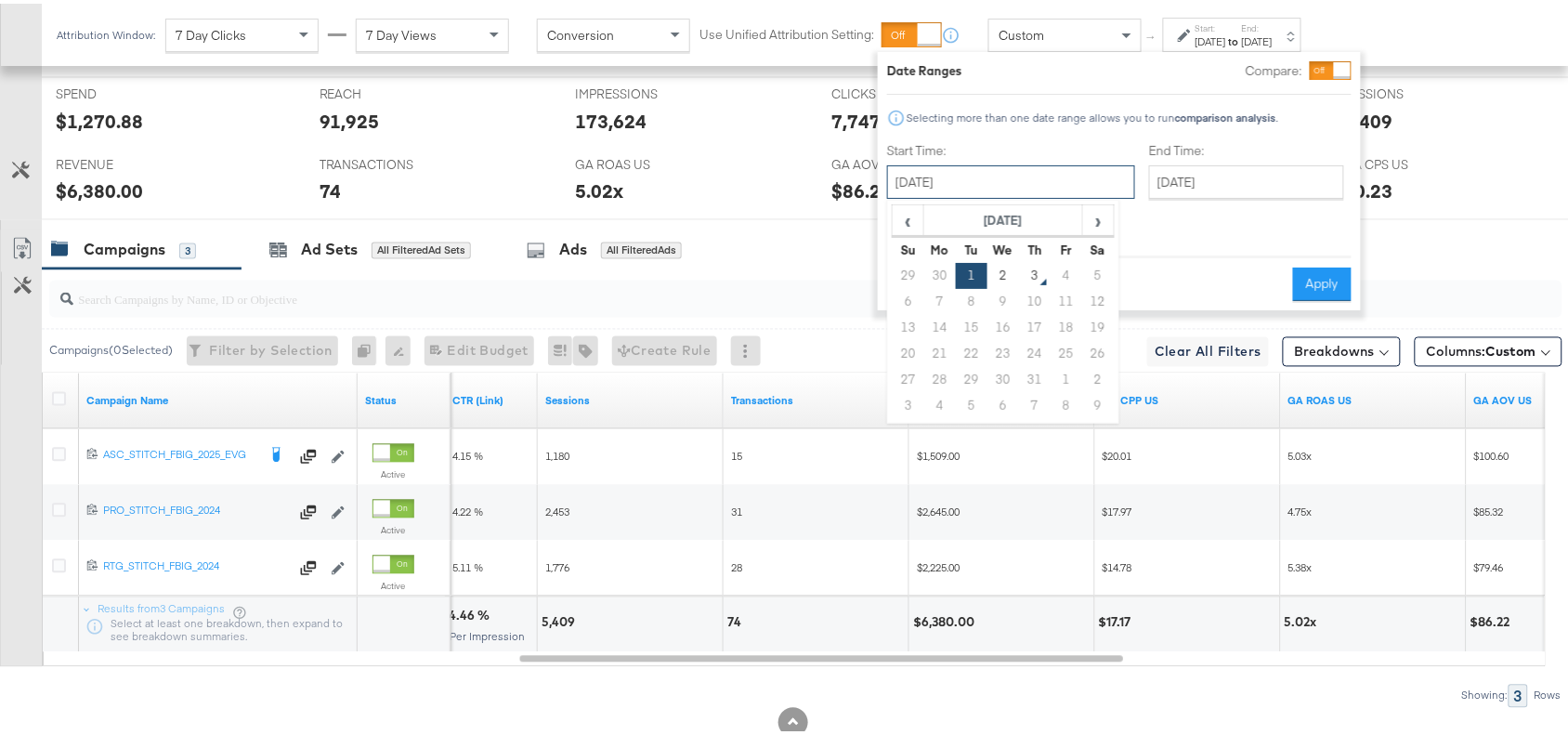 click on "[DATE]" at bounding box center (1011, 178) 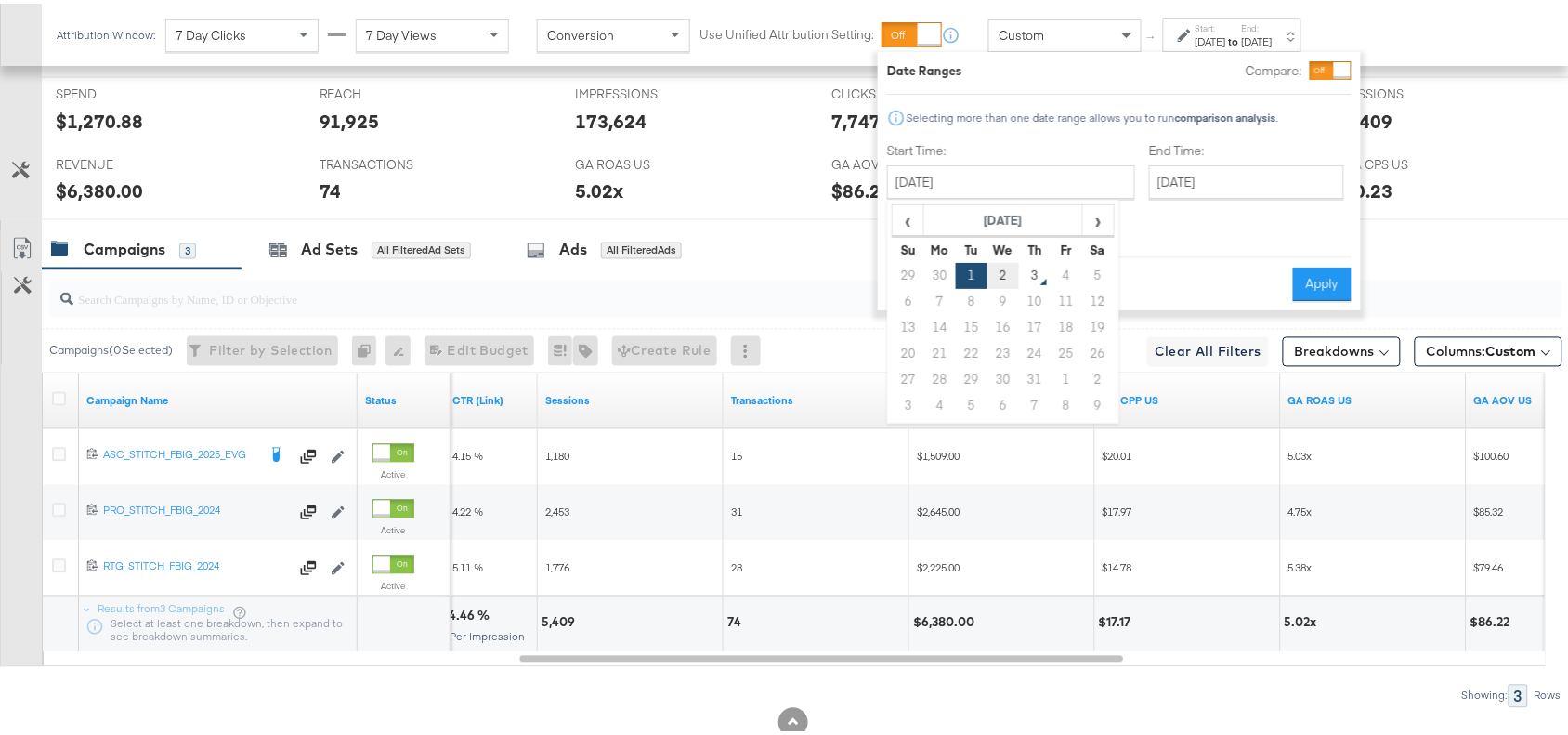 click on "2" at bounding box center [1003, 272] 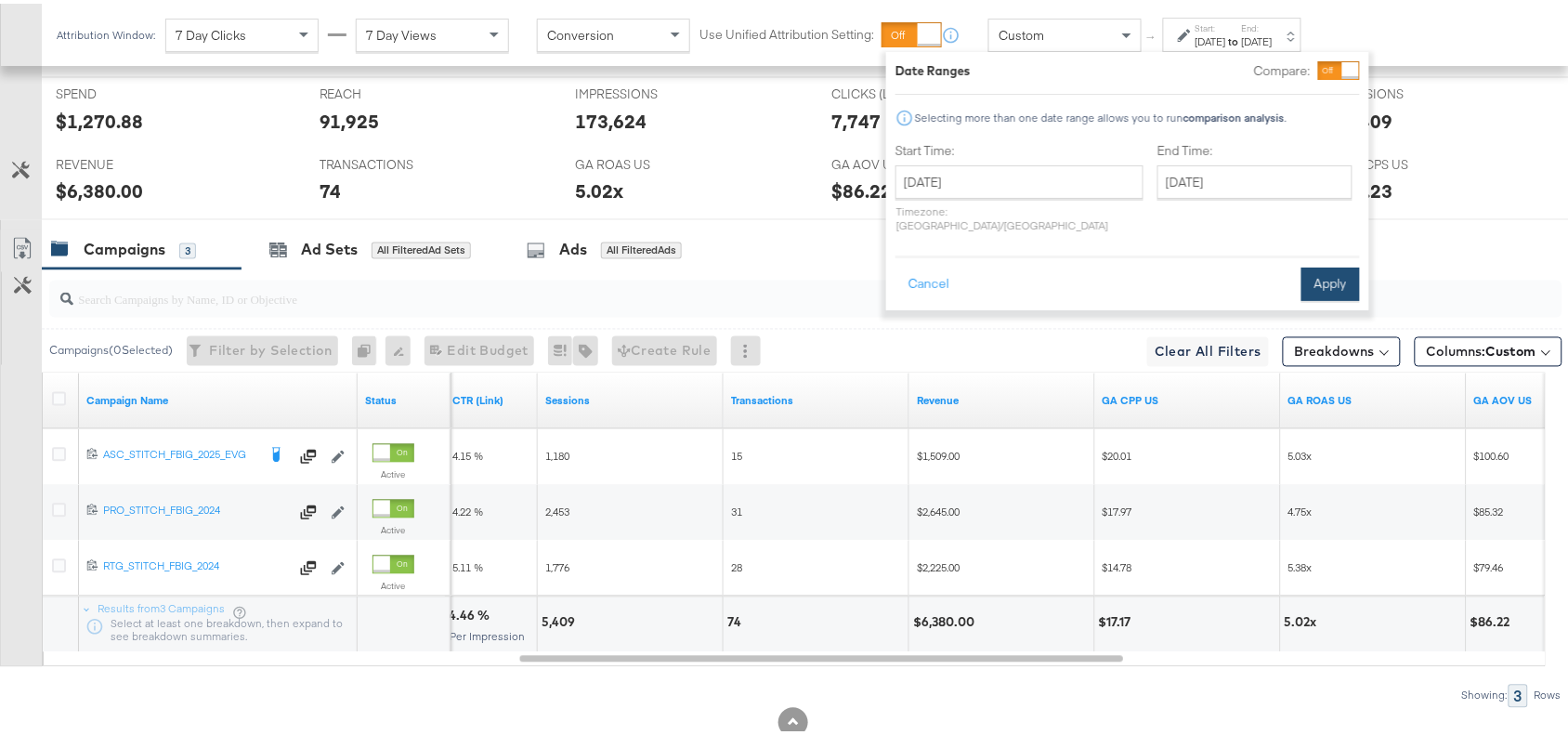 click on "Apply" at bounding box center (1330, 281) 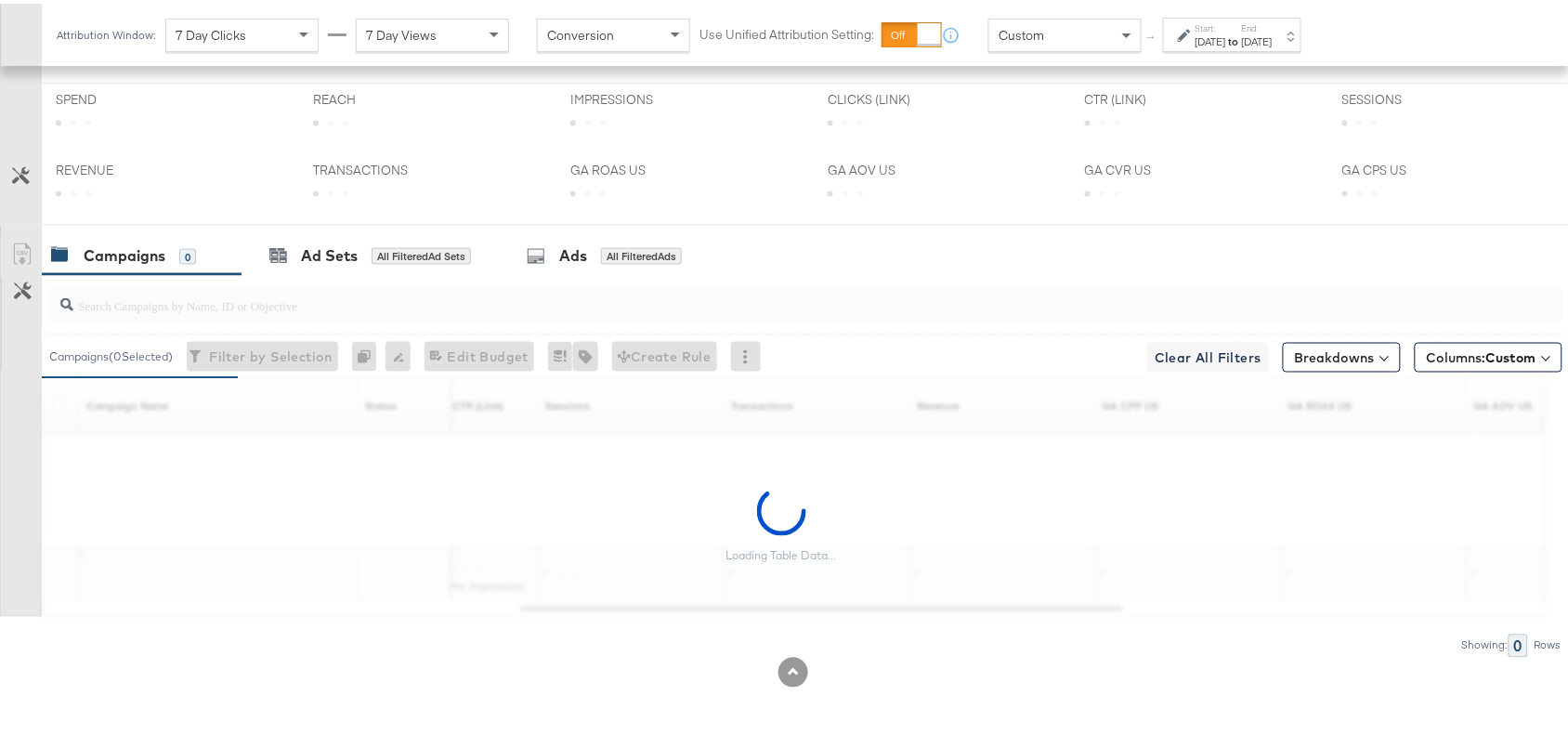 scroll, scrollTop: 873, scrollLeft: 0, axis: vertical 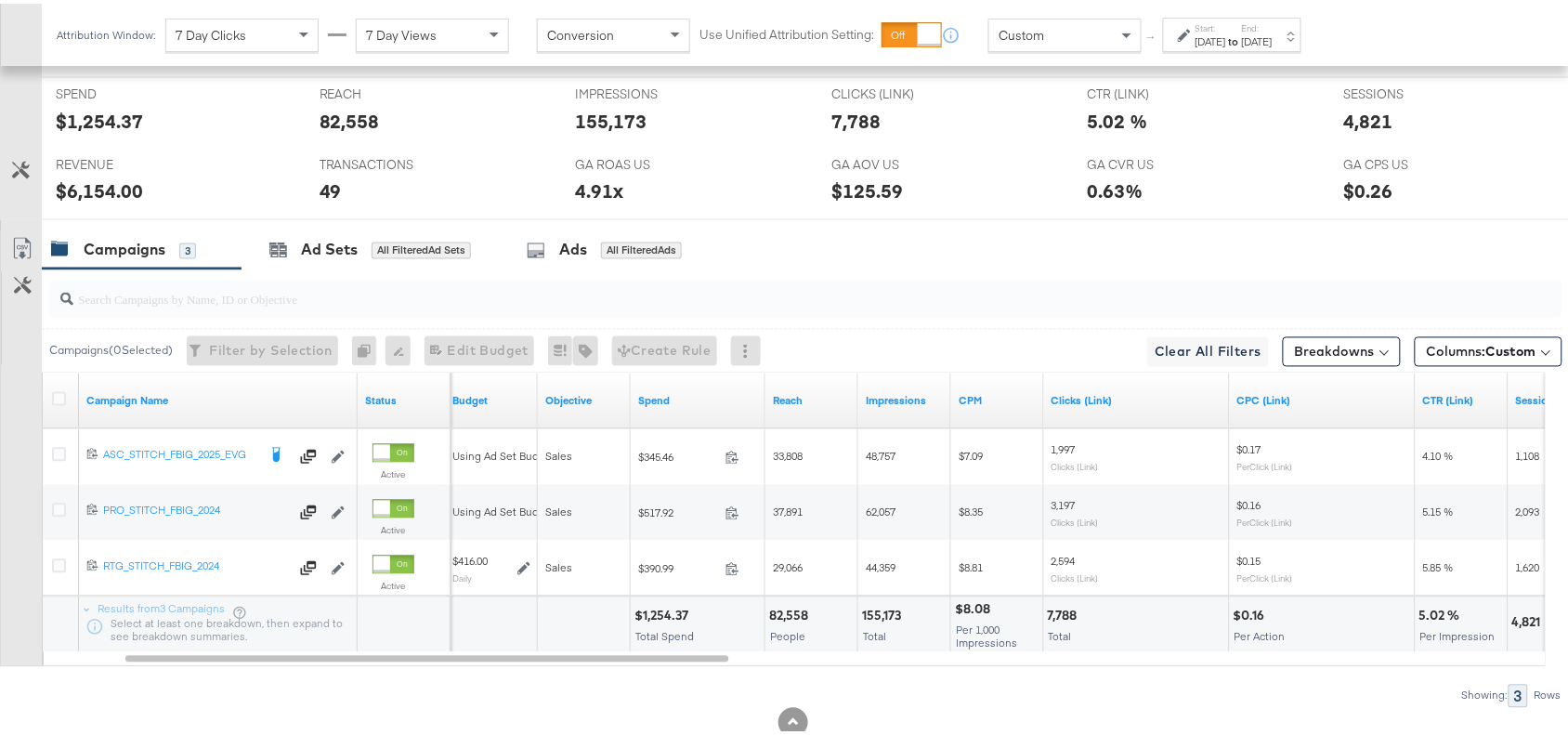 click on "$1,254.37" at bounding box center (664, 612) 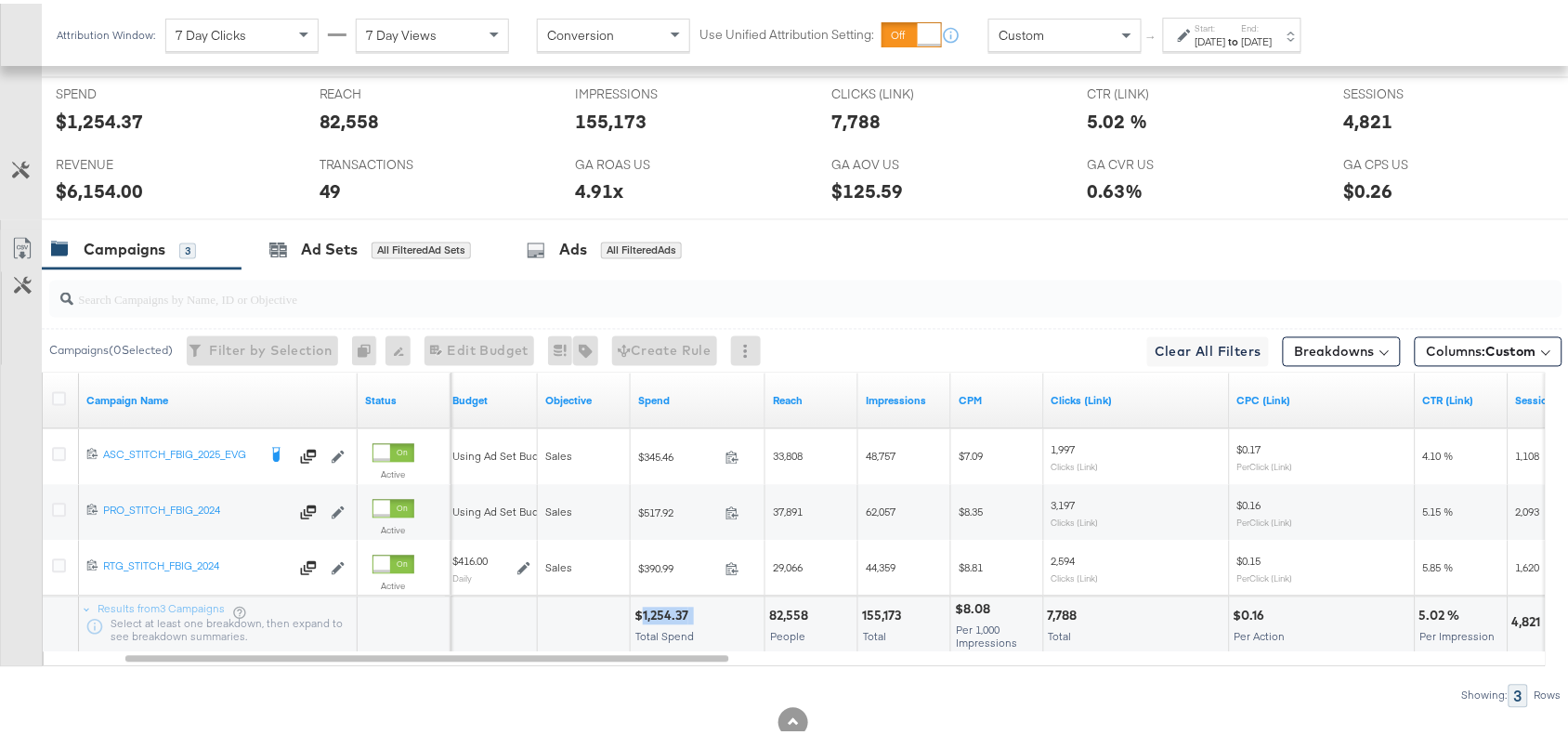 click on "$1,254.37" at bounding box center [664, 612] 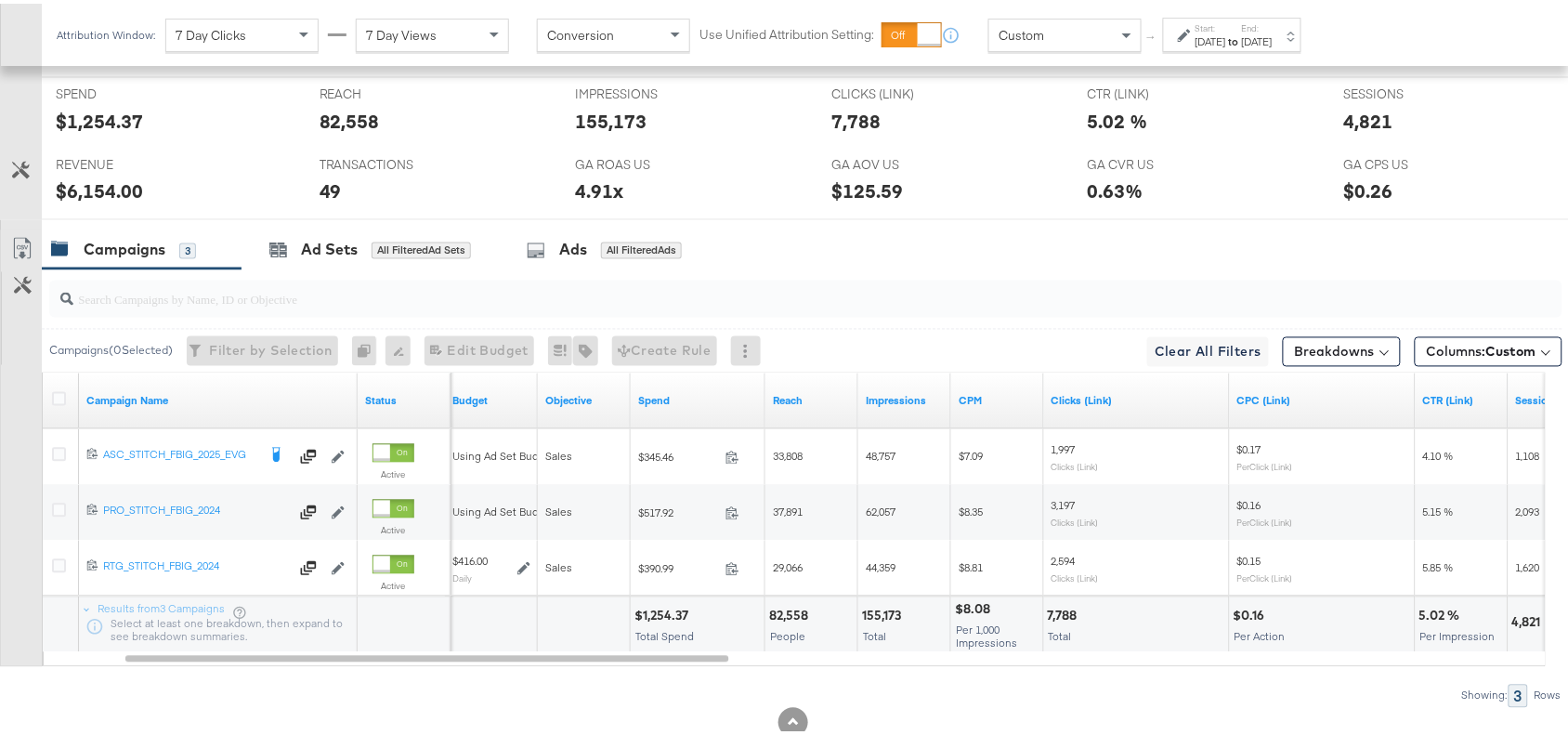 click on "155,173" at bounding box center [884, 612] 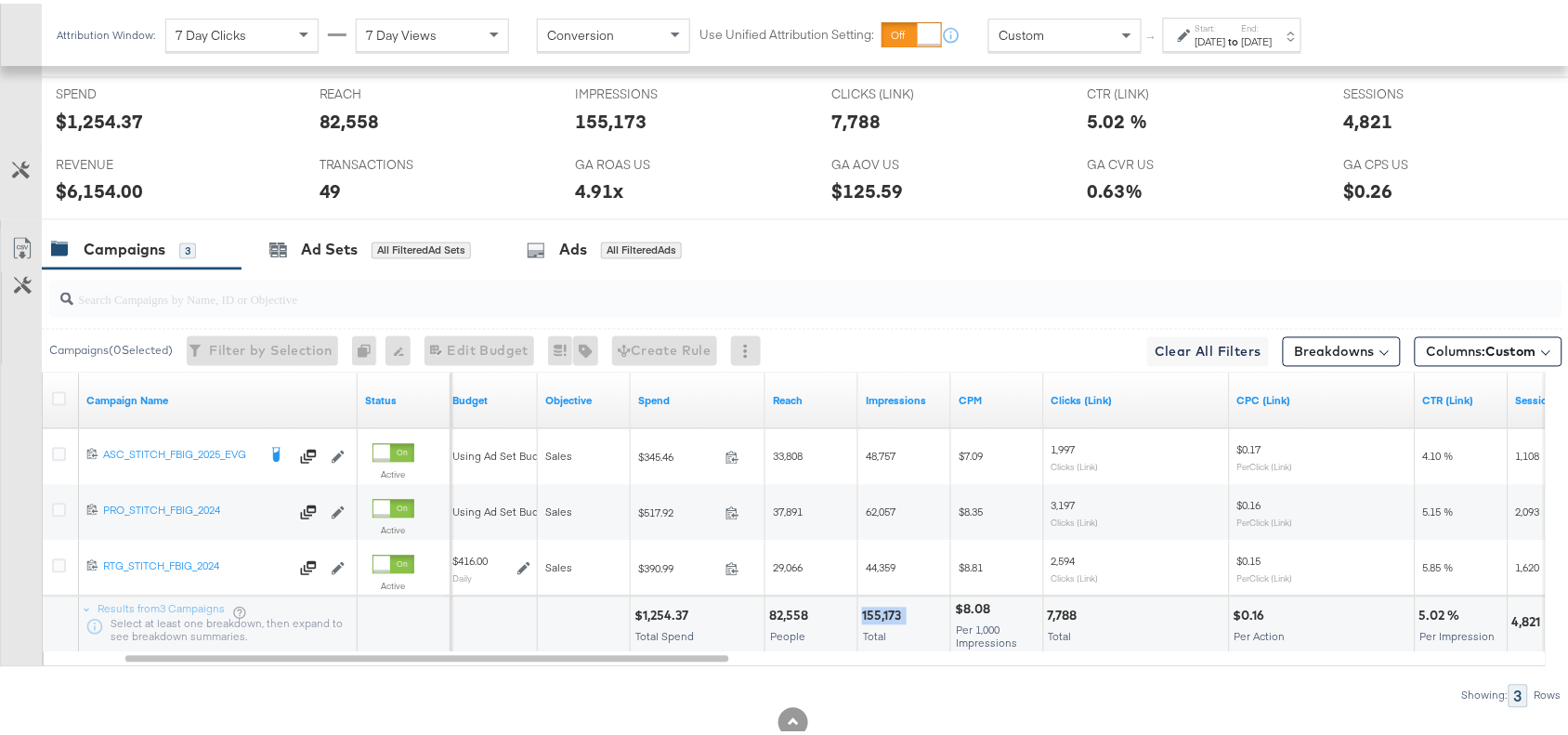 click on "155,173" at bounding box center [884, 612] 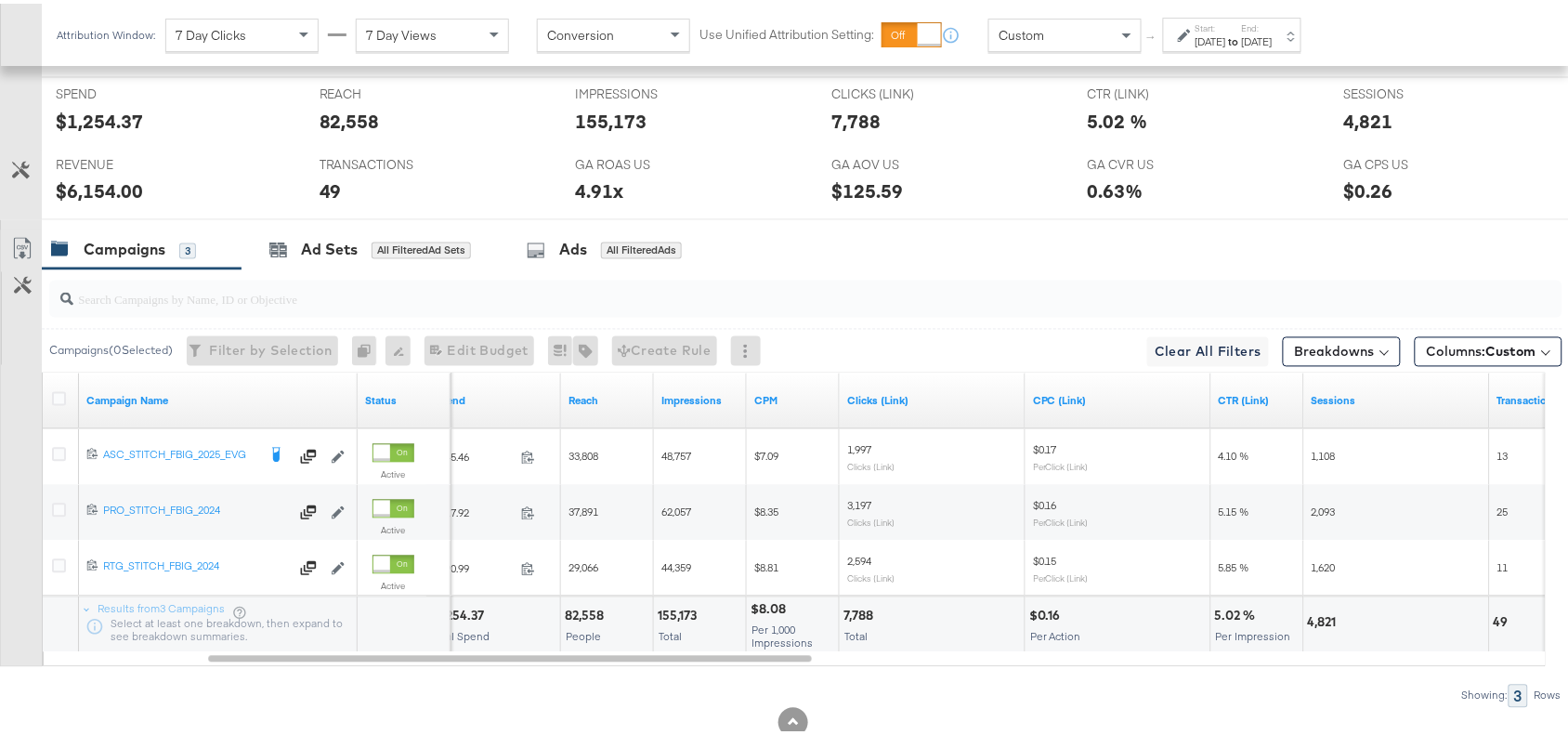 click on "7,788" at bounding box center (861, 612) 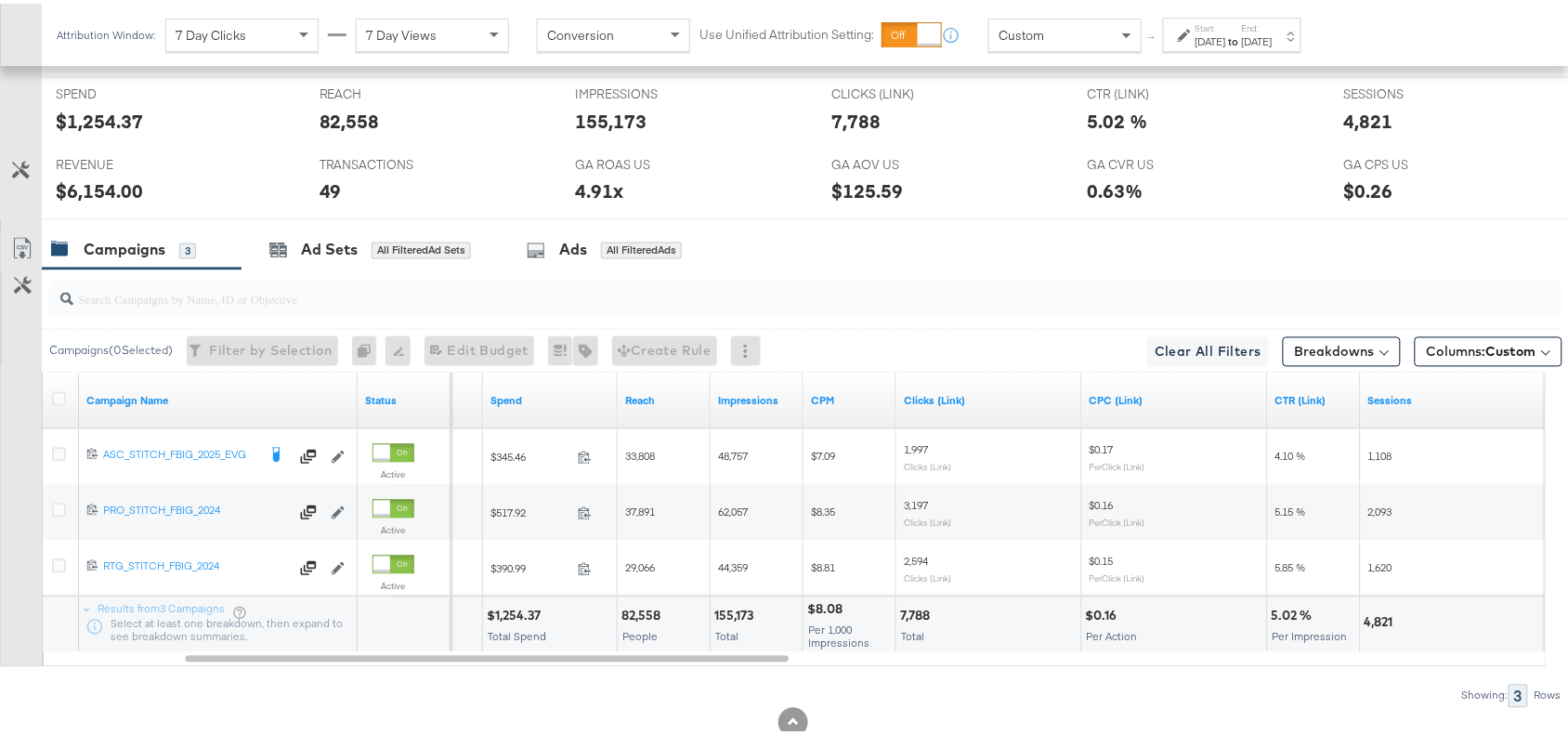 click on "7,788" at bounding box center (918, 612) 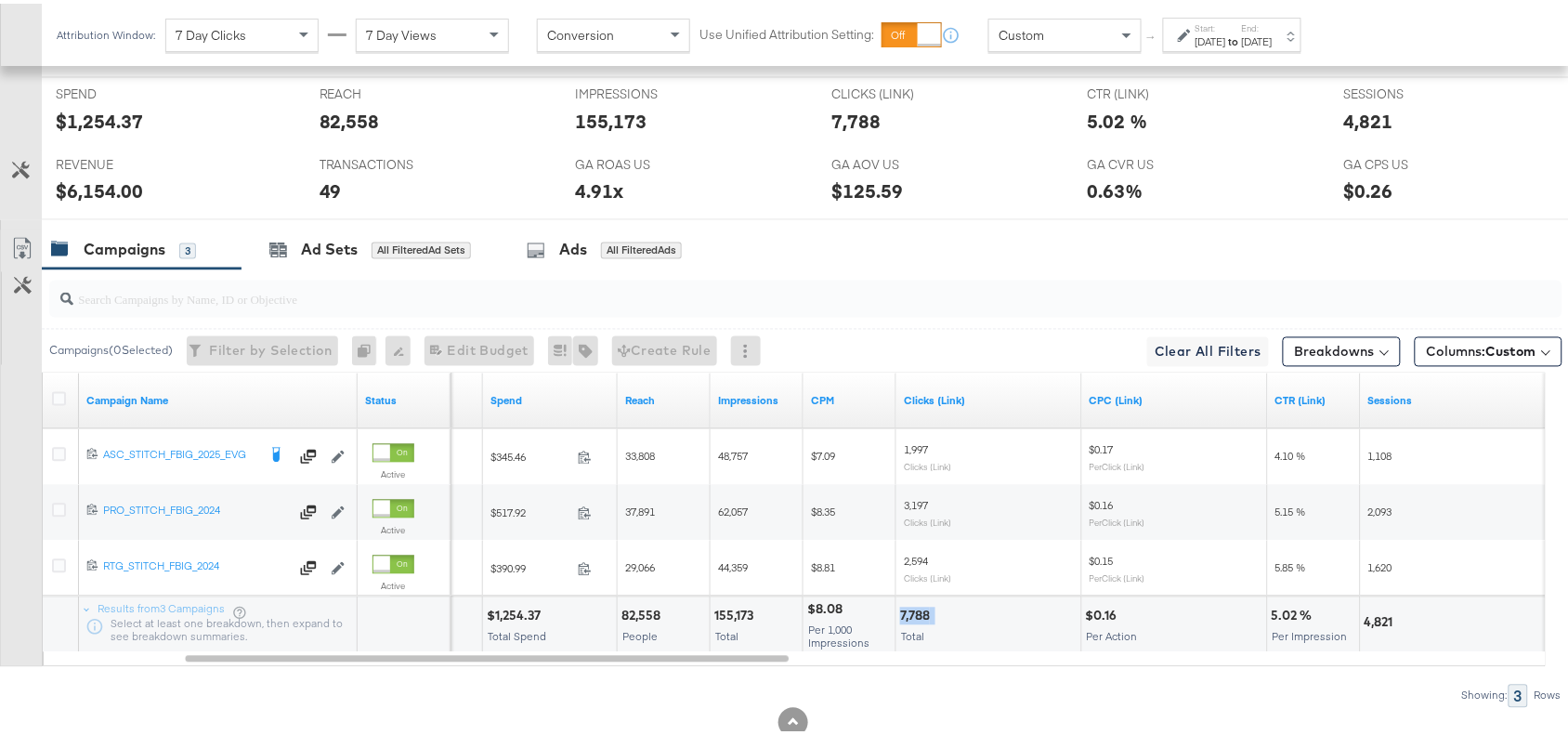 click on "7,788" at bounding box center [918, 612] 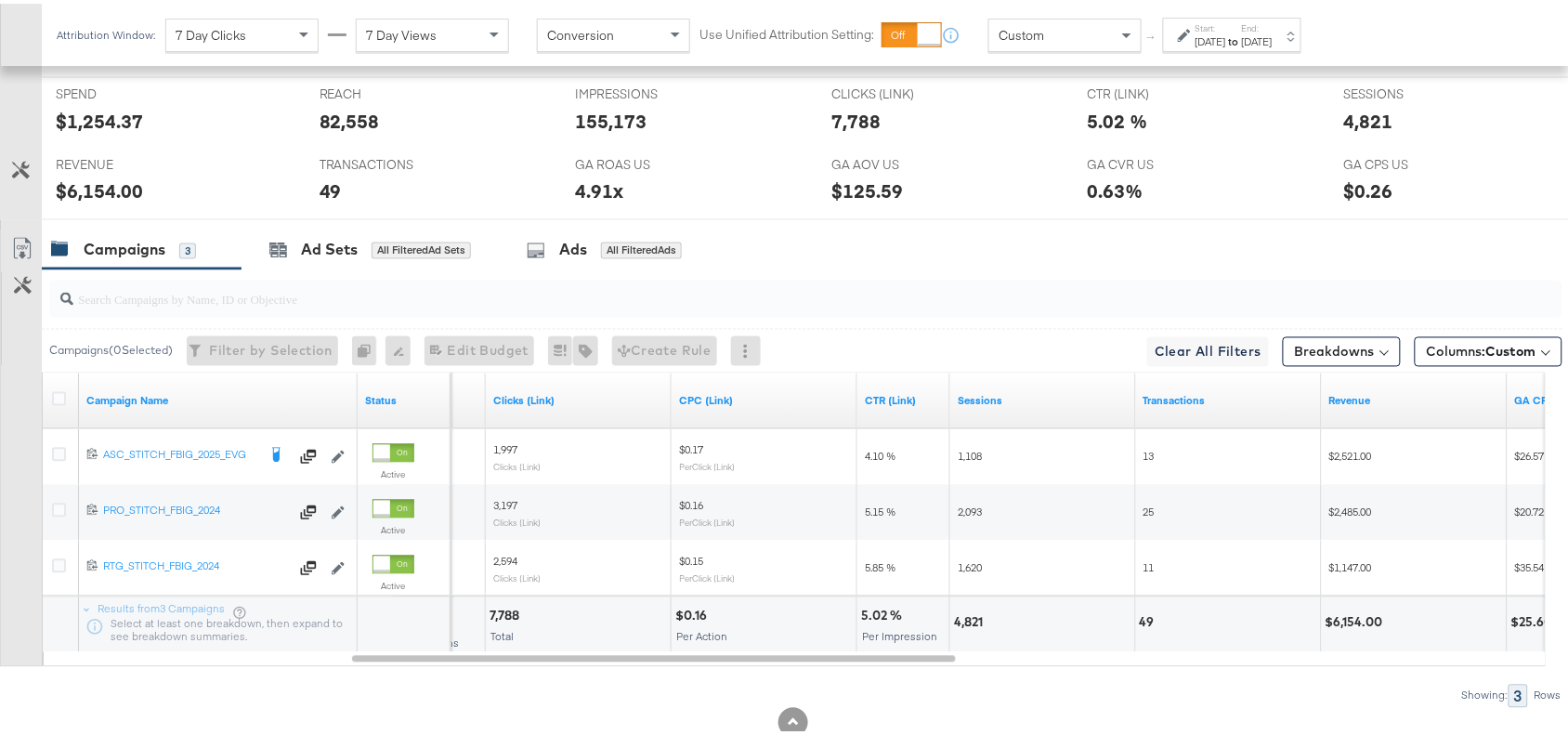 click on "4,821" at bounding box center [971, 619] 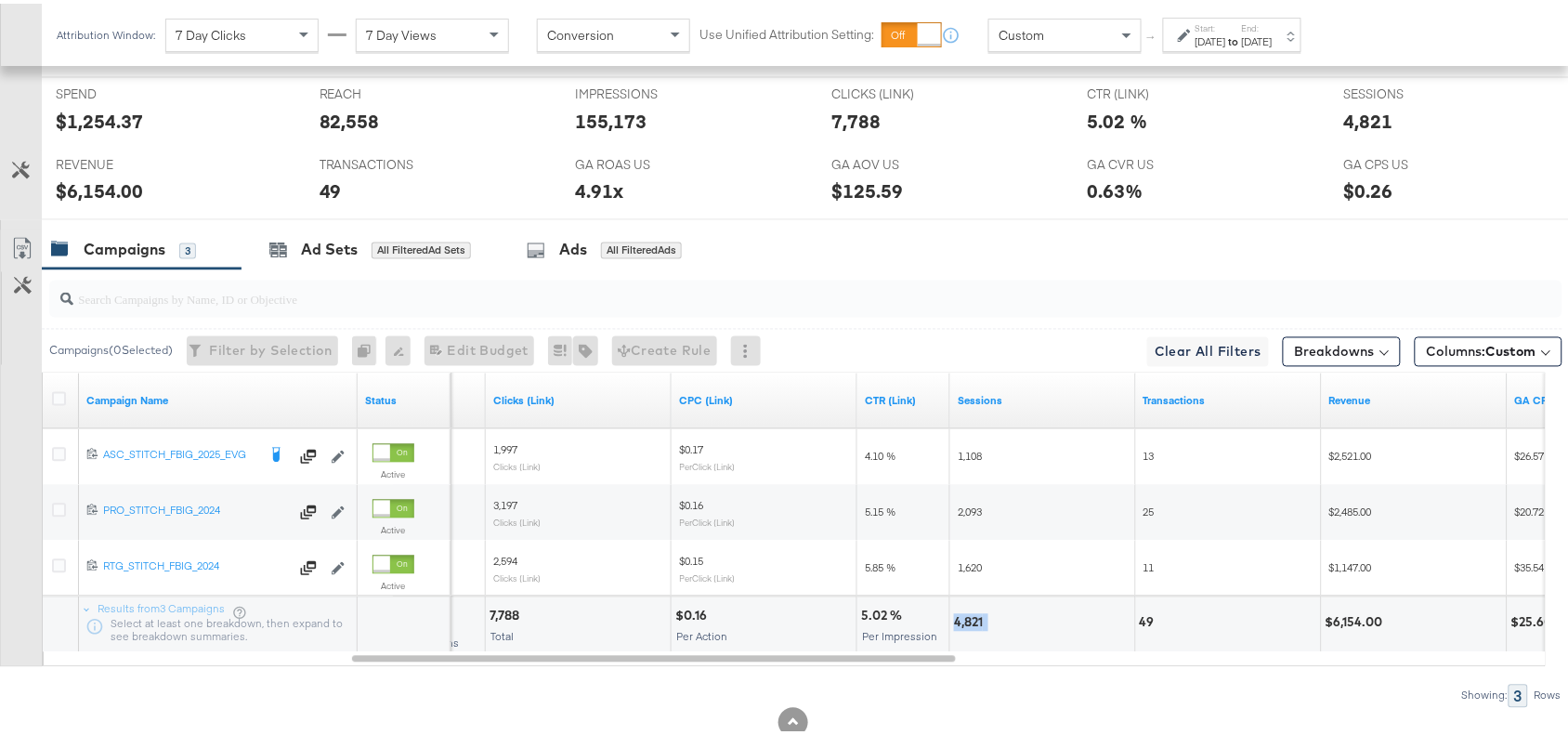 copy on "4,821" 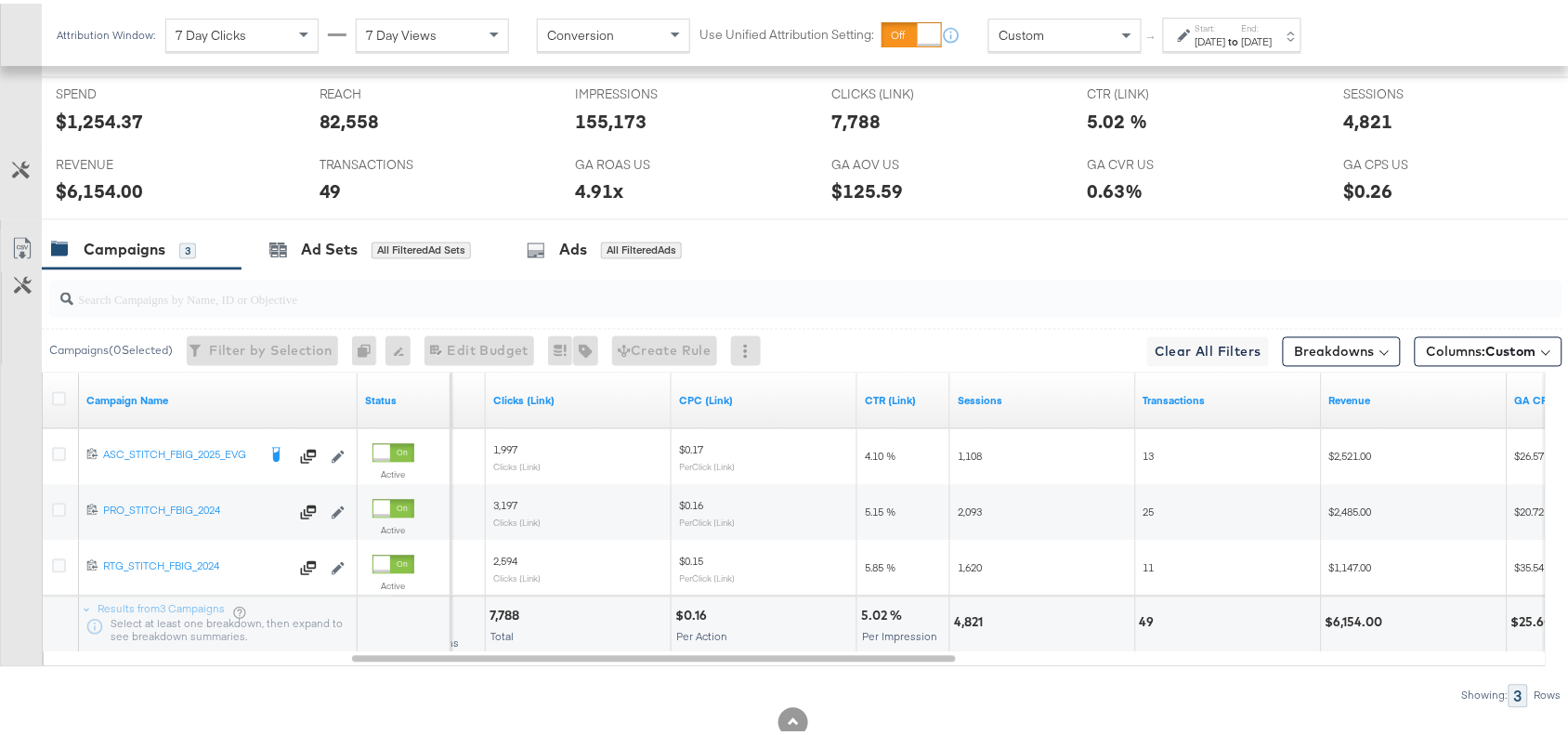 click on "49" at bounding box center [1150, 619] 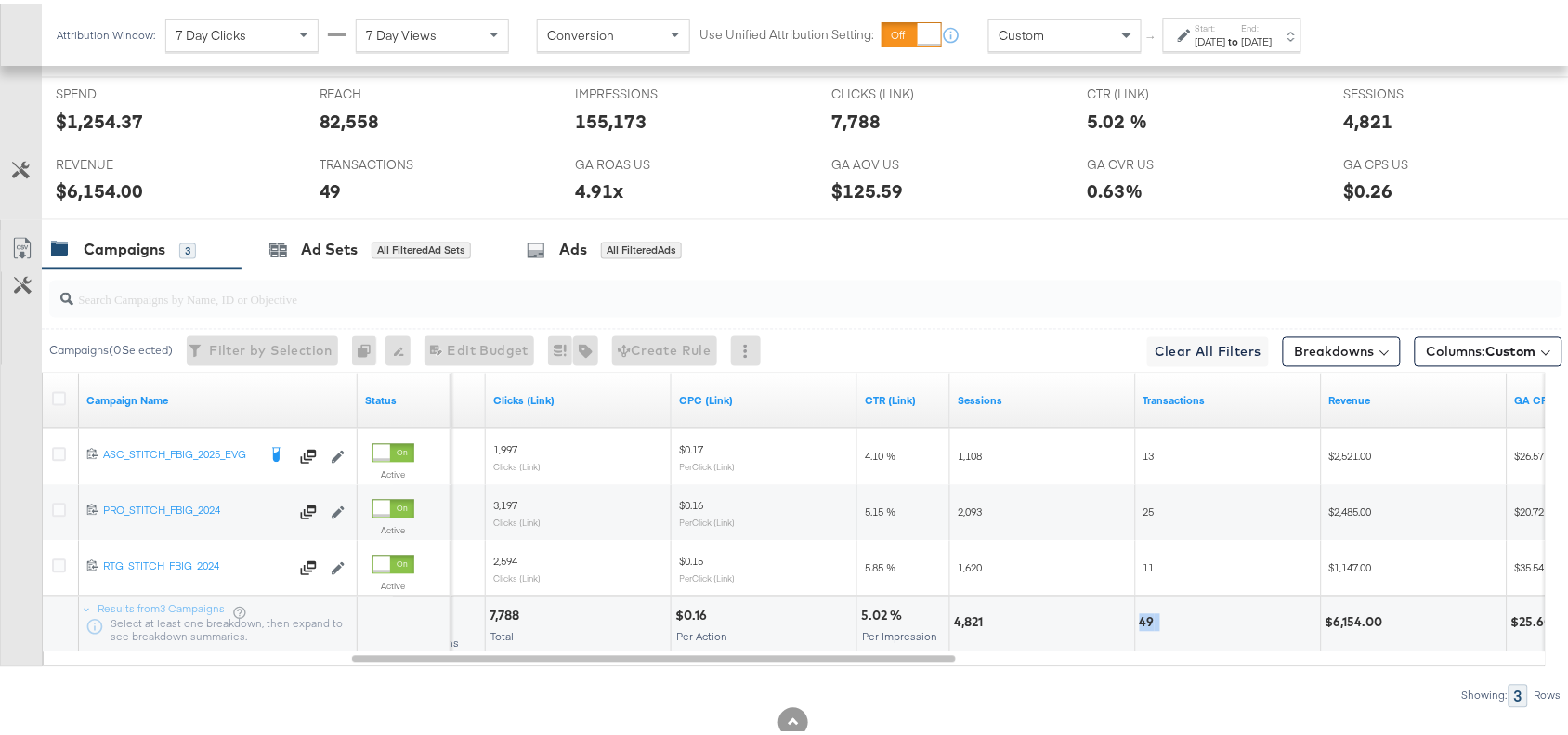 click on "49" at bounding box center [1150, 619] 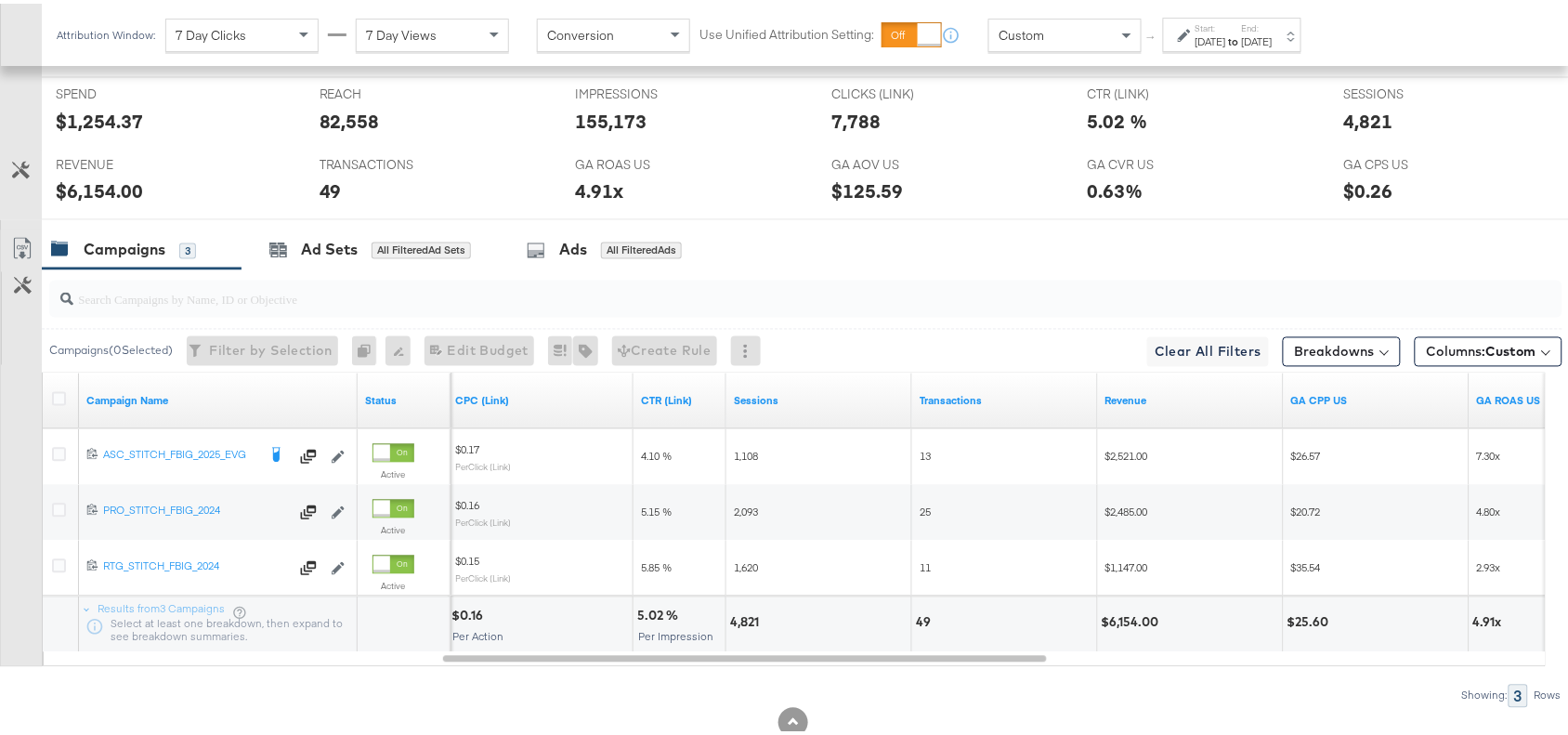 click on "$6,154.00" at bounding box center [1133, 619] 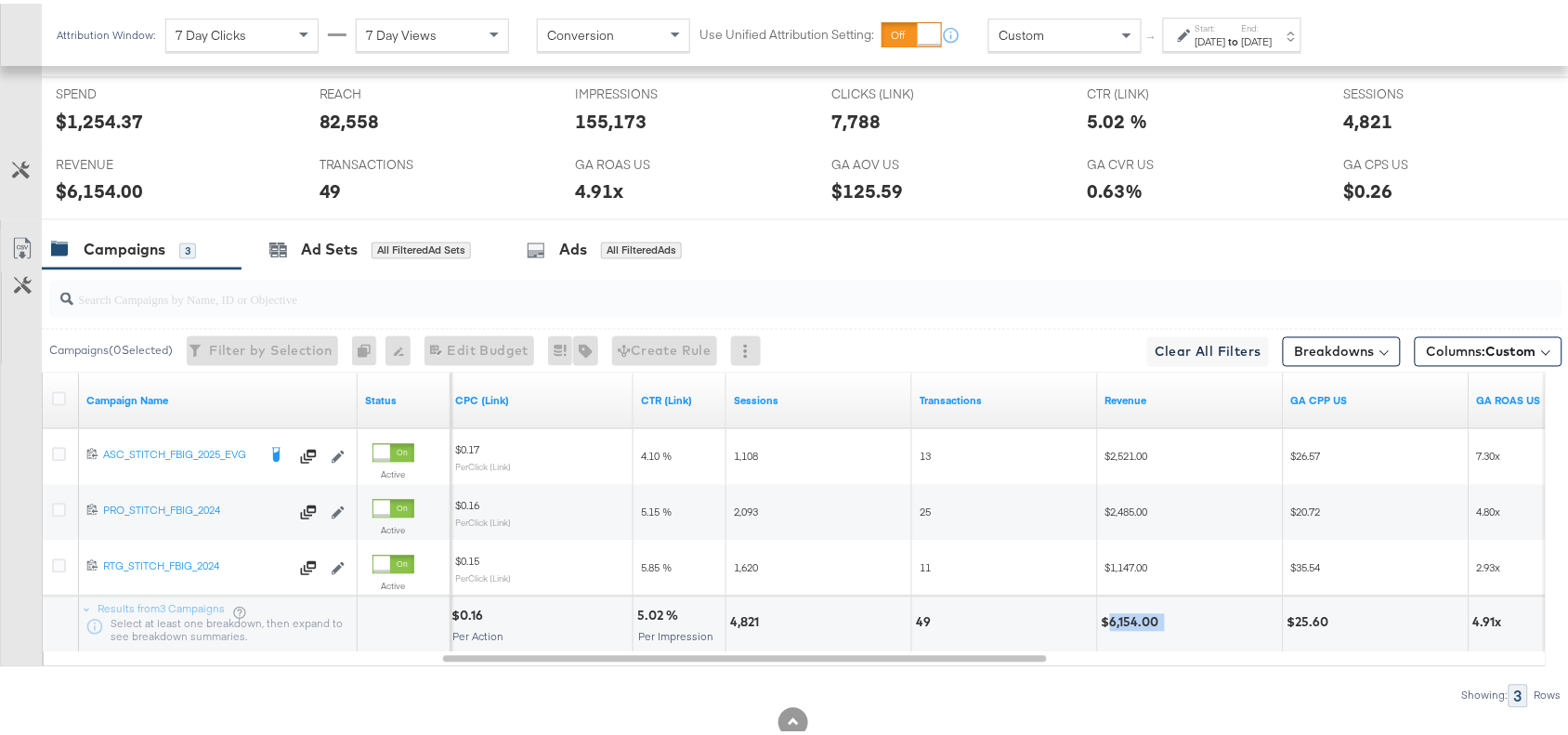click on "$6,154.00" at bounding box center [1133, 619] 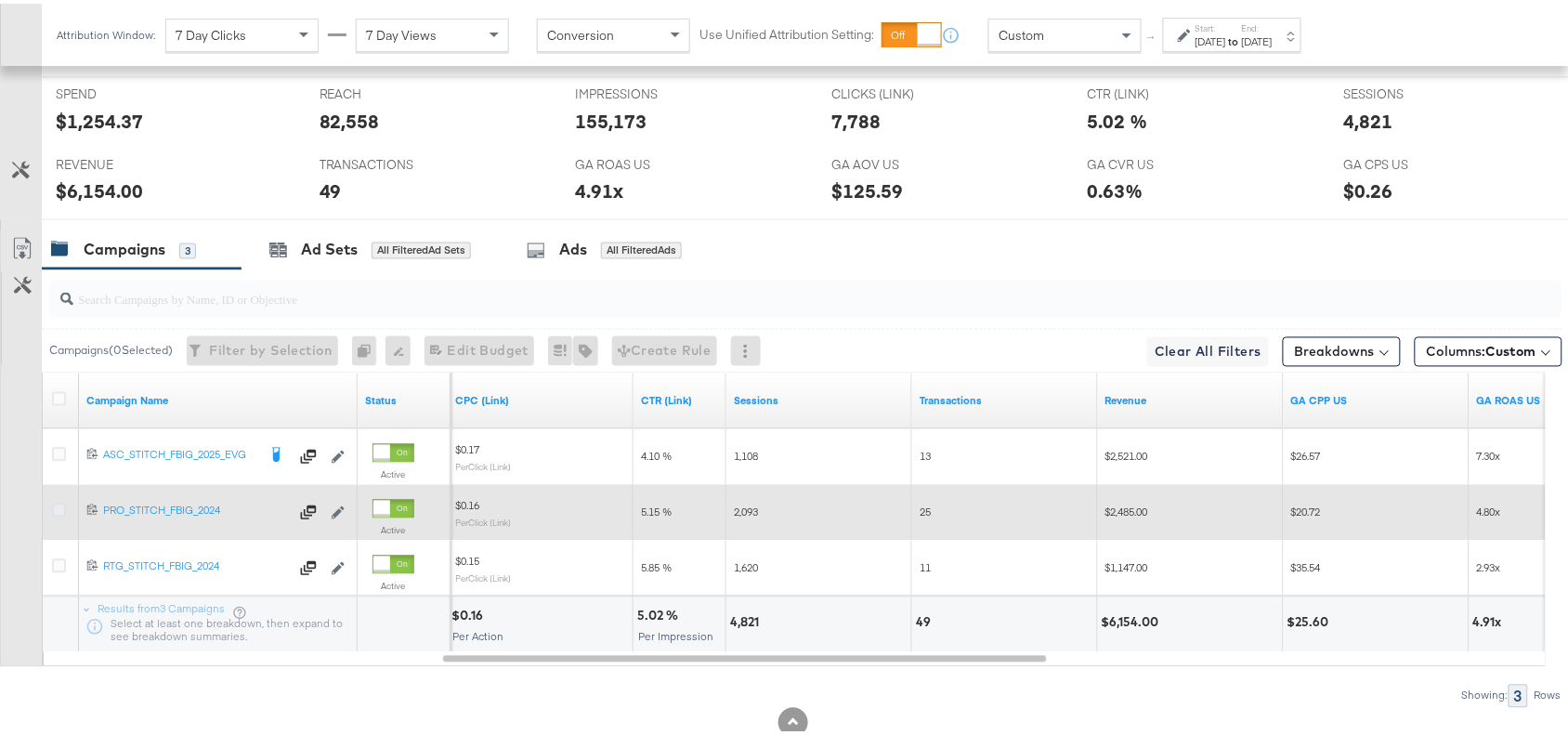 click at bounding box center (59, 506) 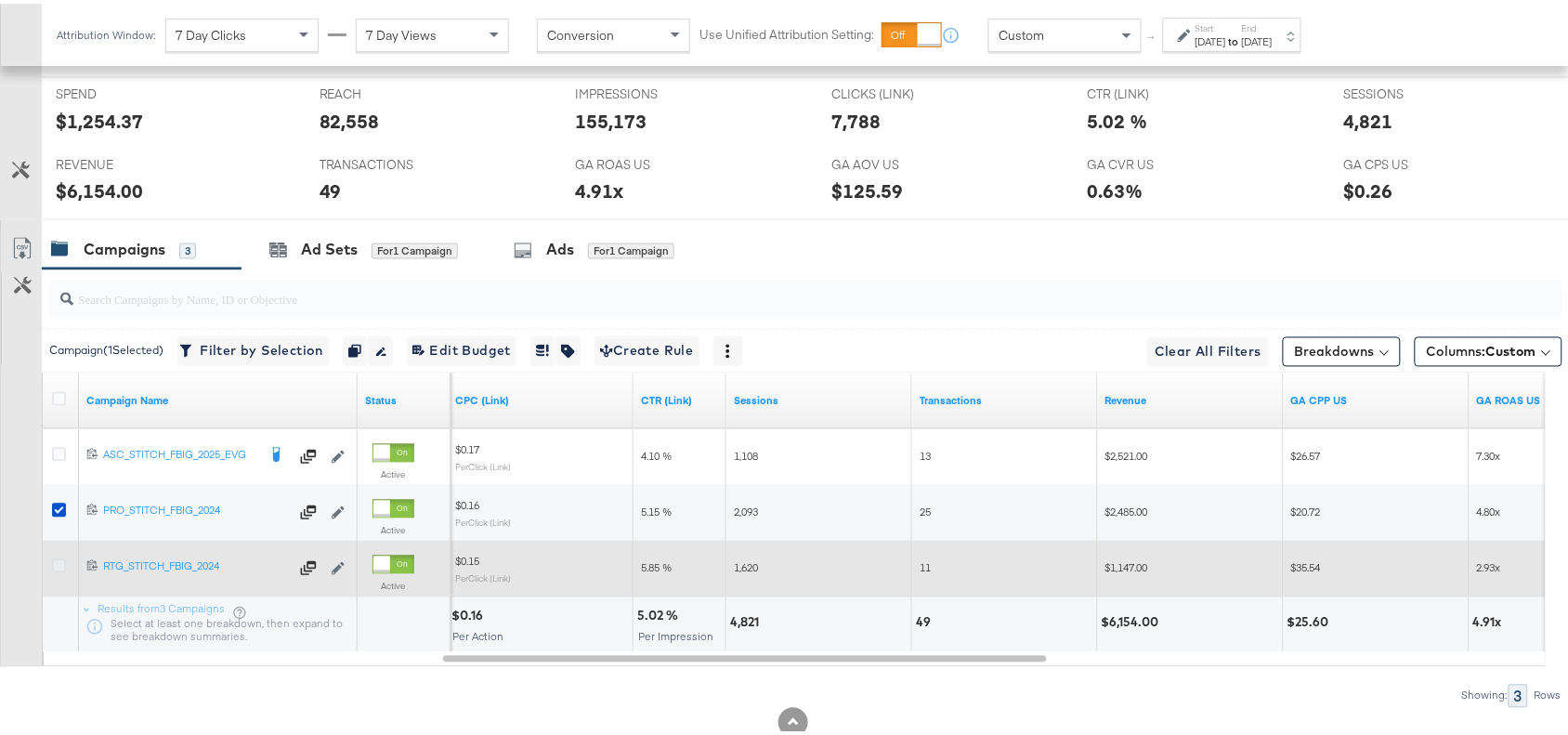click at bounding box center [59, 562] 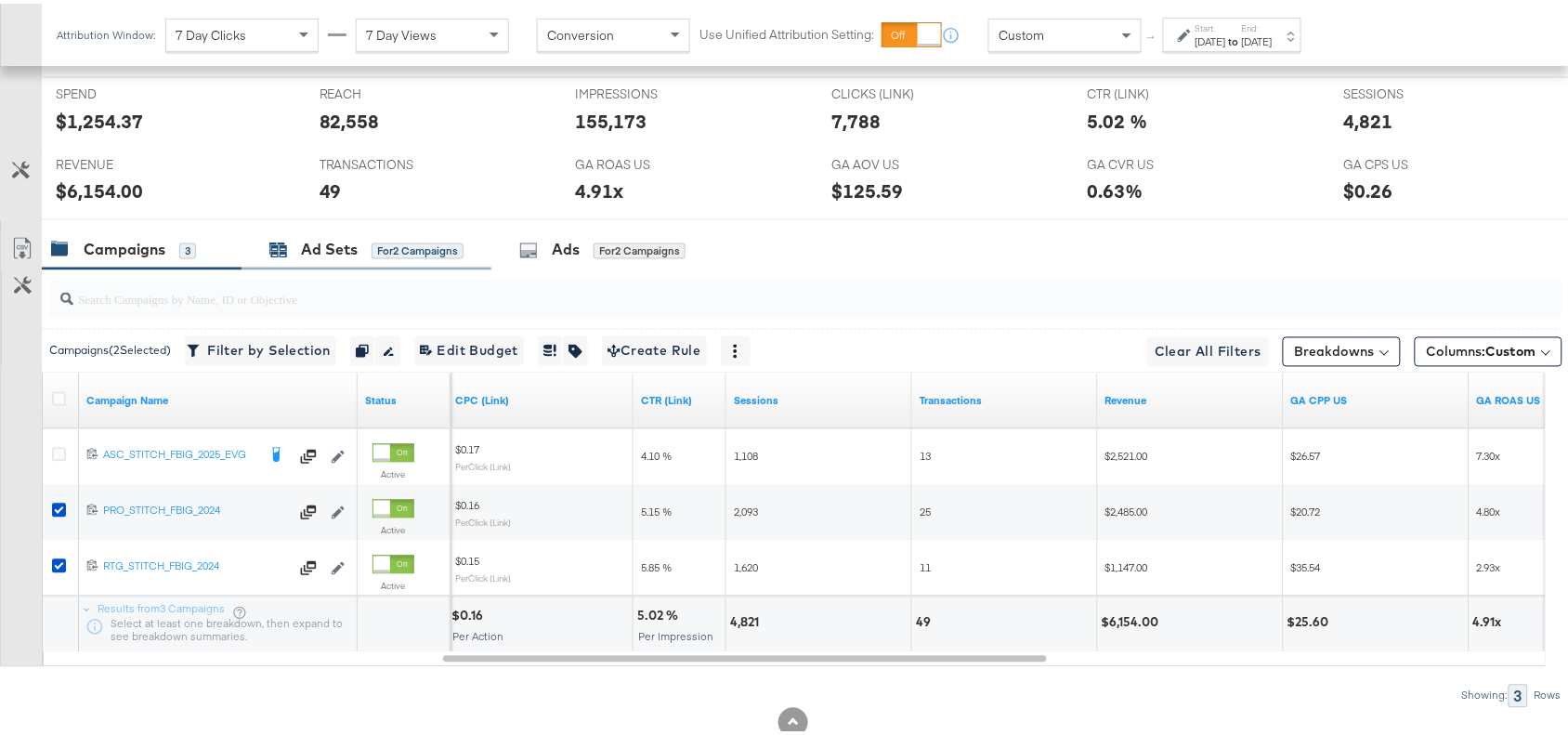 click on "Ad Sets" at bounding box center [329, 246] 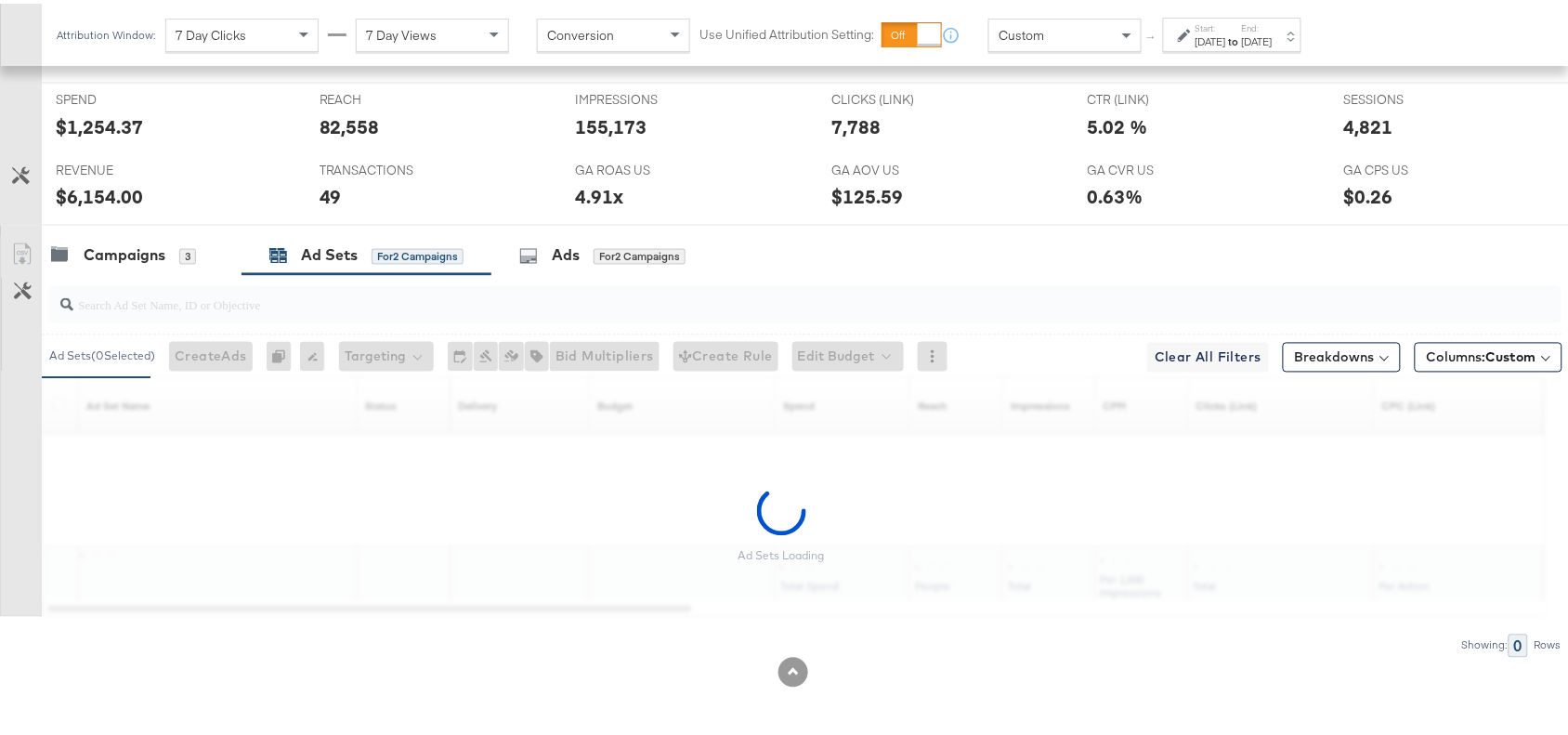 click on "Start:" at bounding box center (1210, 24) 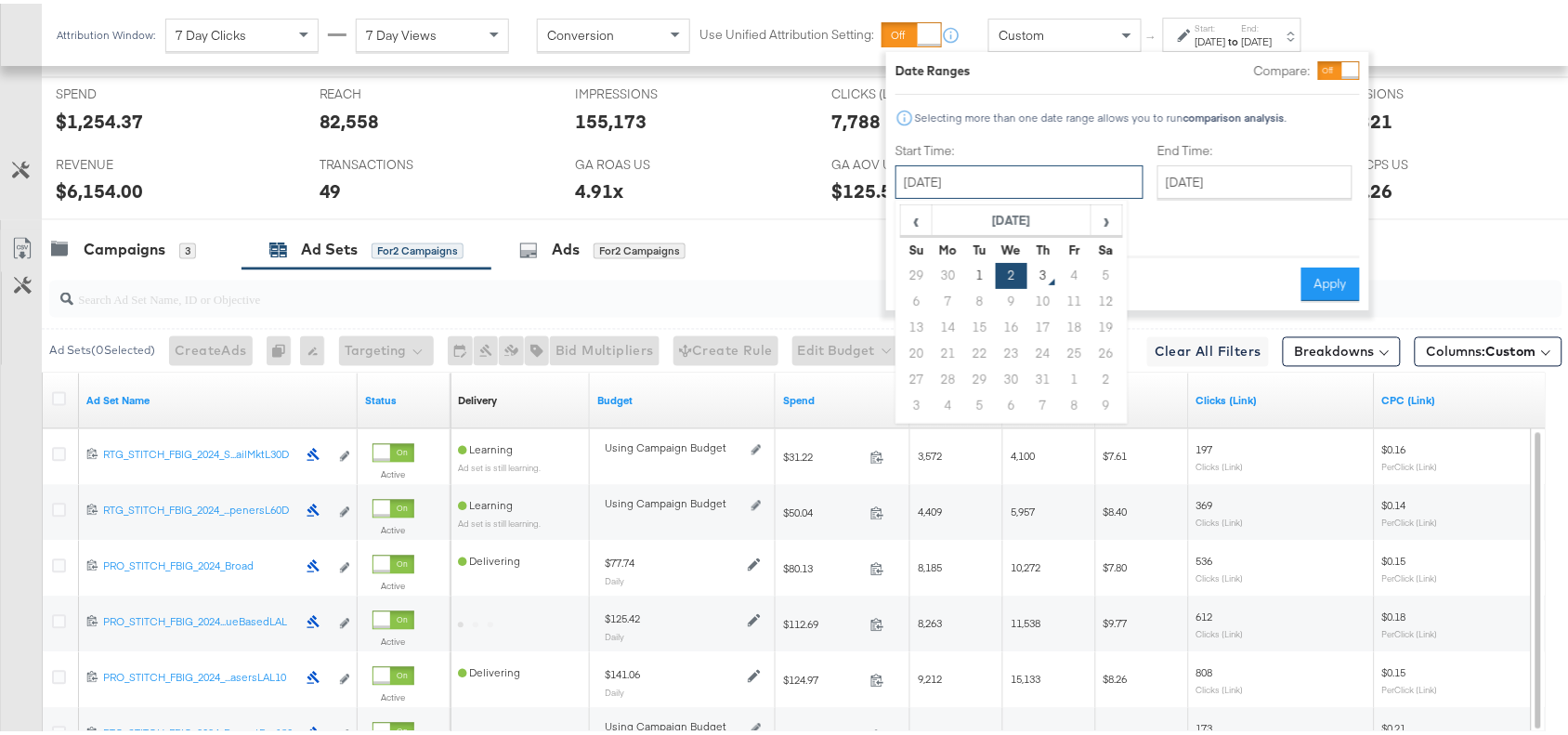 click on "[DATE]" at bounding box center [1019, 178] 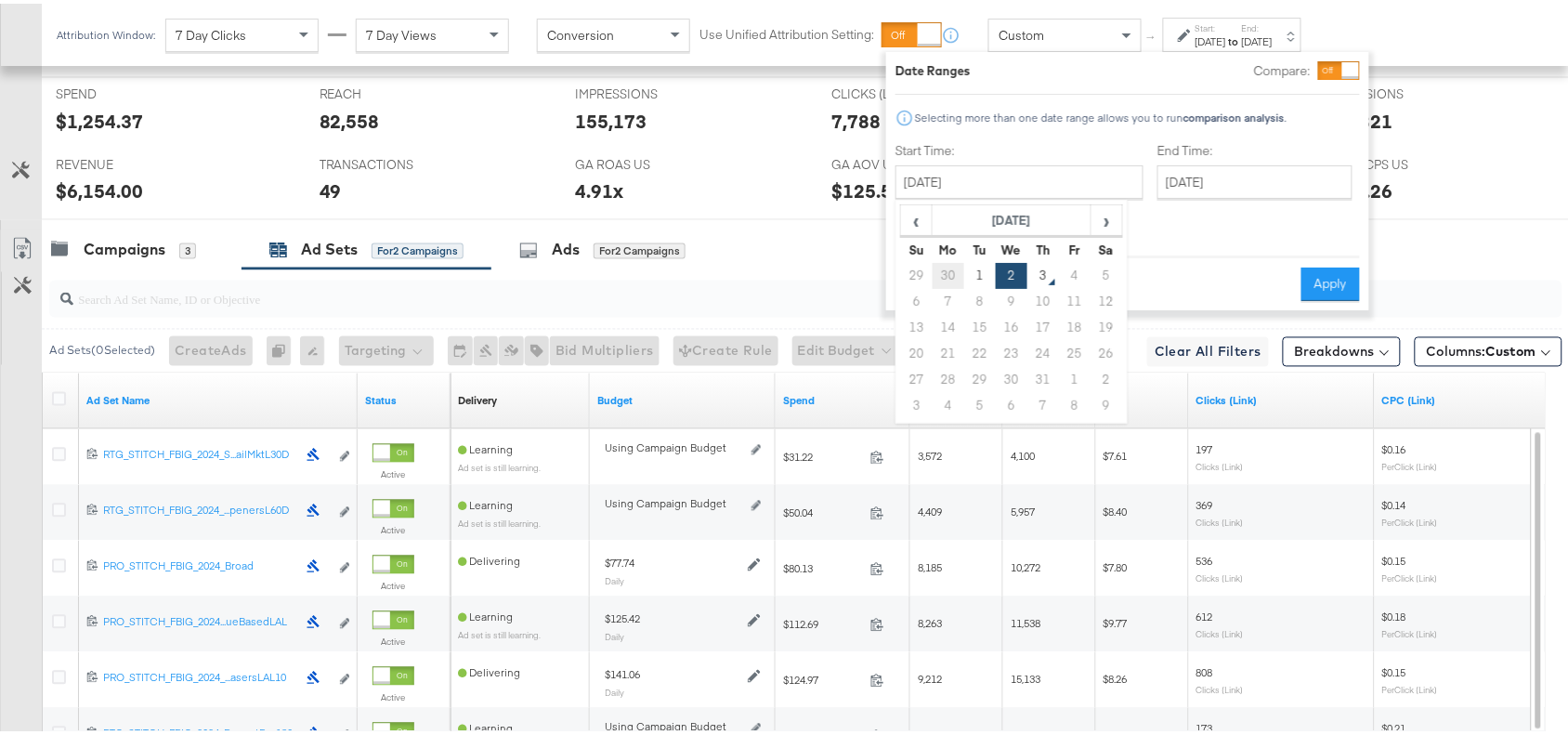 click on "30" at bounding box center (948, 272) 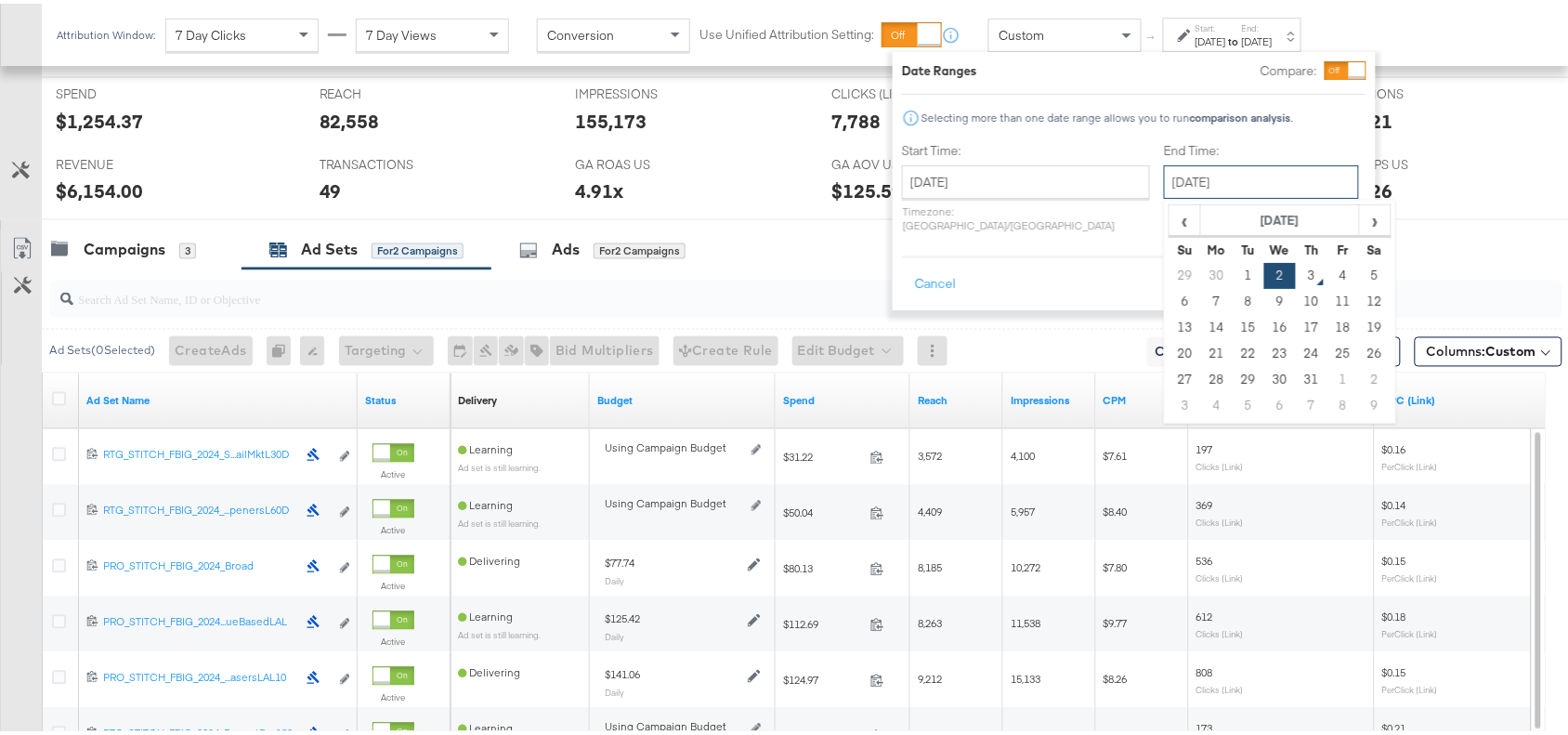 click on "[DATE]" at bounding box center [1261, 178] 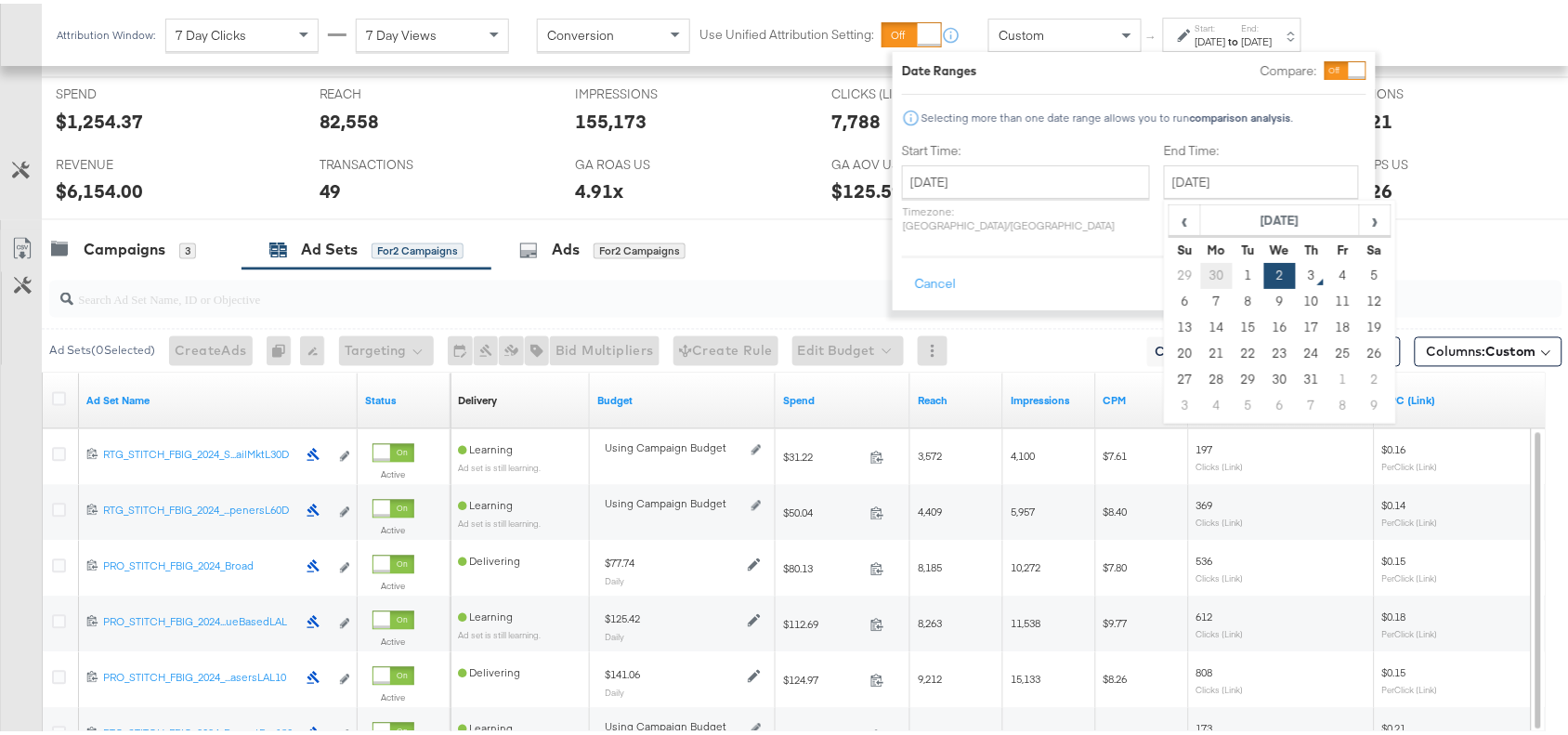 click on "30" at bounding box center [1217, 272] 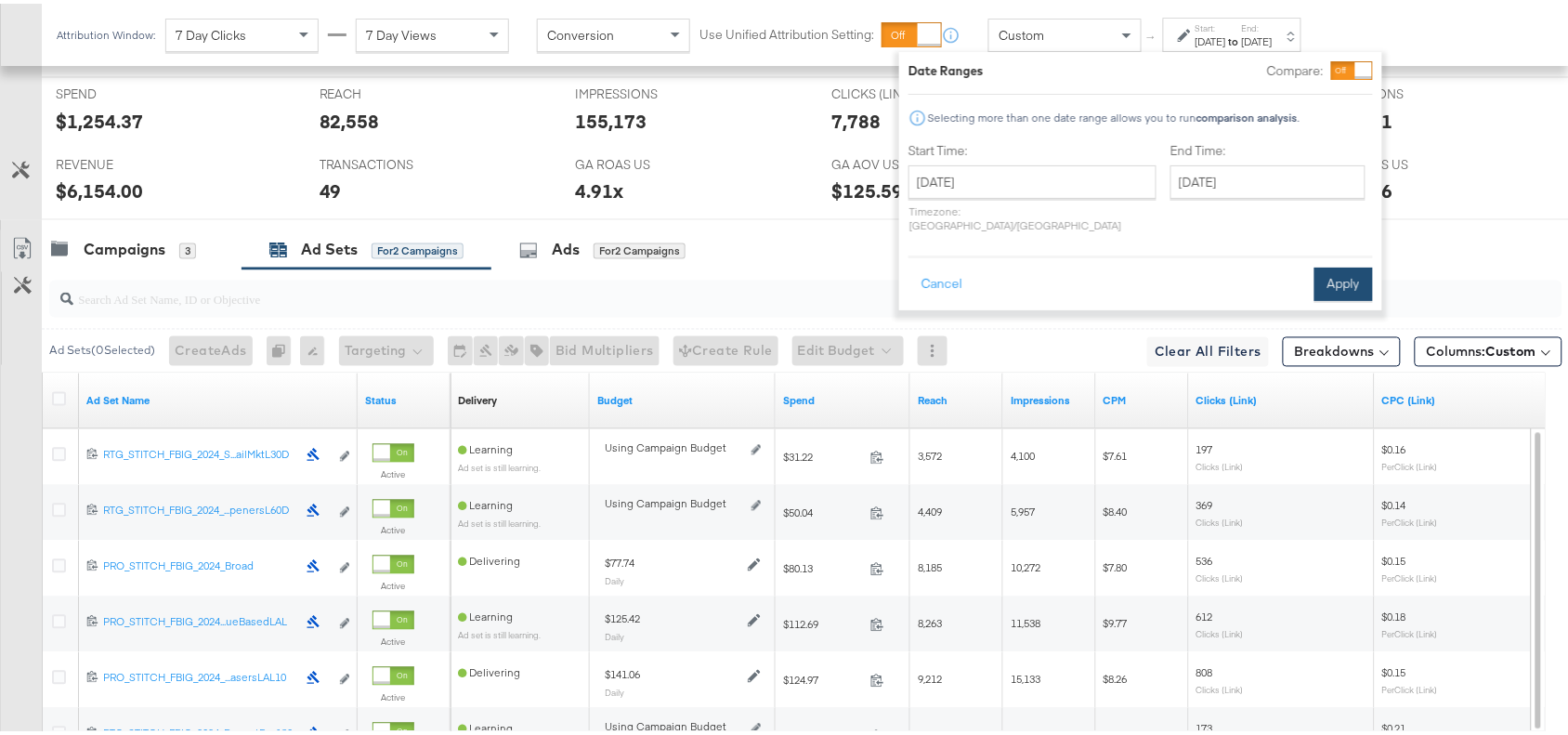 click on "Apply" at bounding box center [1343, 281] 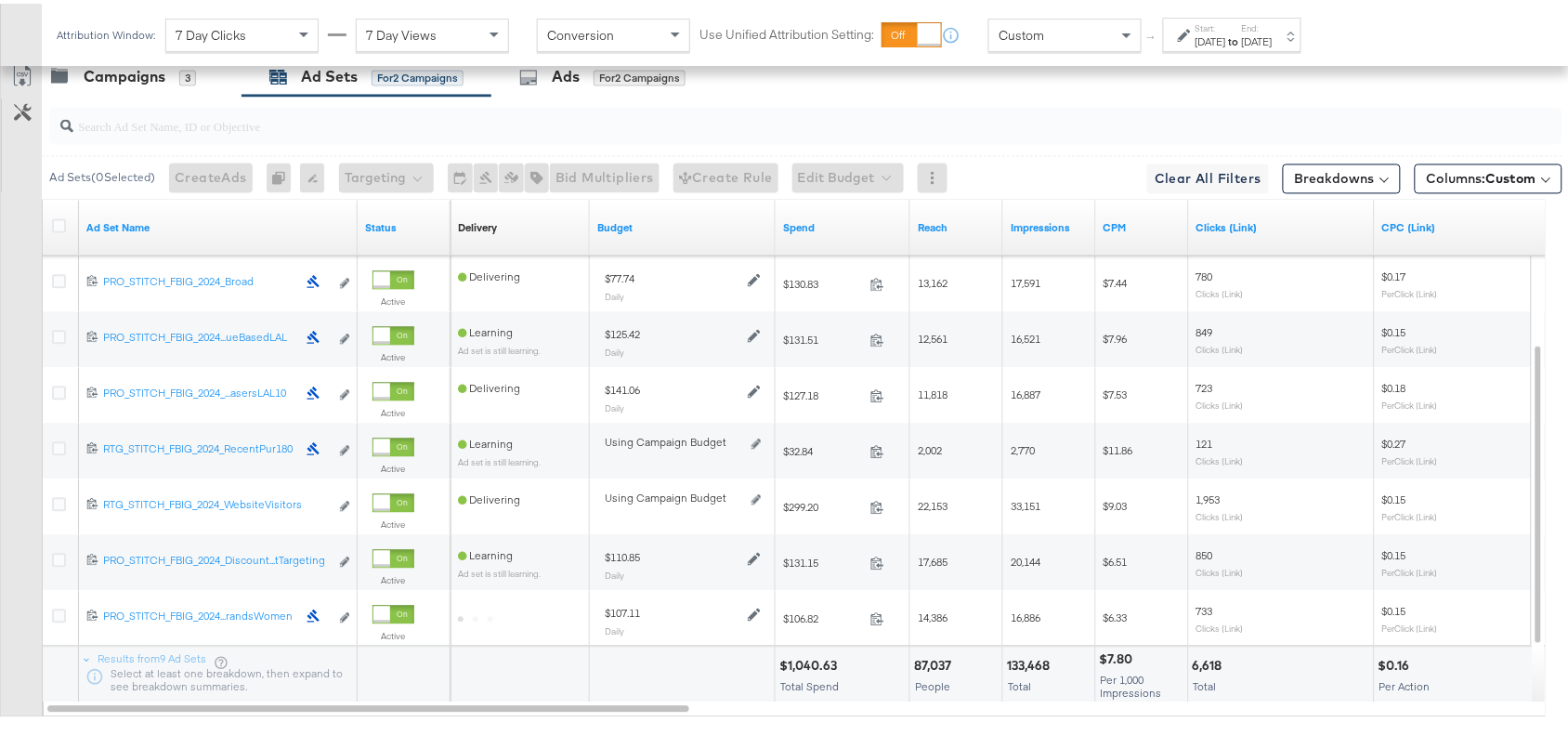 scroll, scrollTop: 1051, scrollLeft: 0, axis: vertical 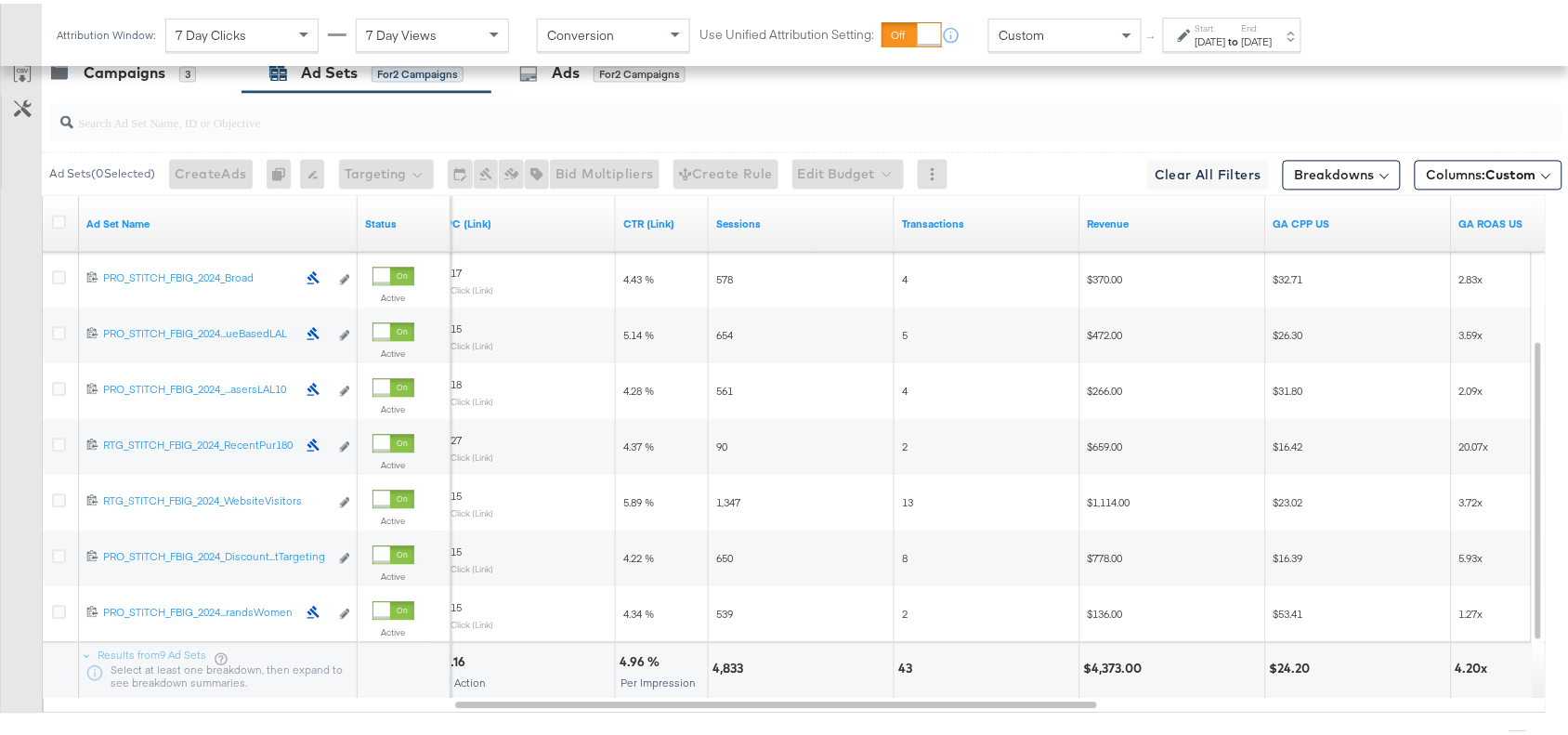 click on "Start:" at bounding box center (1210, 24) 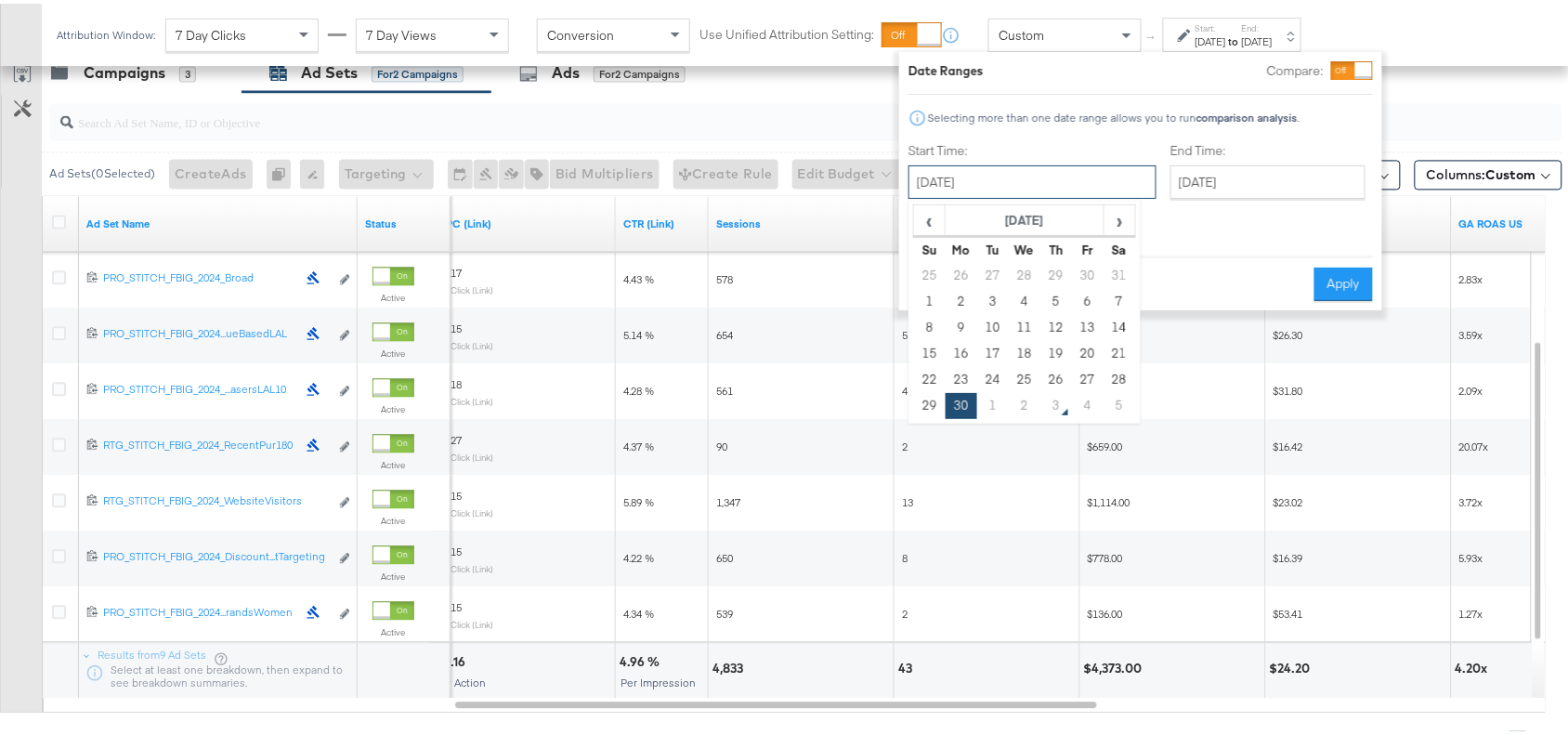 click on "[DATE]" at bounding box center [1032, 178] 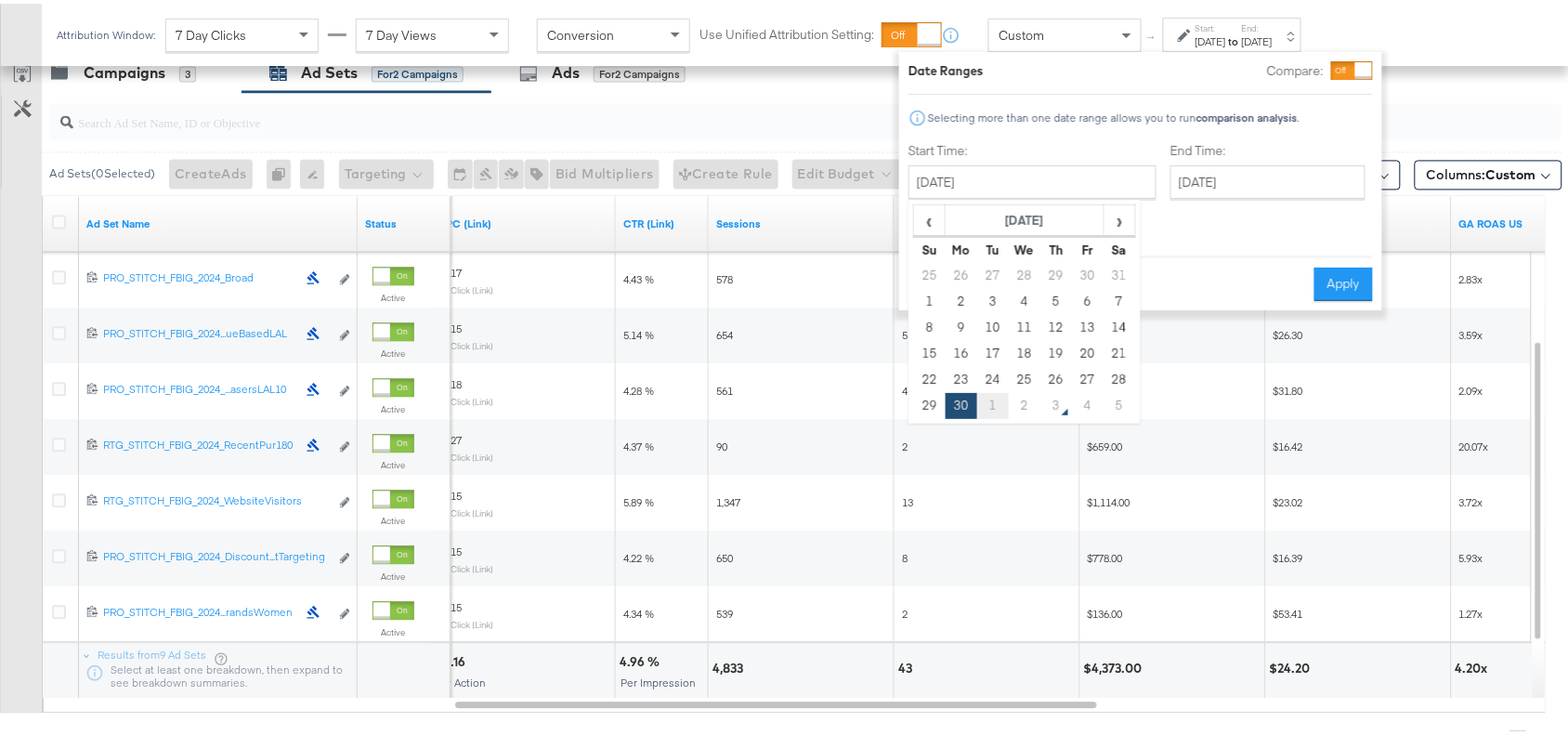 click on "1" at bounding box center (993, 402) 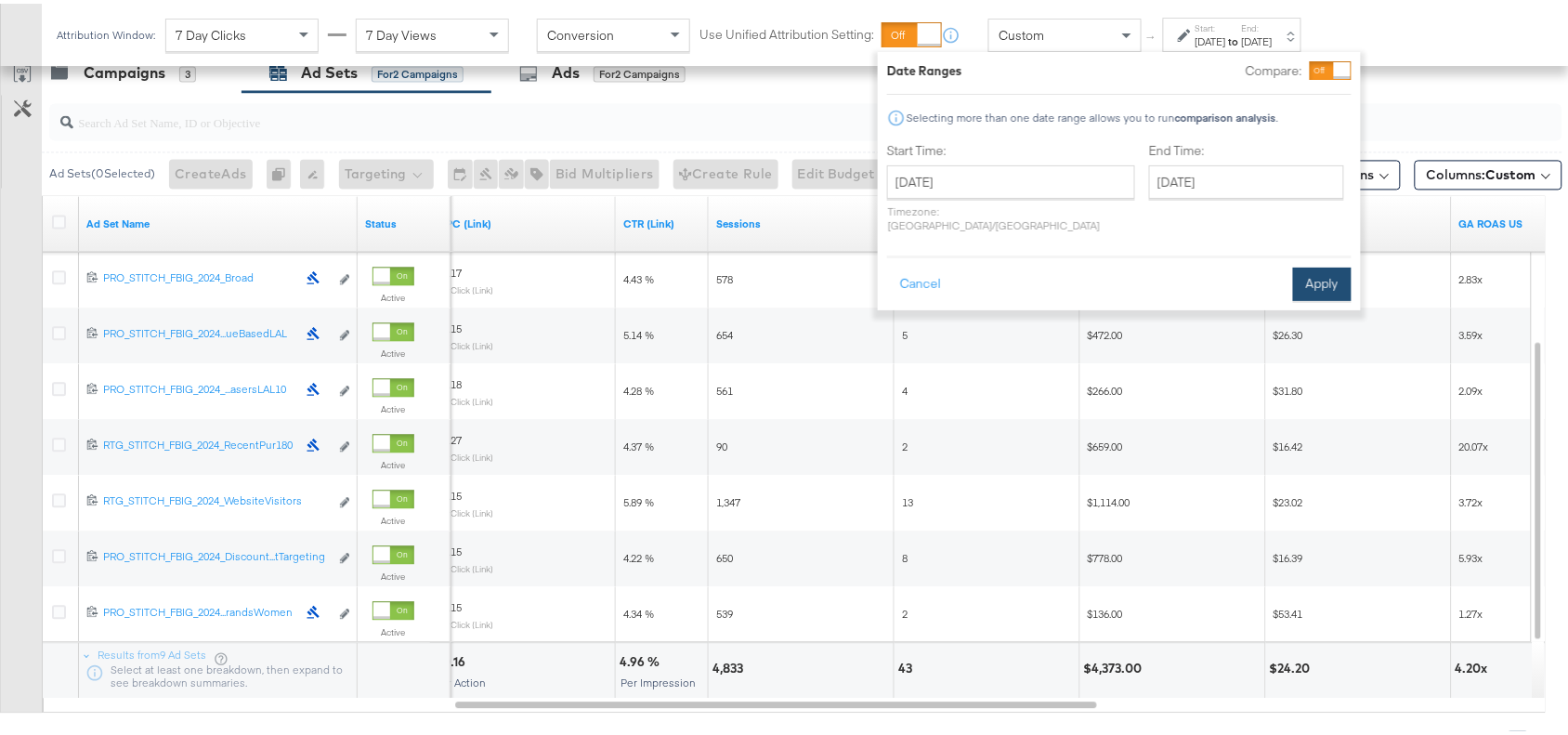 click on "Apply" at bounding box center [1322, 281] 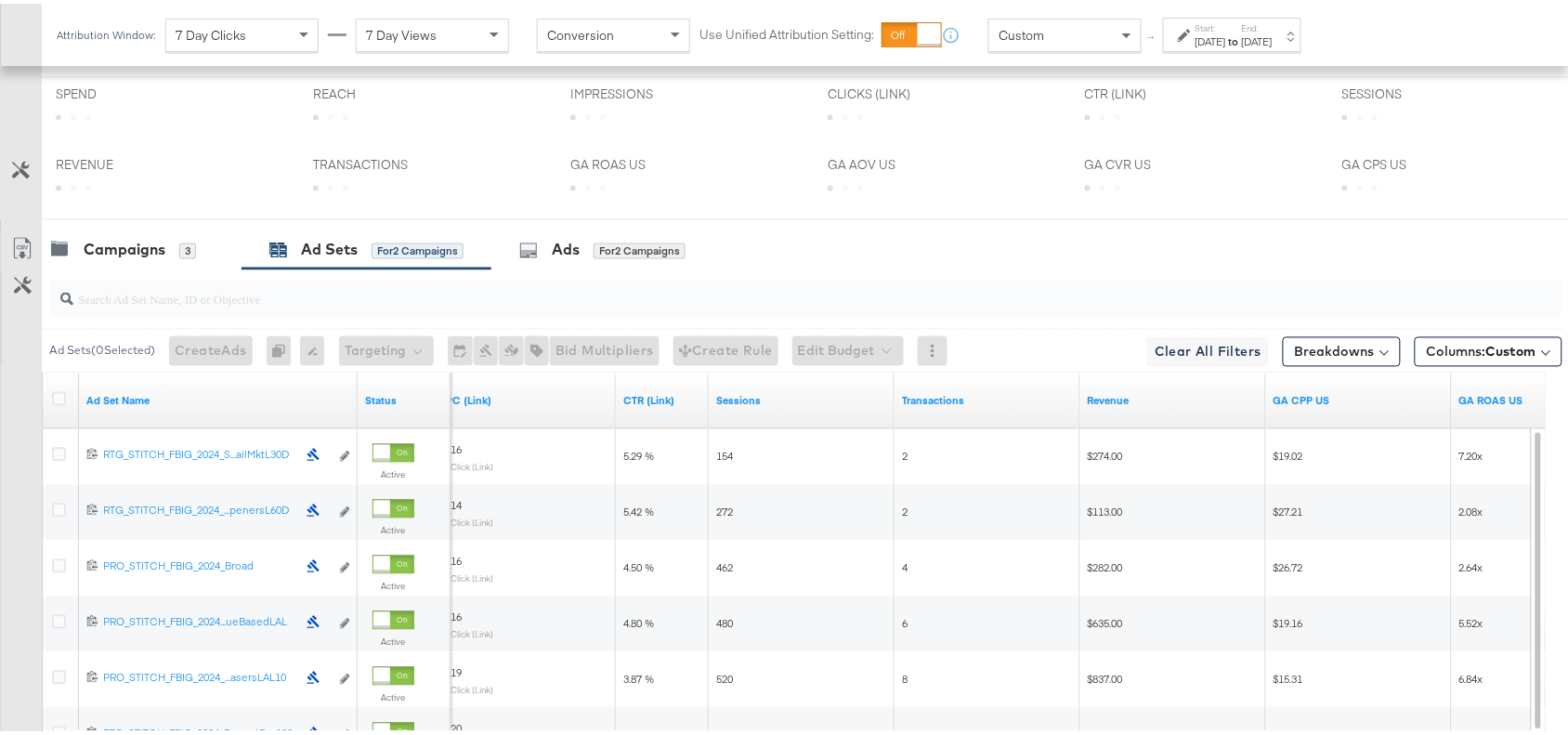 scroll, scrollTop: 1051, scrollLeft: 0, axis: vertical 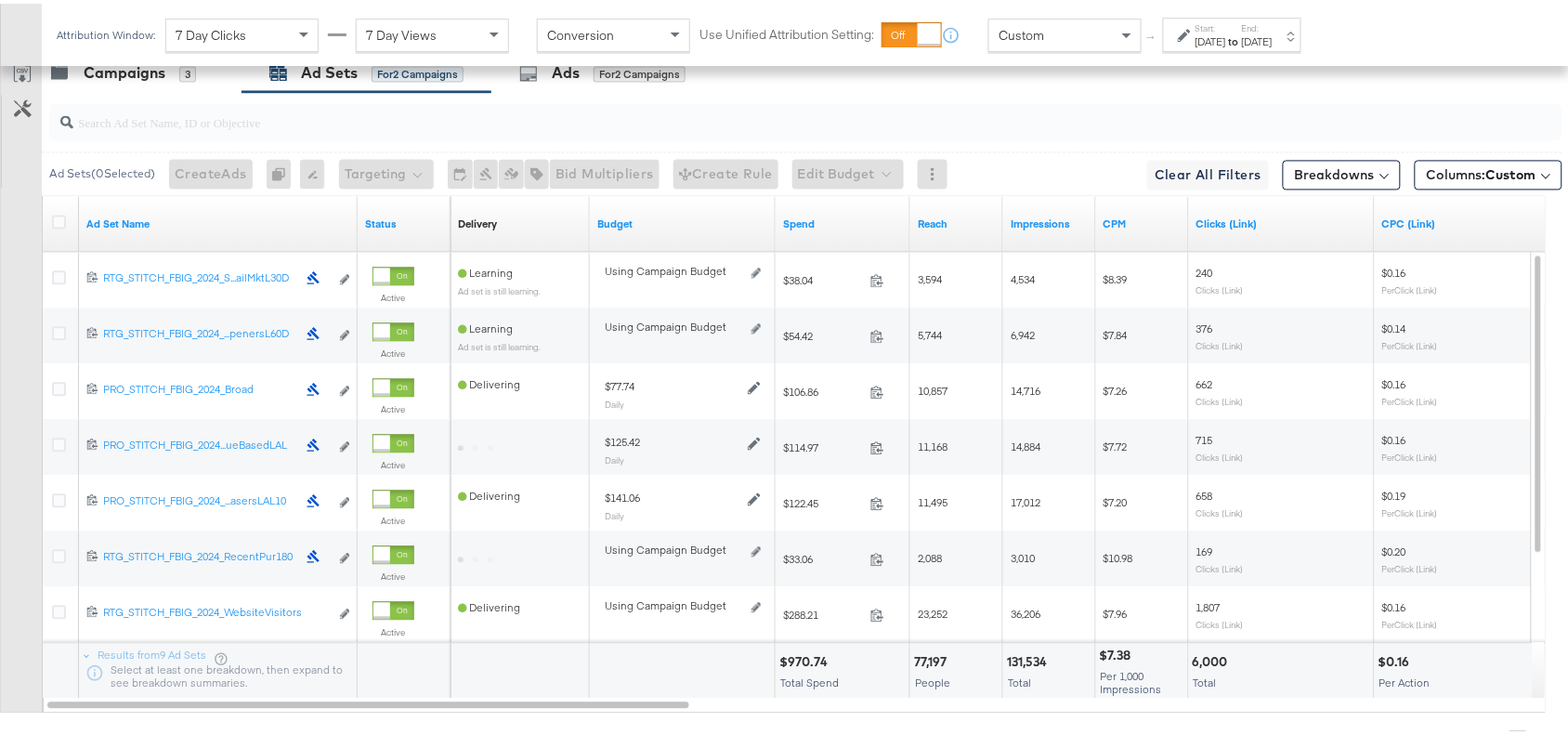 click on "$970.74" at bounding box center [806, 658] 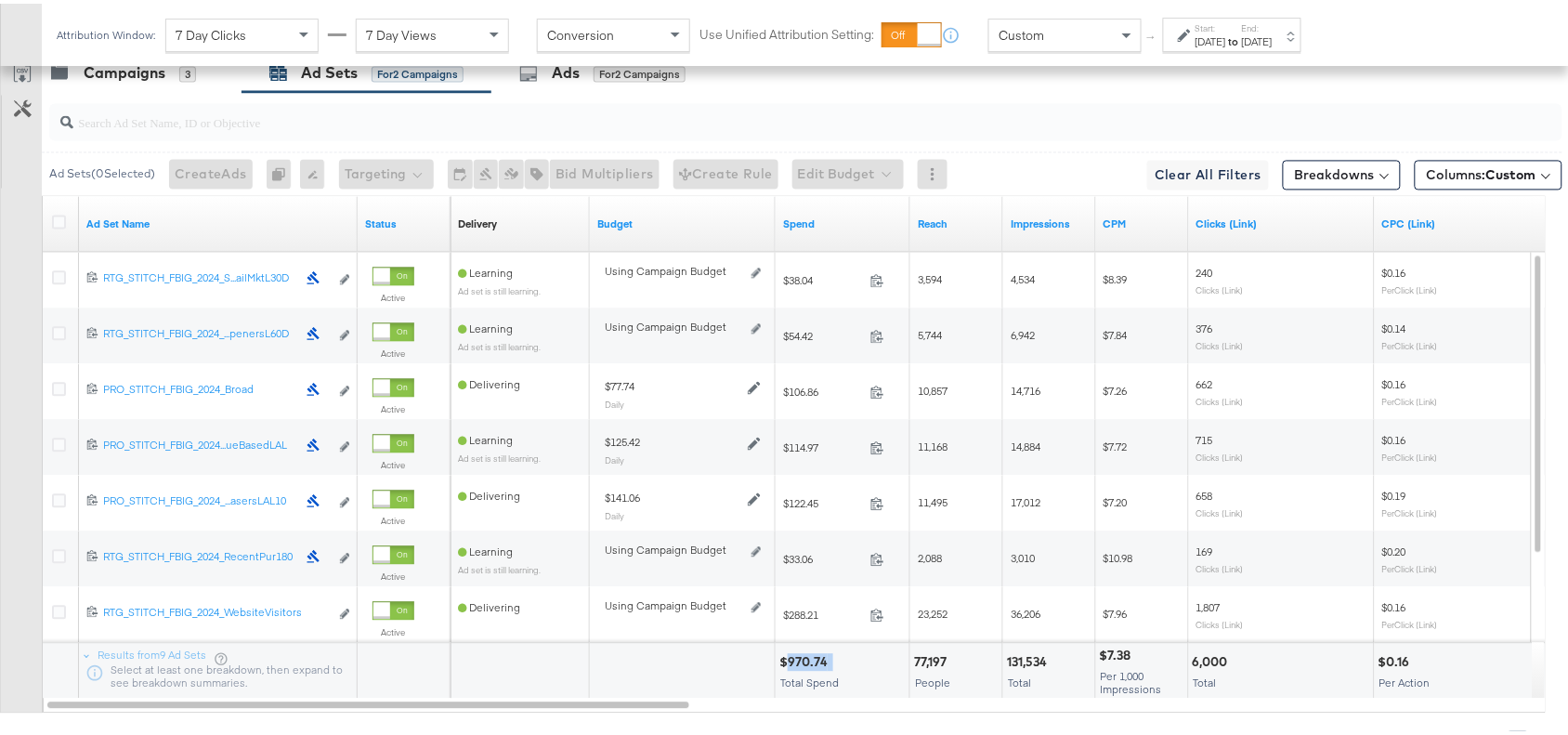 click on "$970.74" at bounding box center (806, 658) 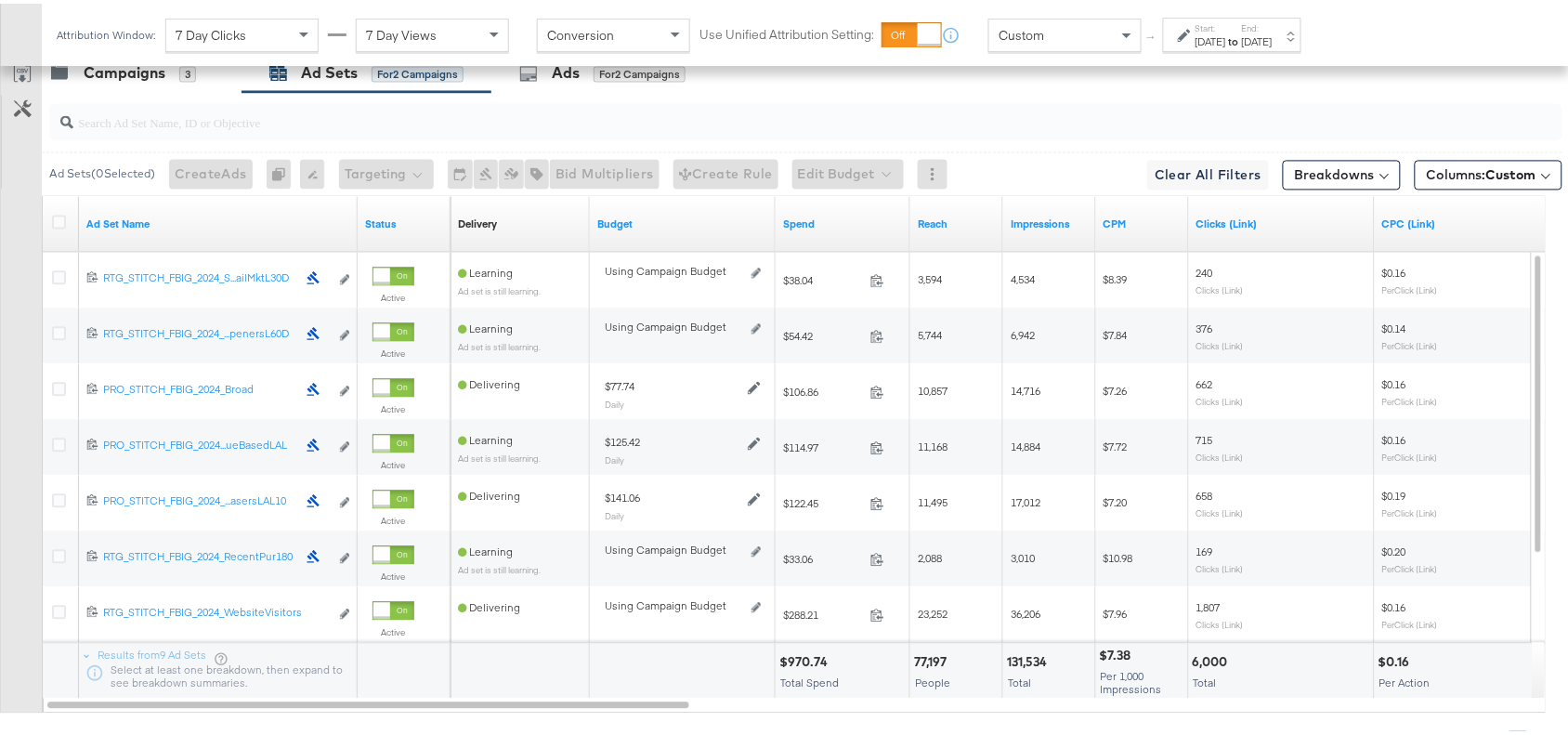 click on "131,534" at bounding box center [1029, 658] 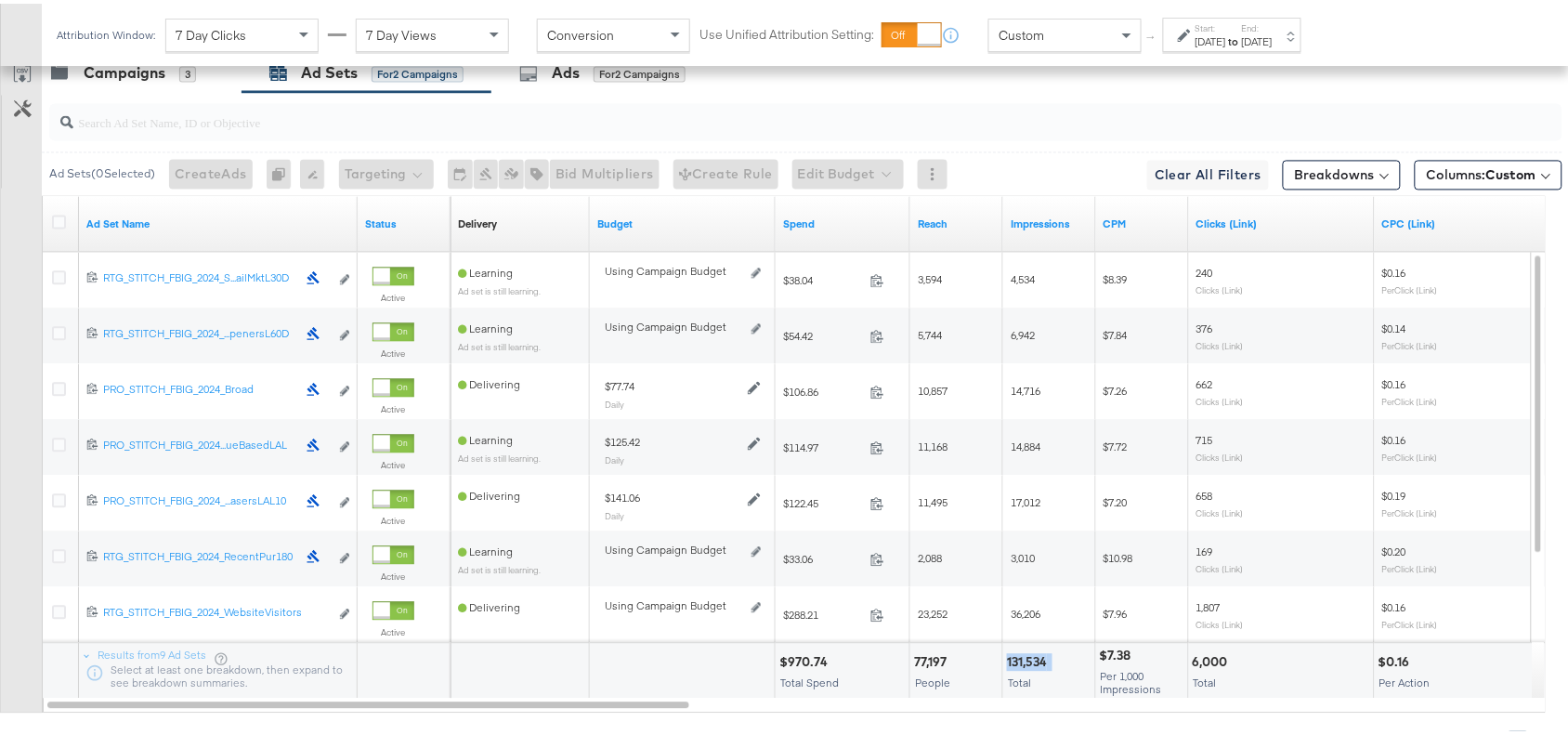 click on "131,534" at bounding box center (1029, 658) 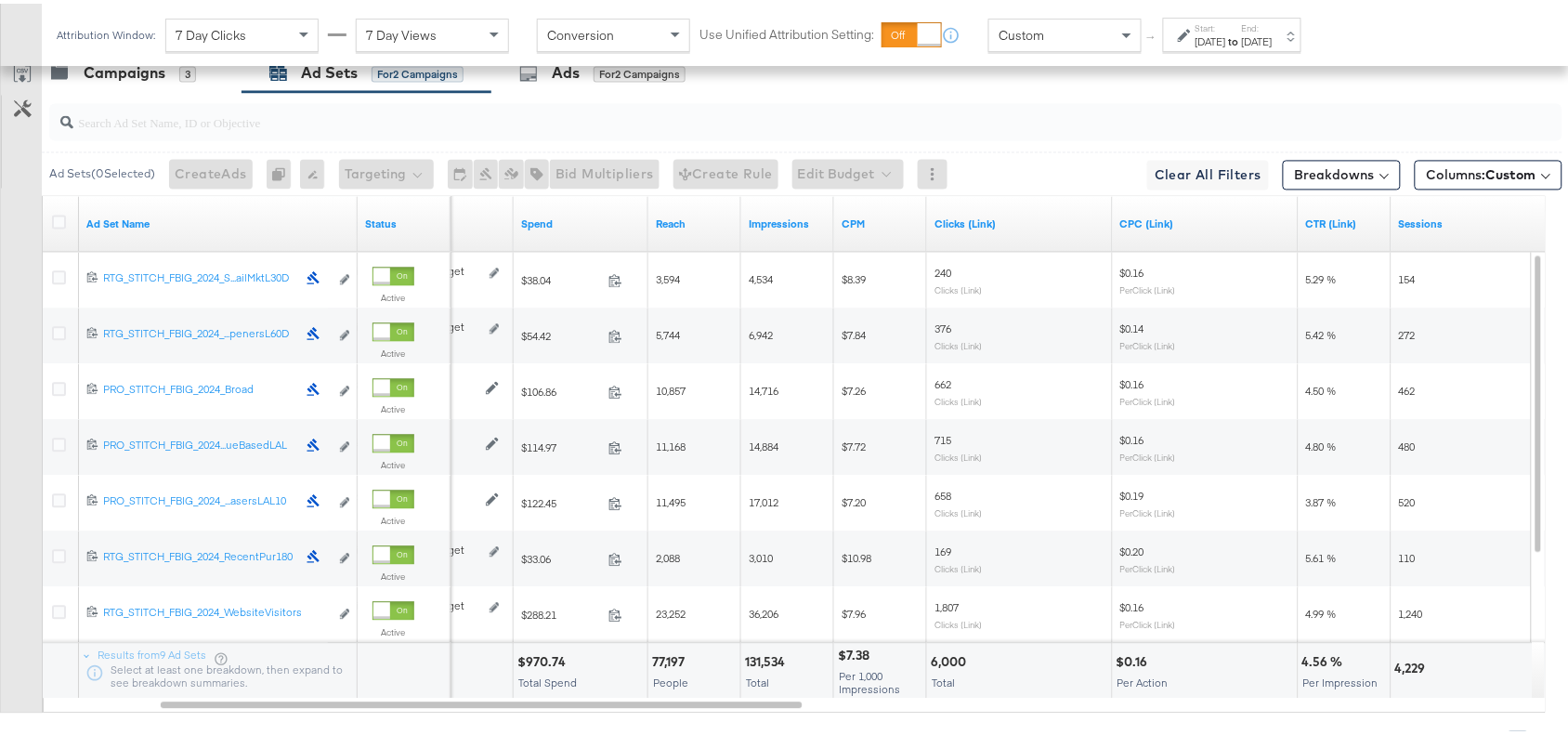 click on "6,000" at bounding box center (951, 658) 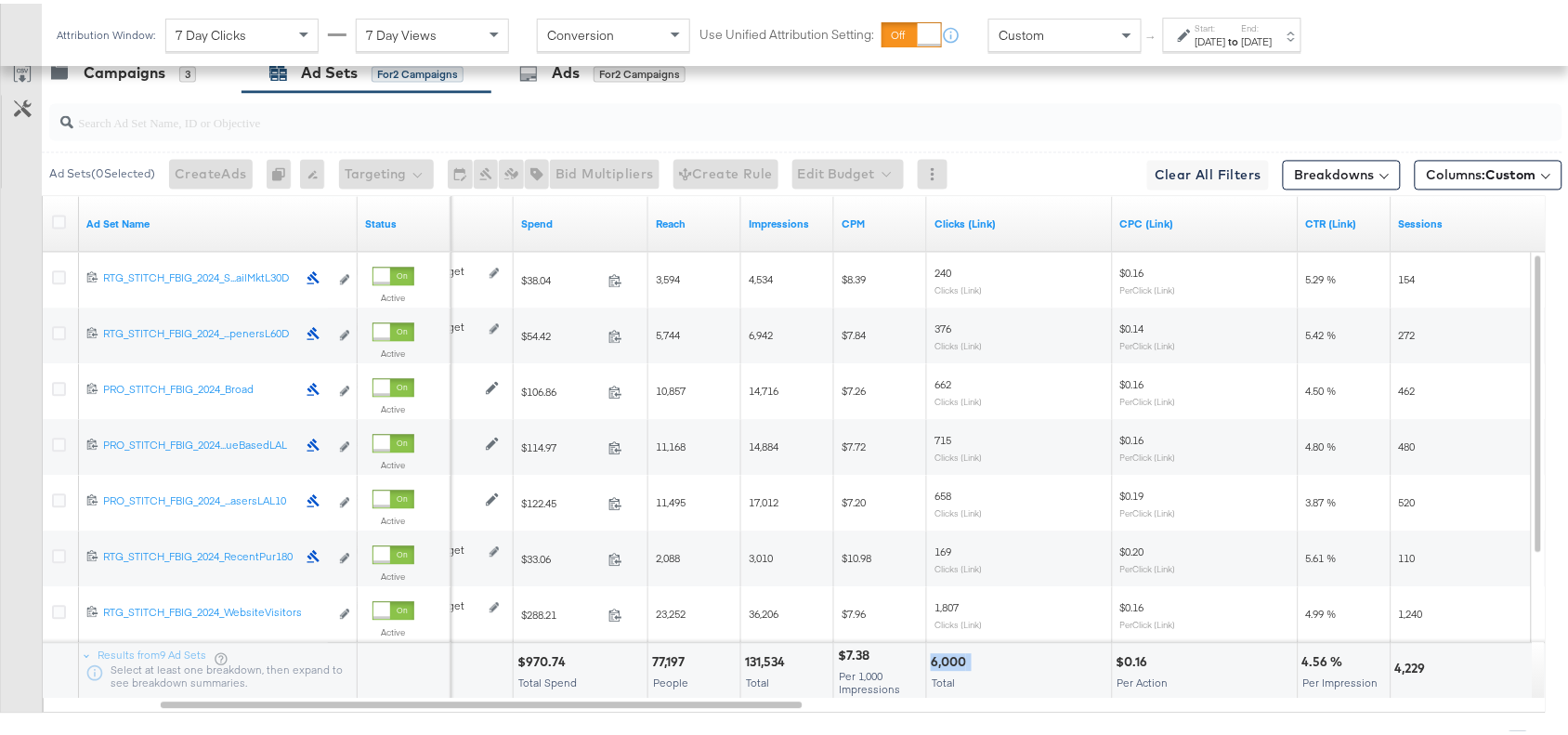 click on "6,000" at bounding box center (951, 658) 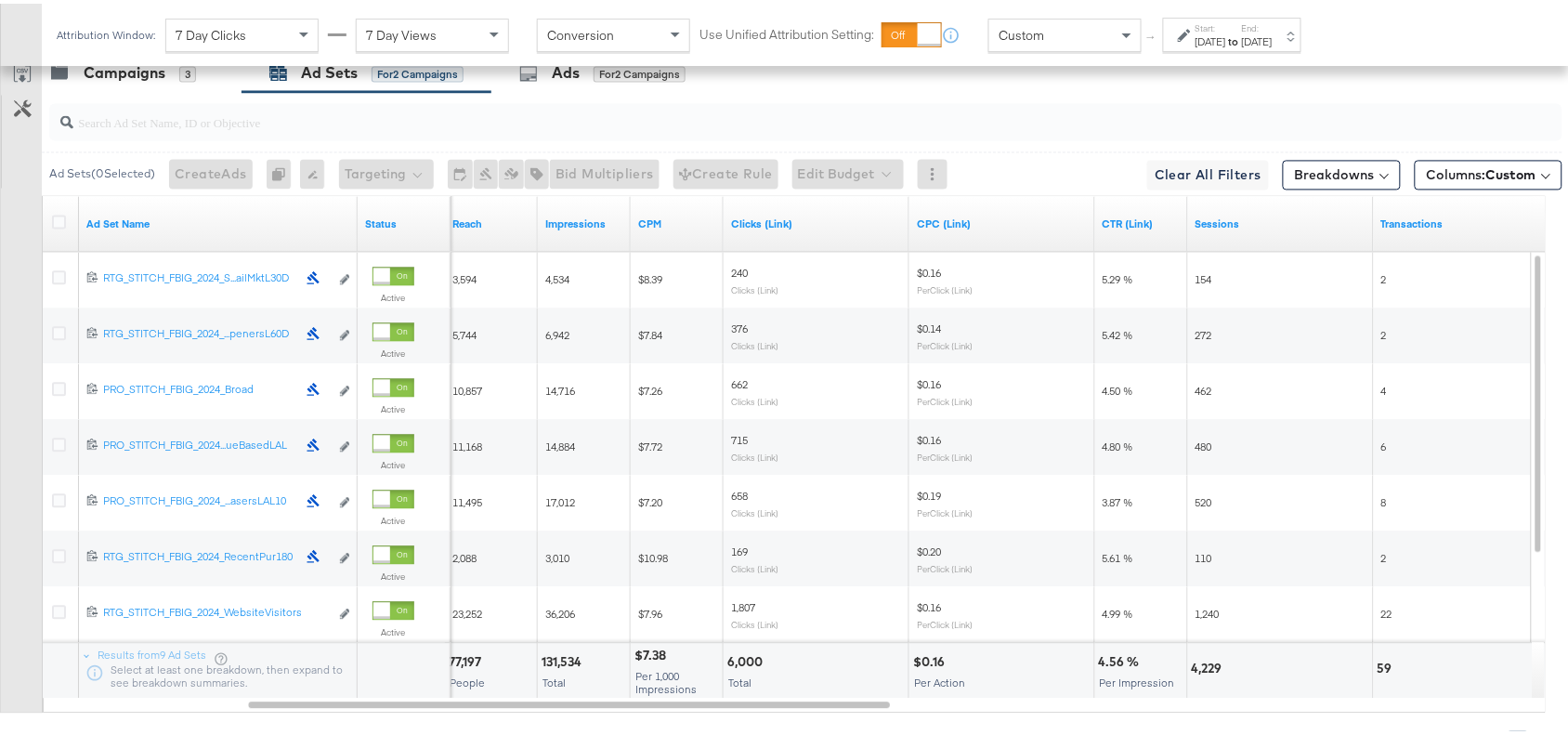click on "4,229" at bounding box center (1209, 664) 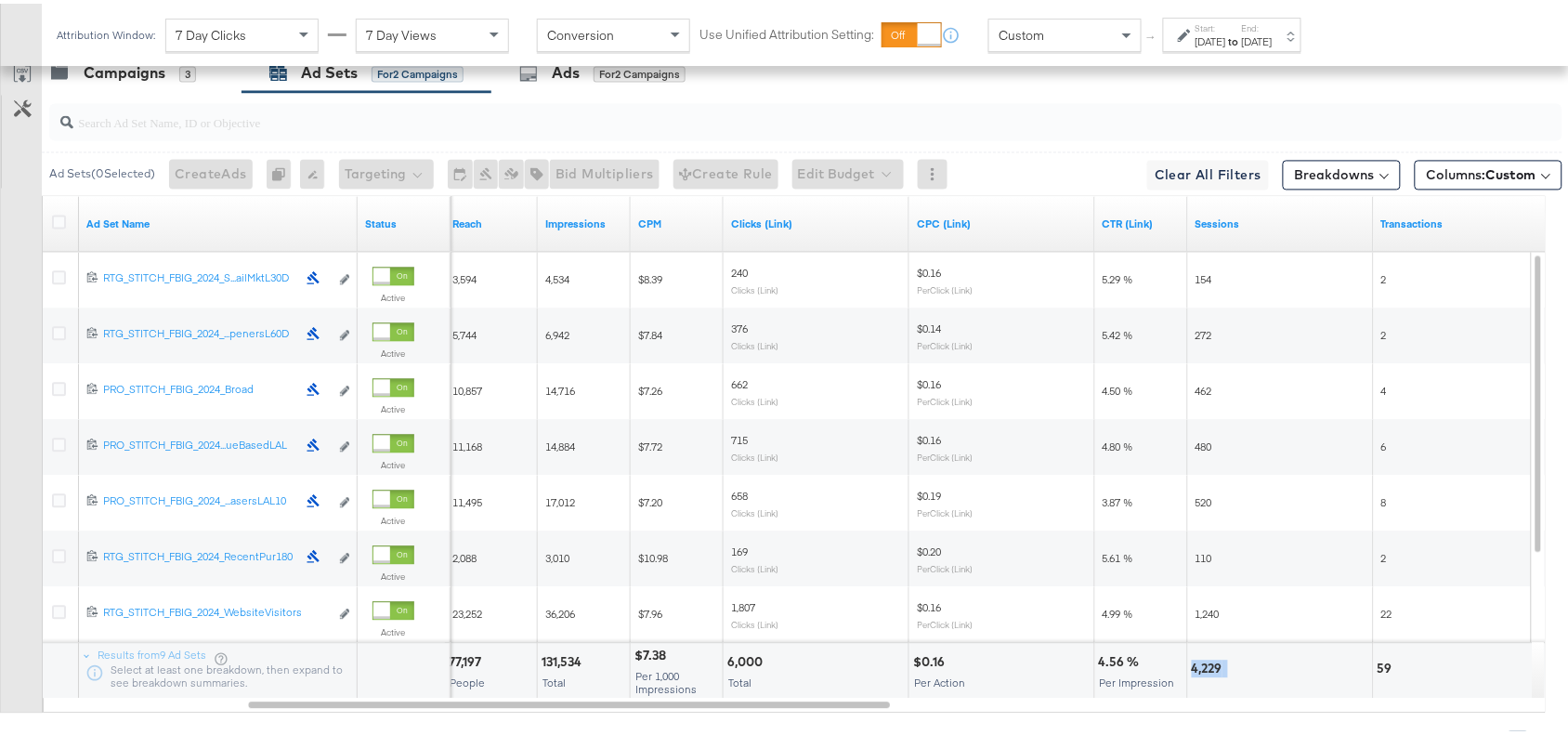 click on "4,229" at bounding box center [1209, 664] 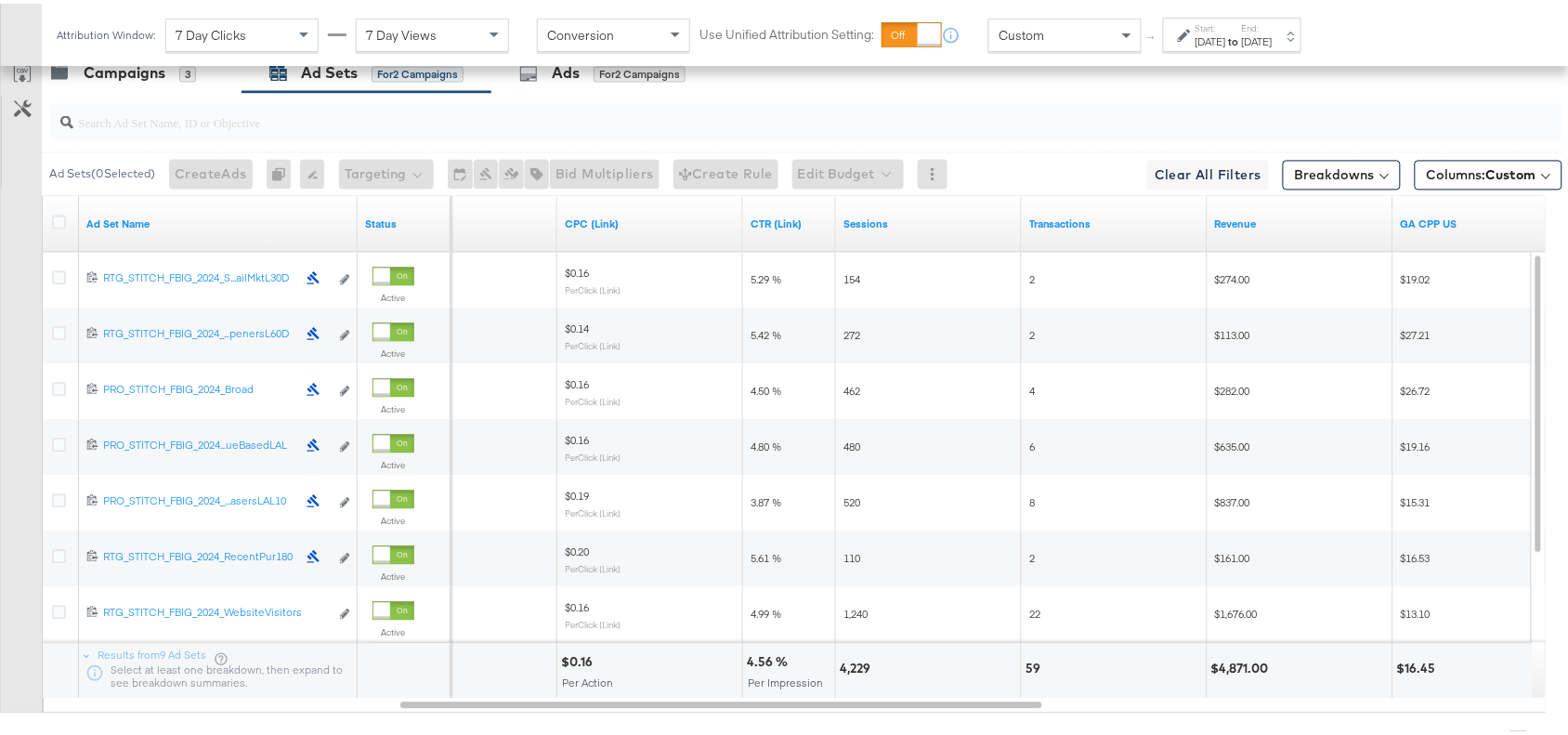click on "59" at bounding box center (1114, 667) 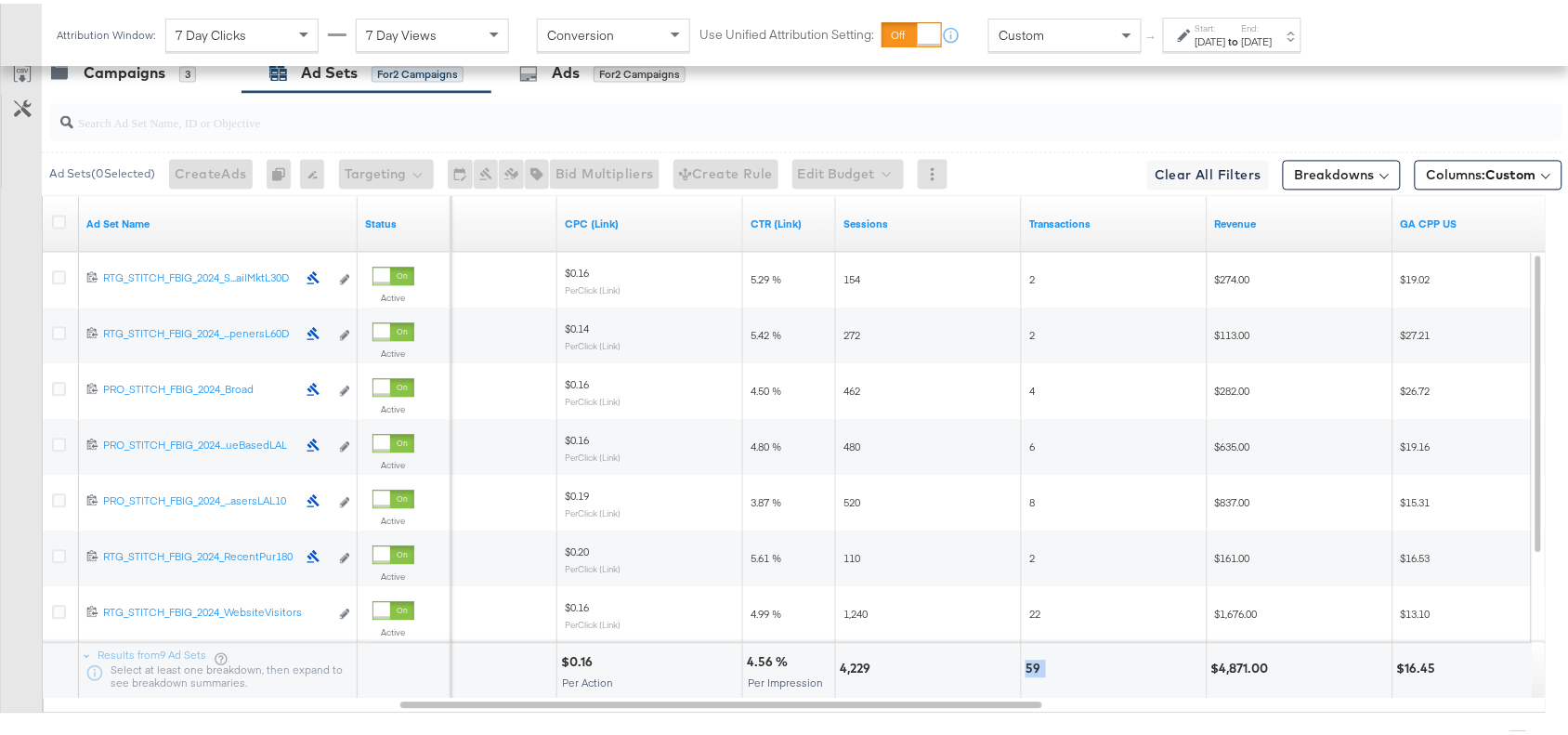 click on "59" at bounding box center (1114, 667) 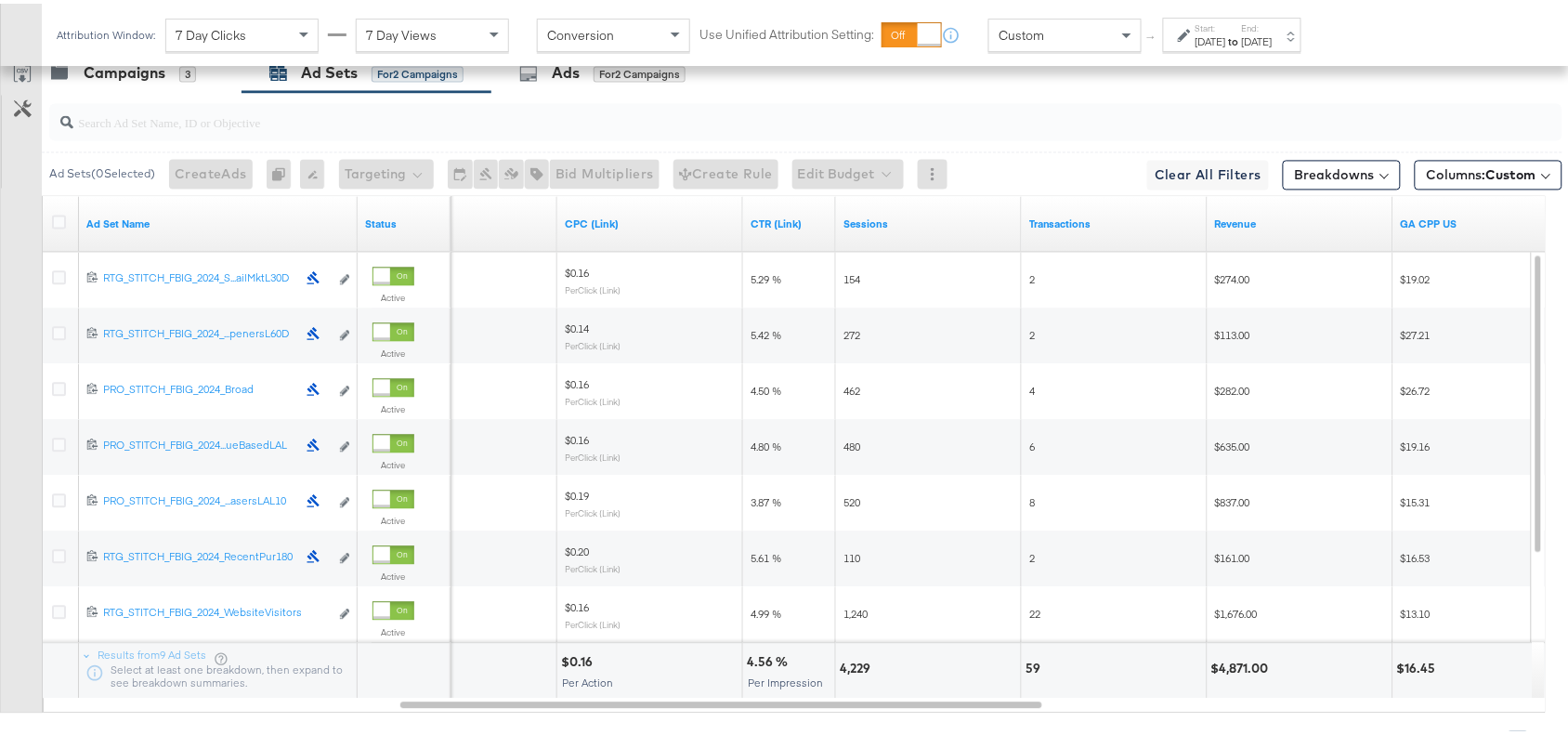 click on "$4,871.00" at bounding box center [1243, 664] 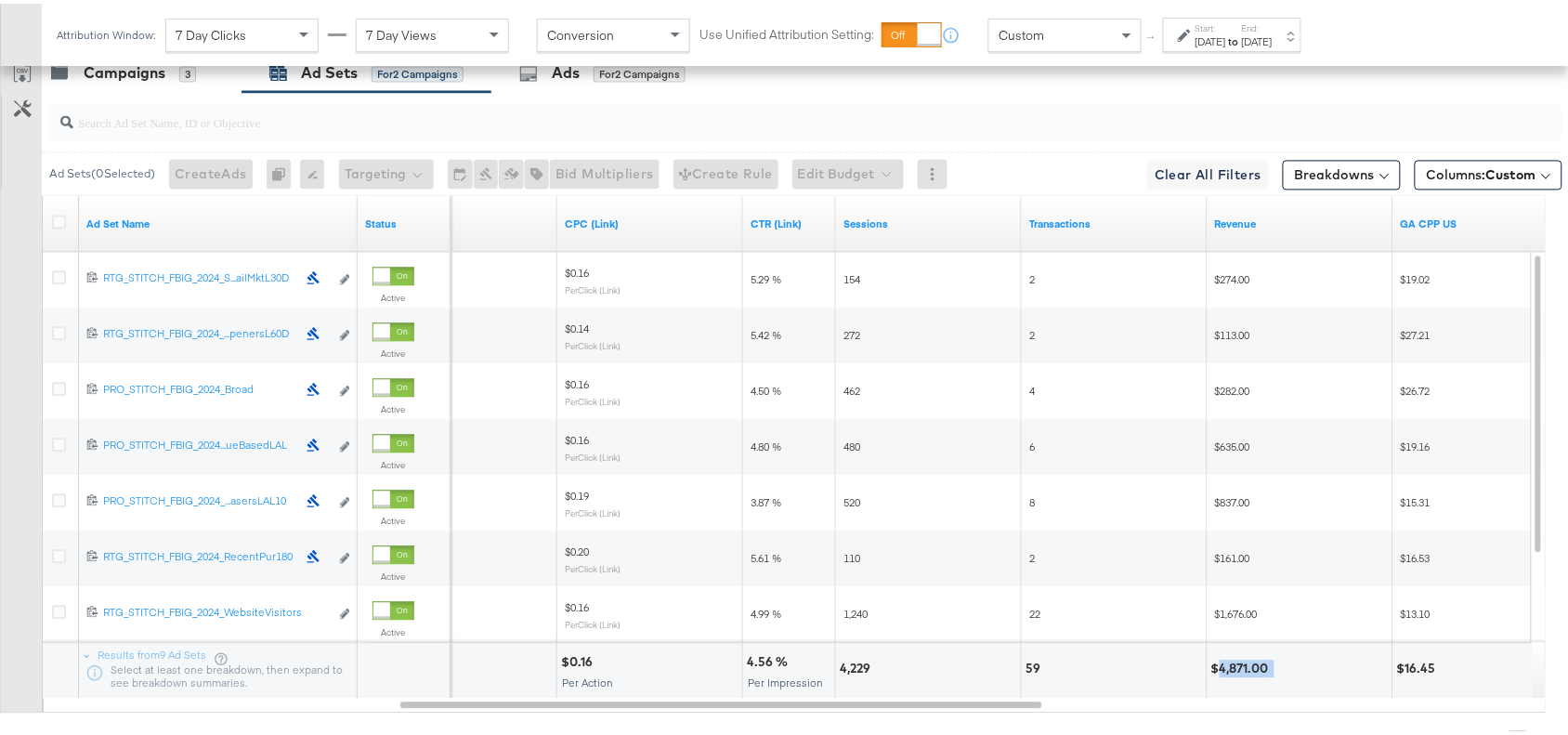 click on "$4,871.00" at bounding box center [1243, 664] 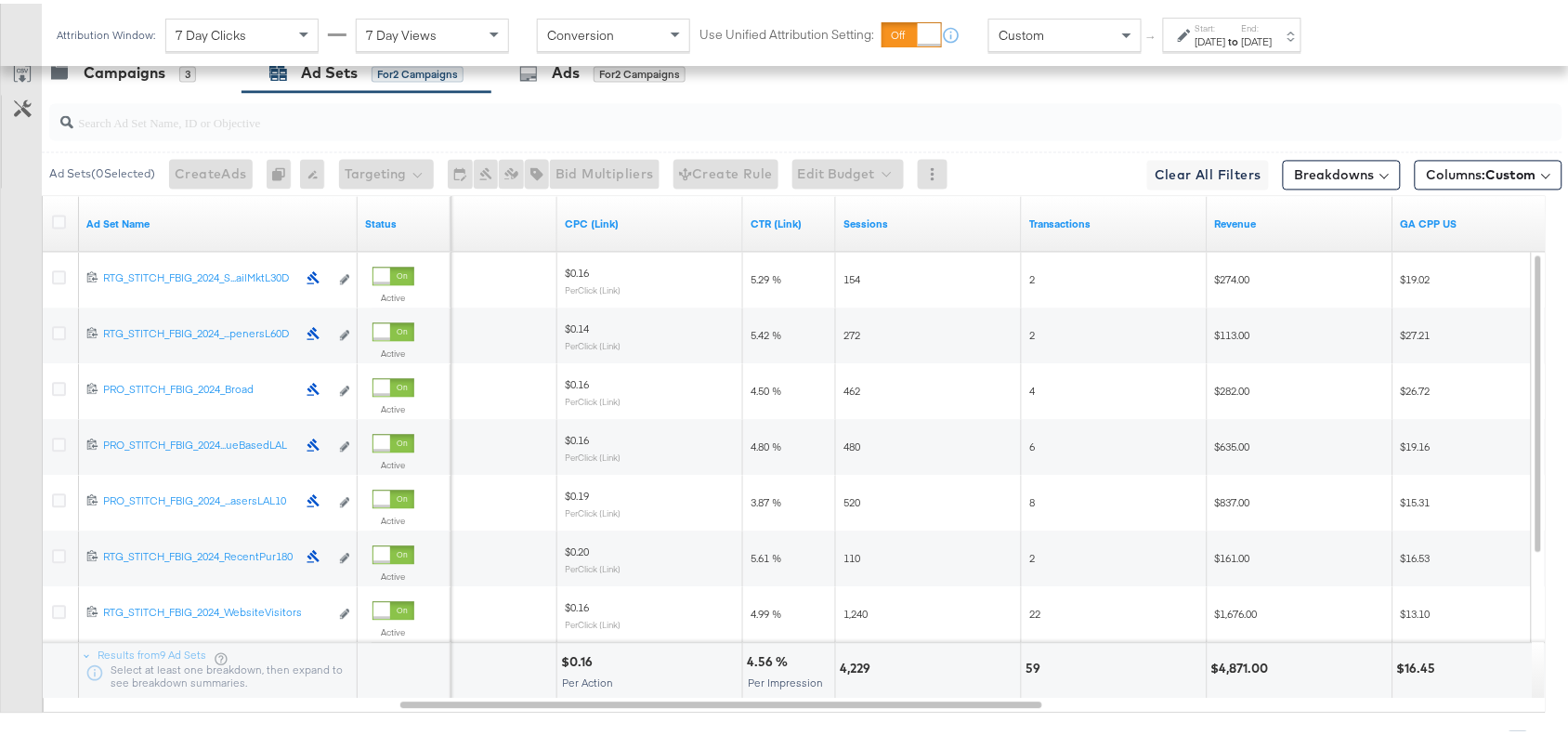 click on "[DATE]" at bounding box center [1210, 38] 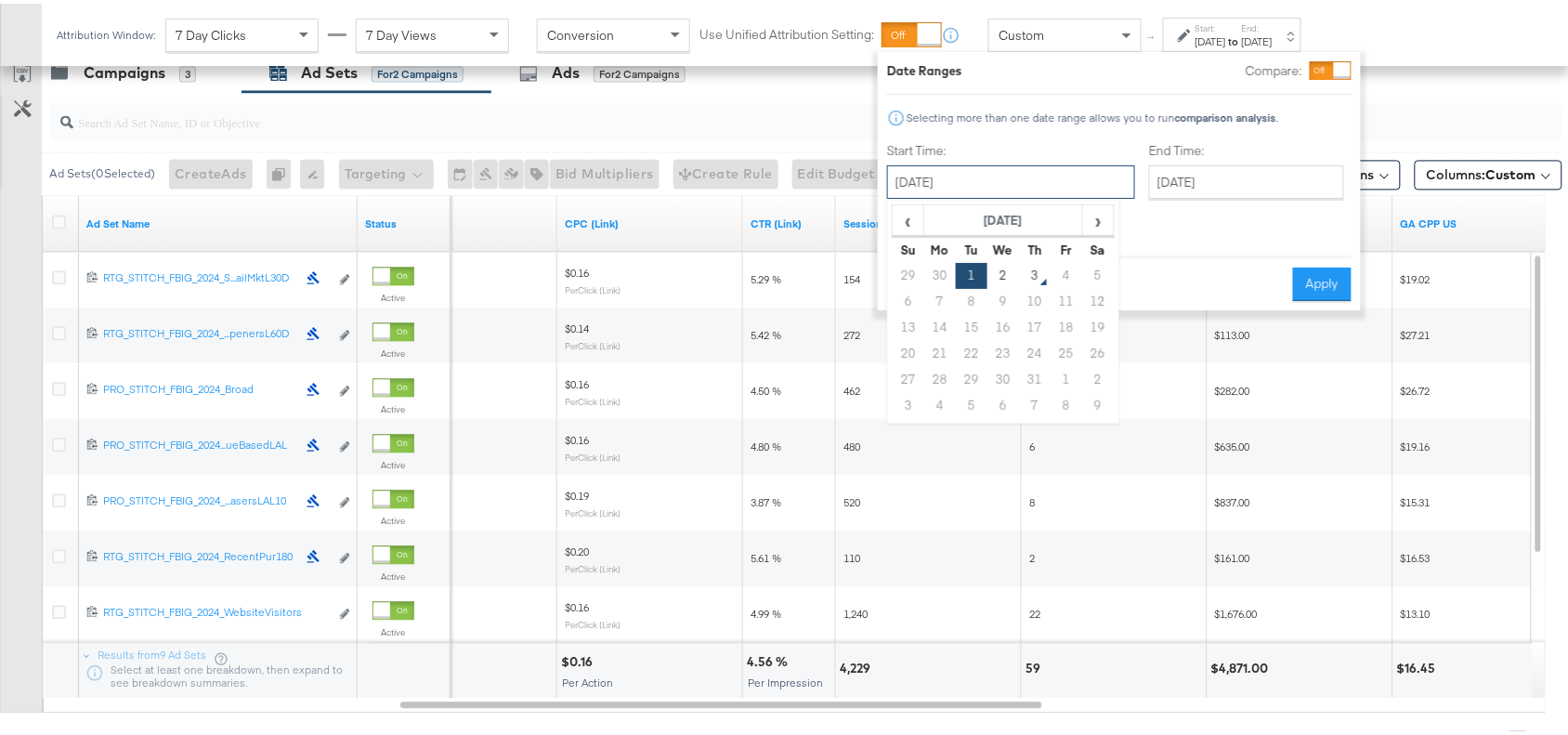 click on "[DATE]" at bounding box center [1011, 178] 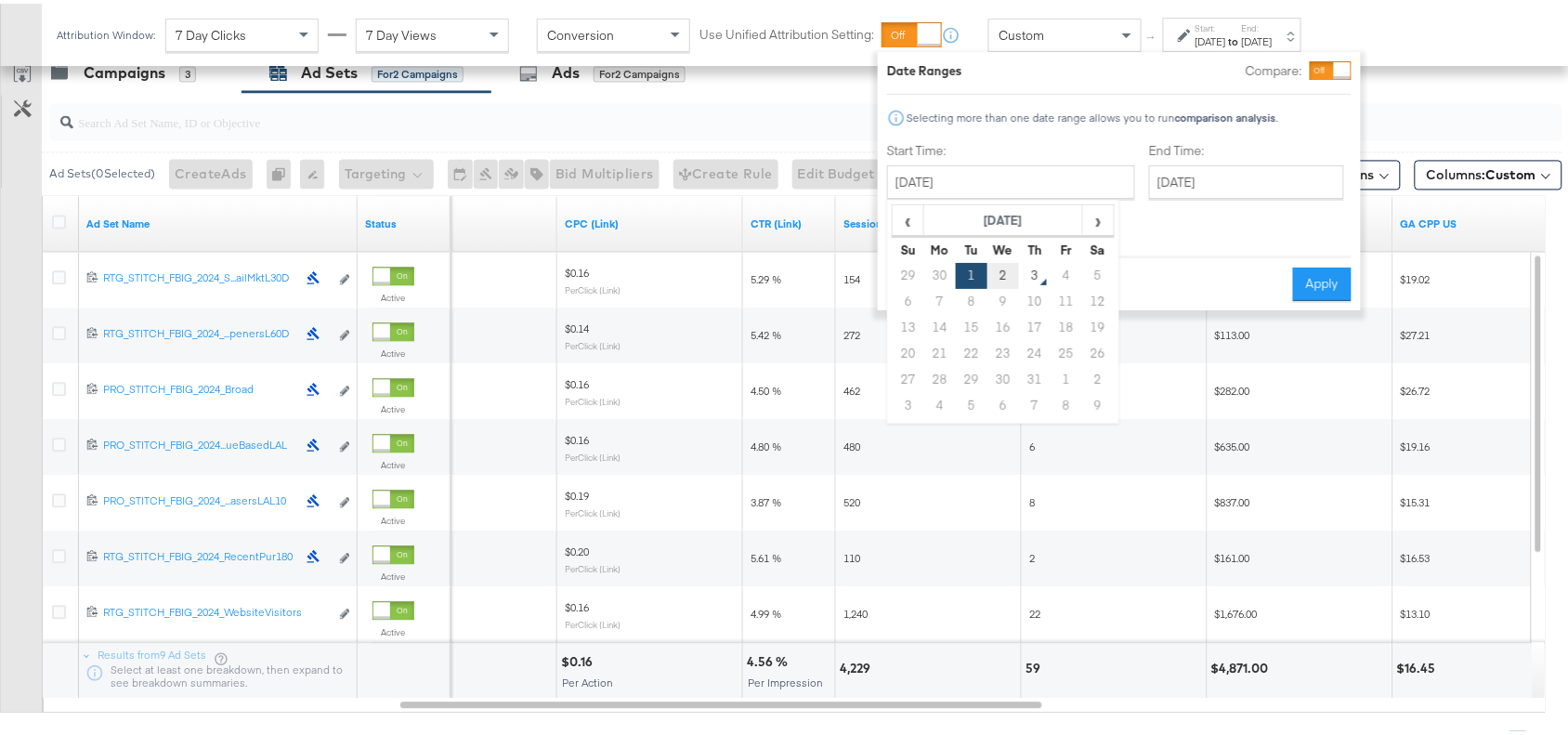 click on "2" at bounding box center (1003, 272) 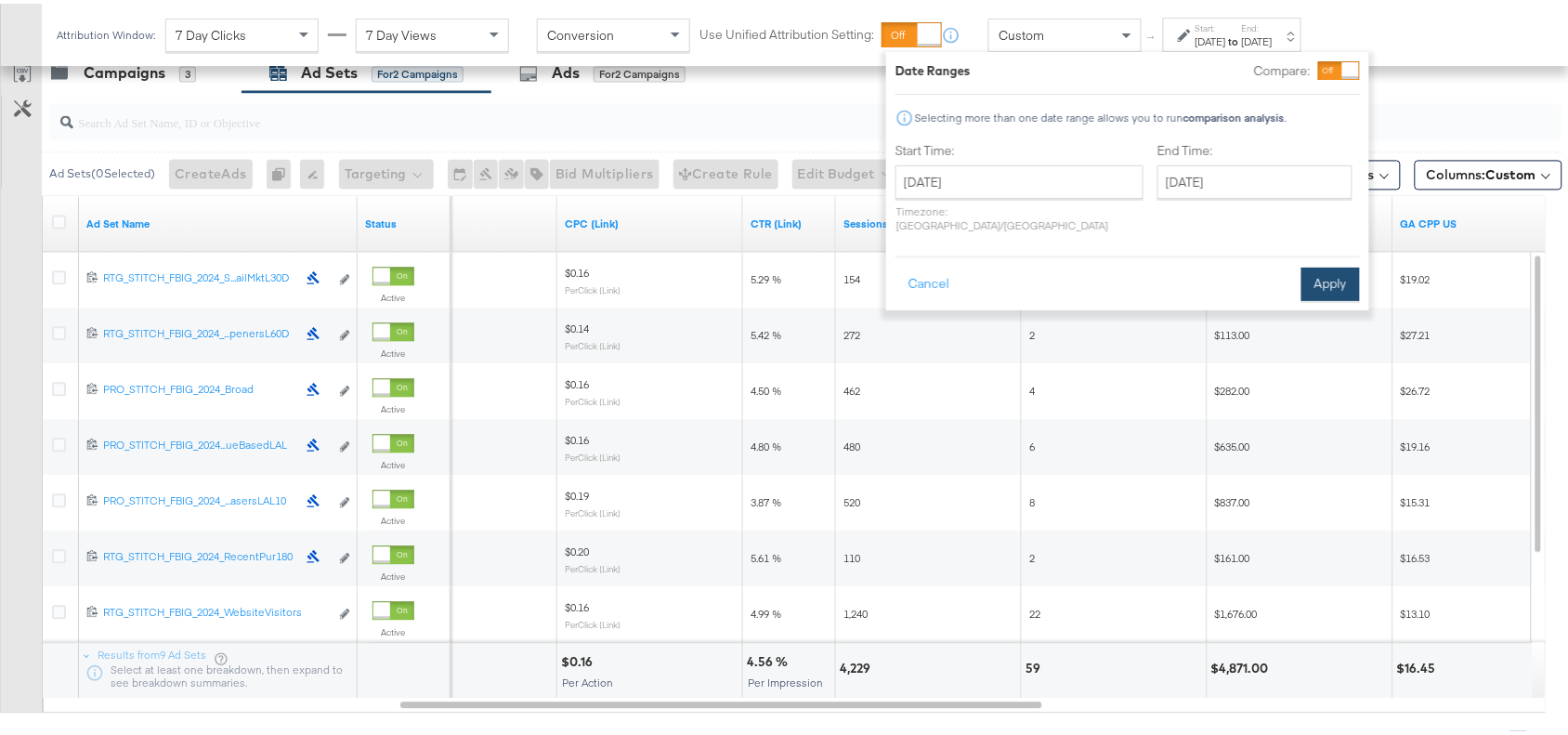 click on "Apply" at bounding box center (1330, 281) 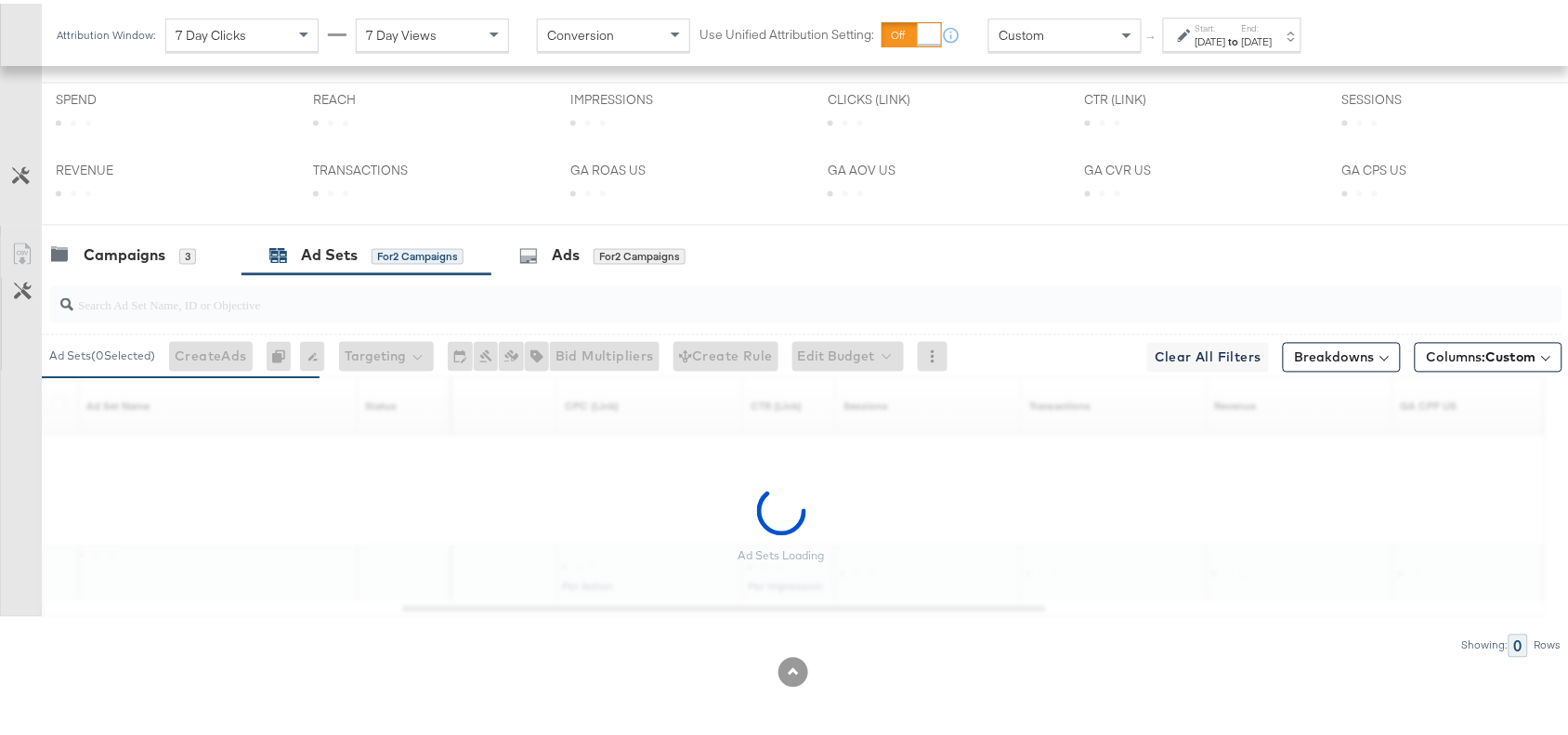 scroll, scrollTop: 1051, scrollLeft: 0, axis: vertical 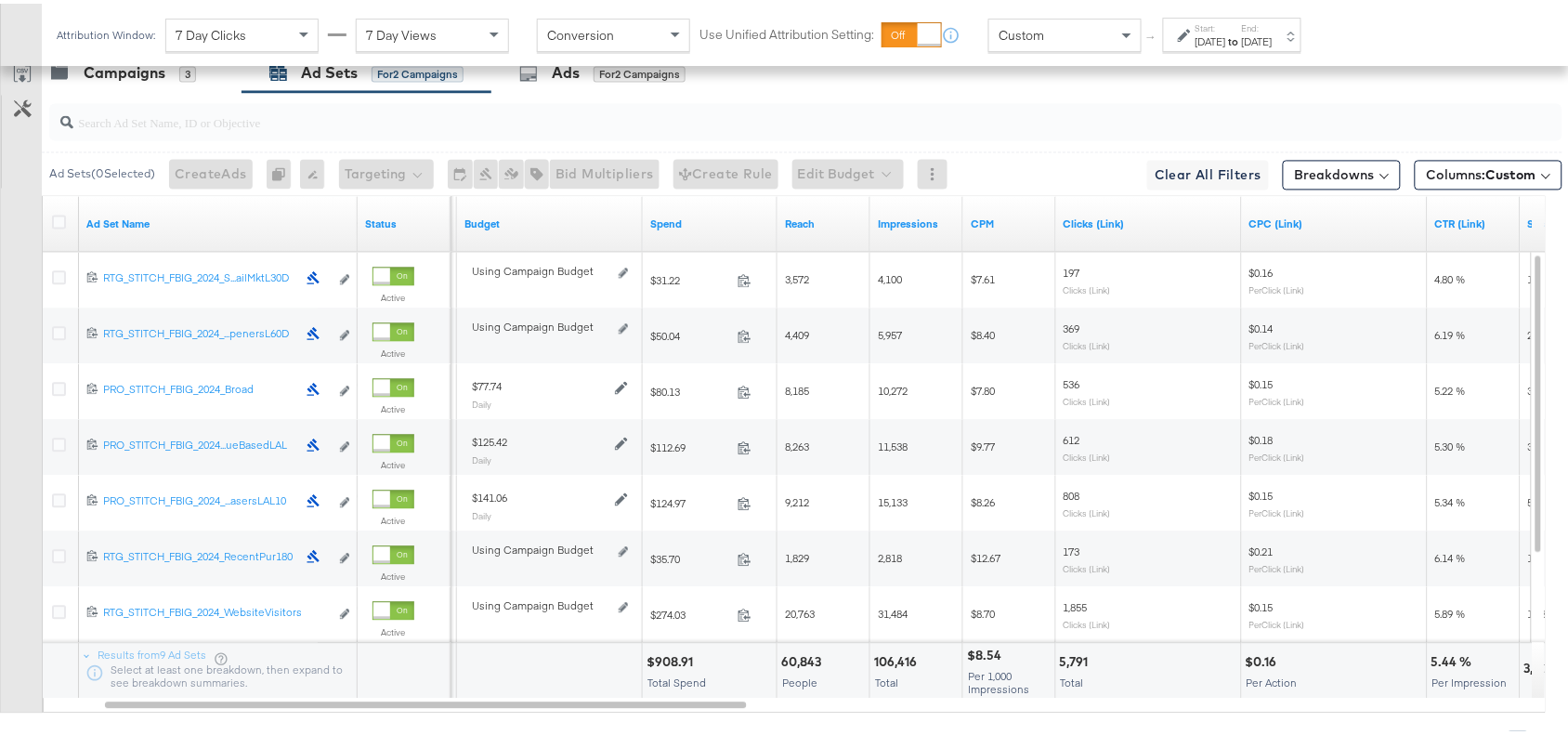 click on "$908.91" at bounding box center [673, 658] 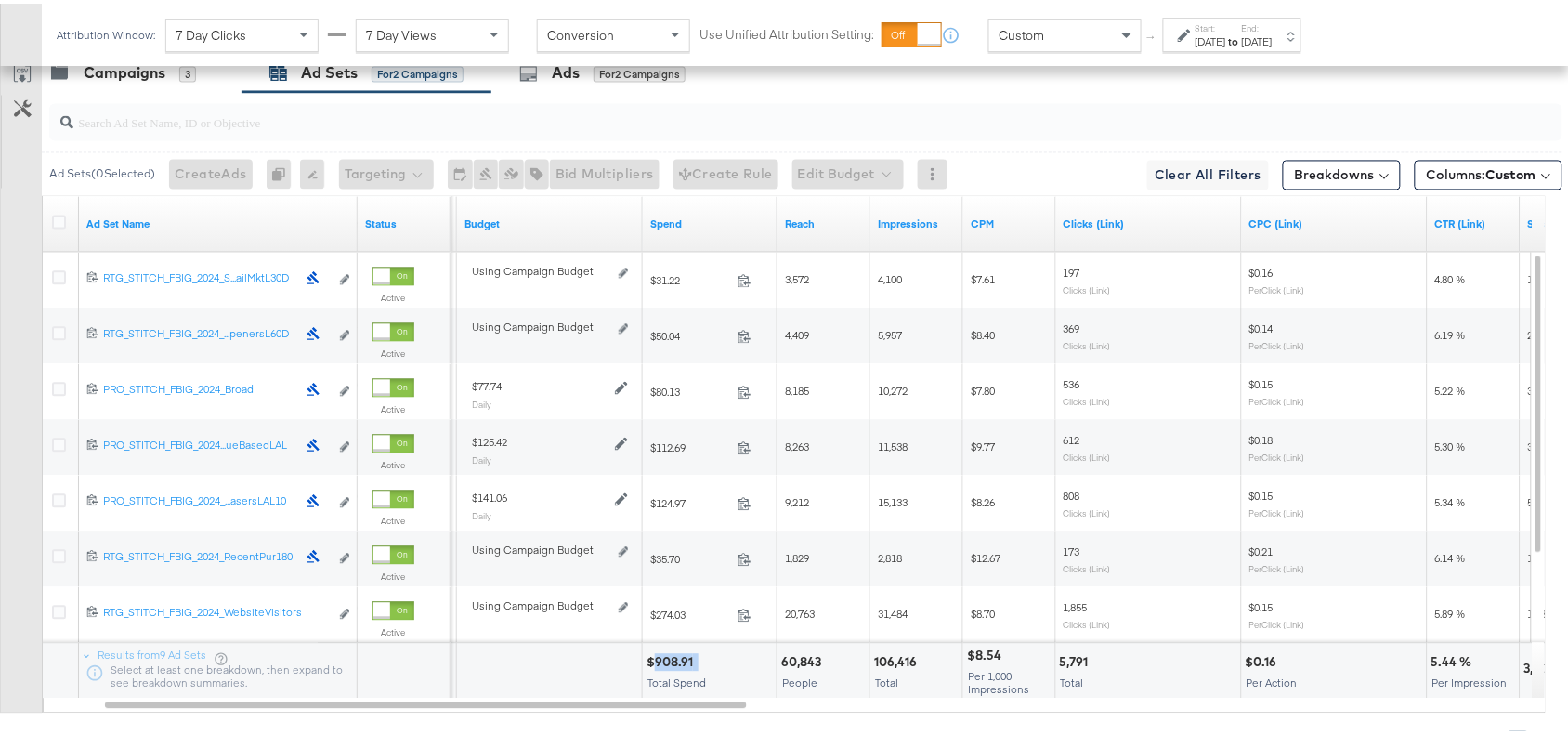click on "$908.91" at bounding box center (673, 658) 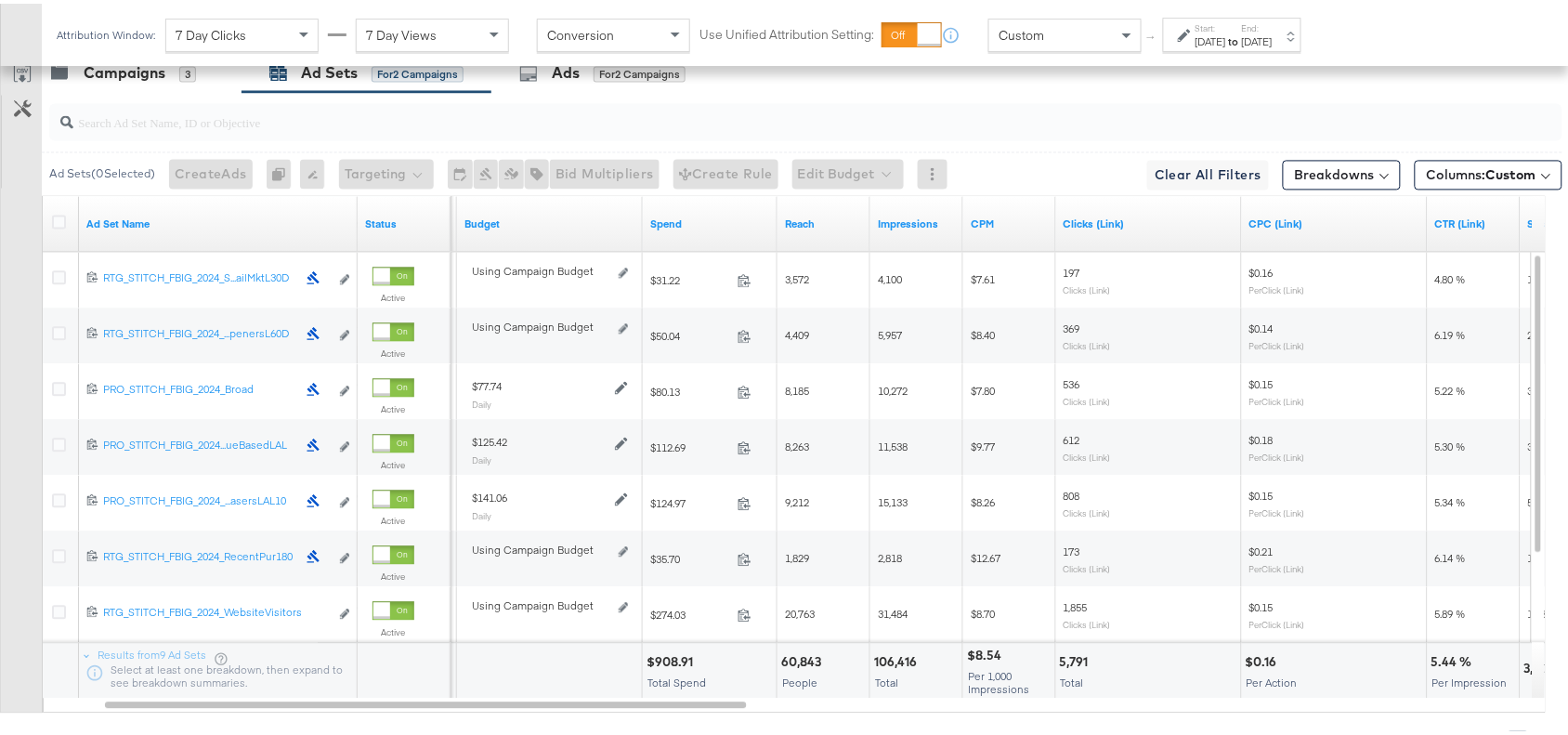 click on "106,416" at bounding box center (898, 658) 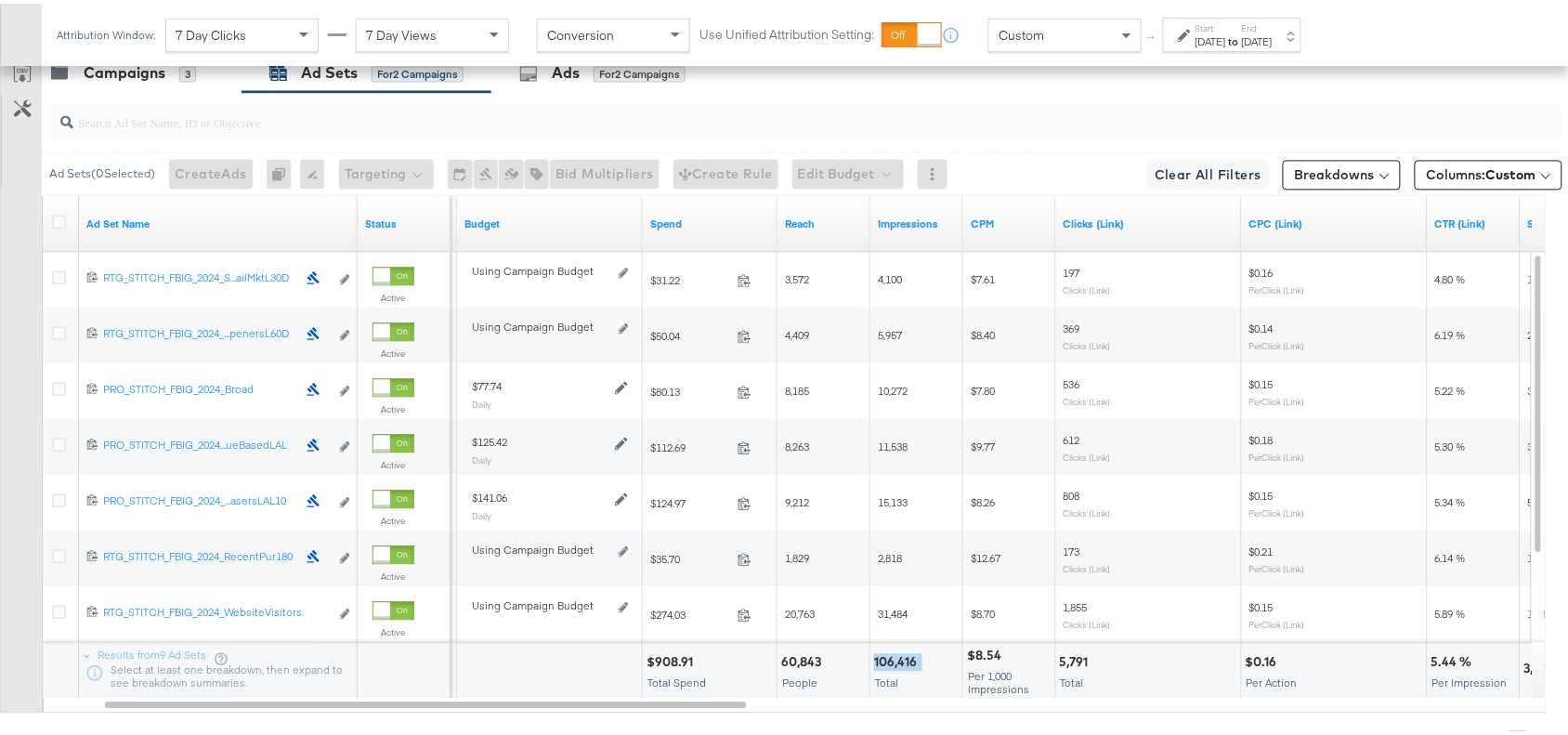 click on "106,416" at bounding box center (898, 658) 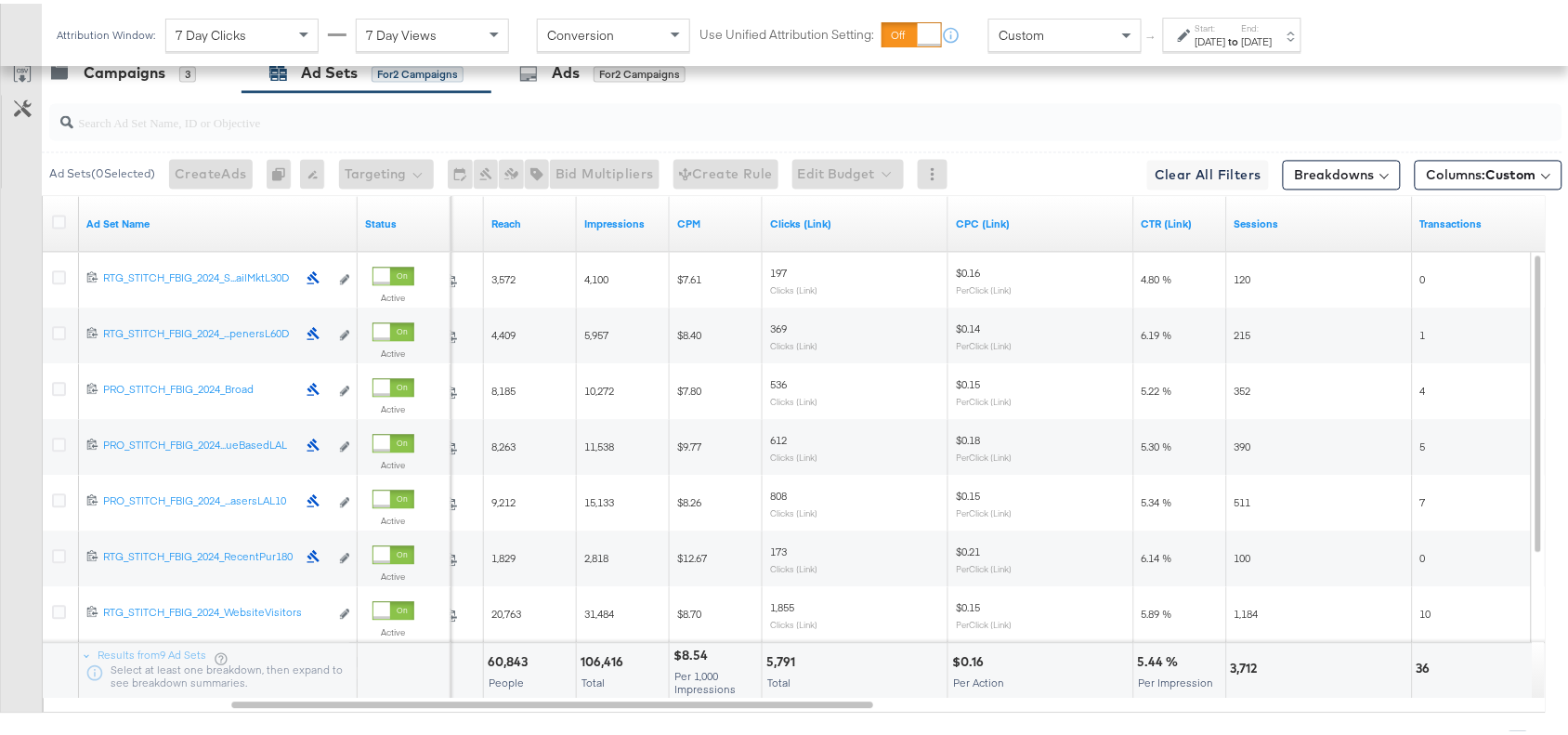 click on "5,791" at bounding box center (783, 658) 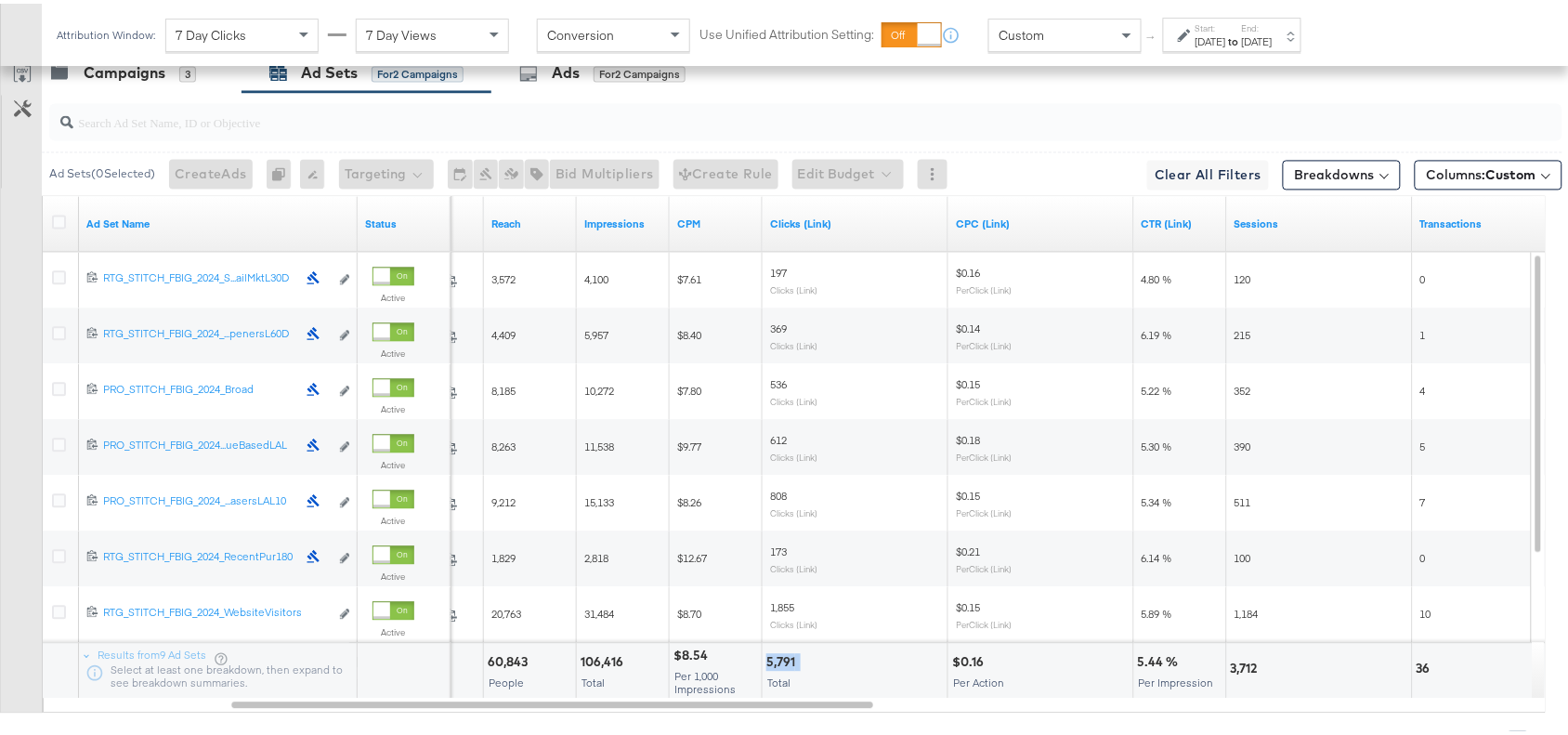 click on "5,791" at bounding box center [783, 658] 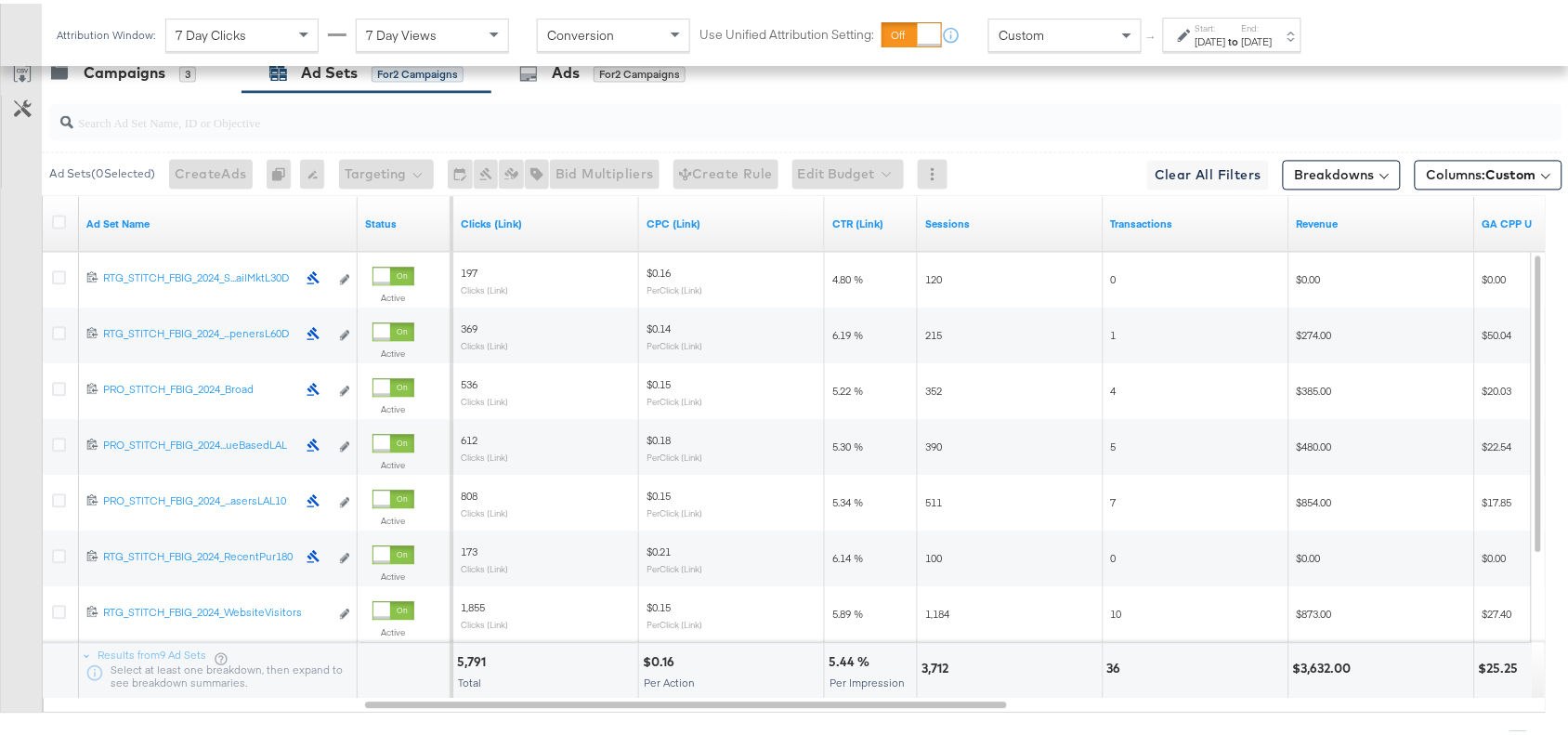 click on "3,712" at bounding box center (937, 664) 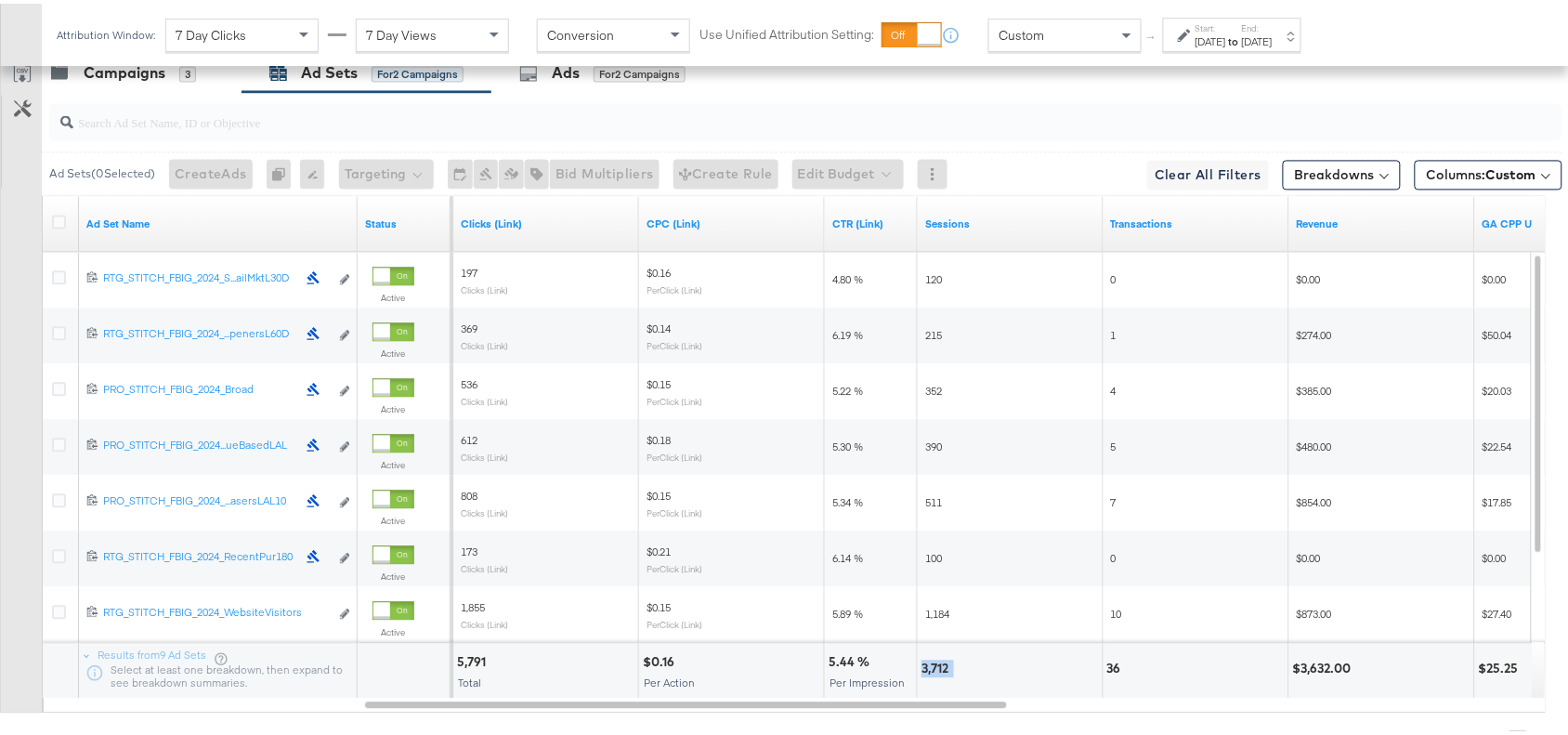 click on "3,712" at bounding box center [937, 664] 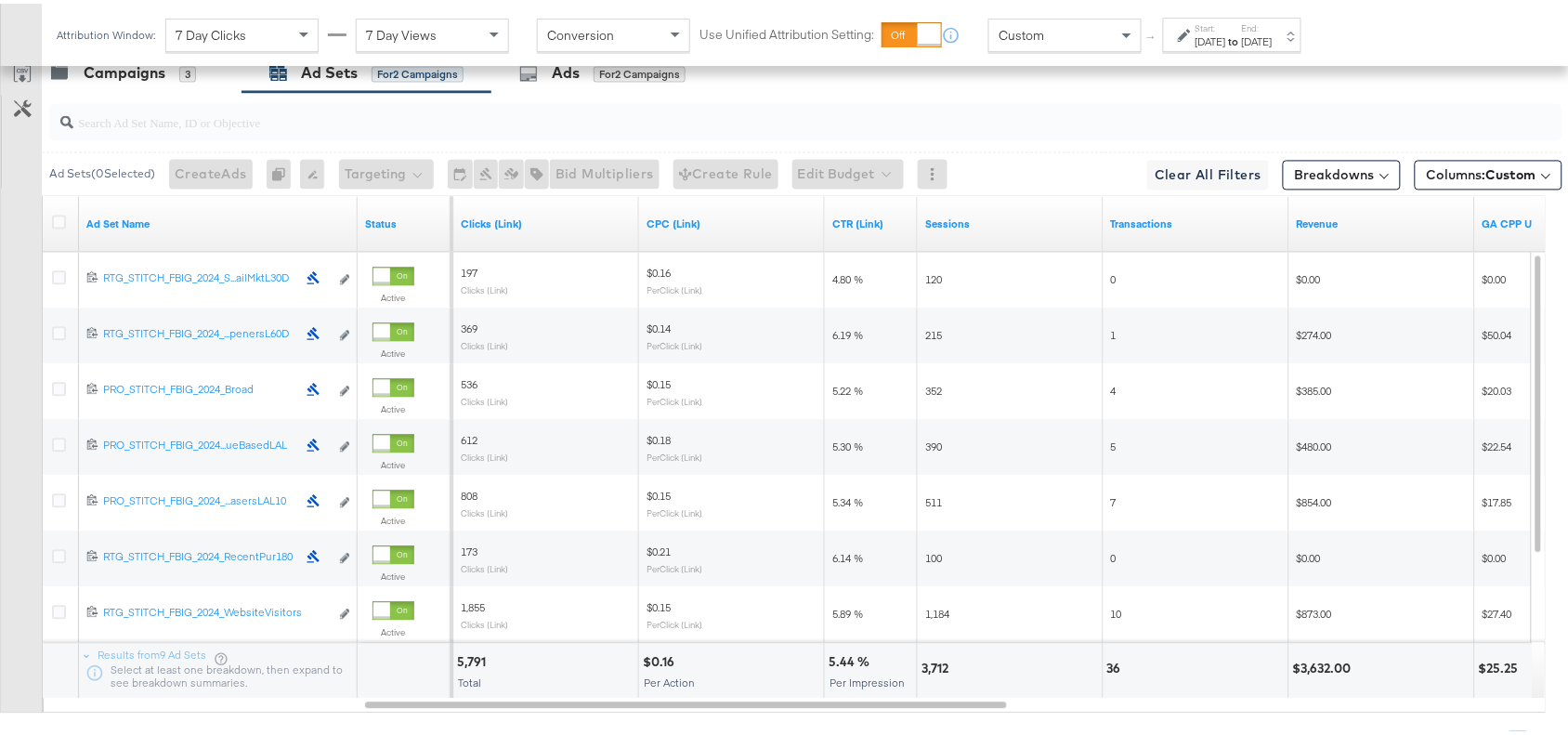 click on "36" at bounding box center [1117, 664] 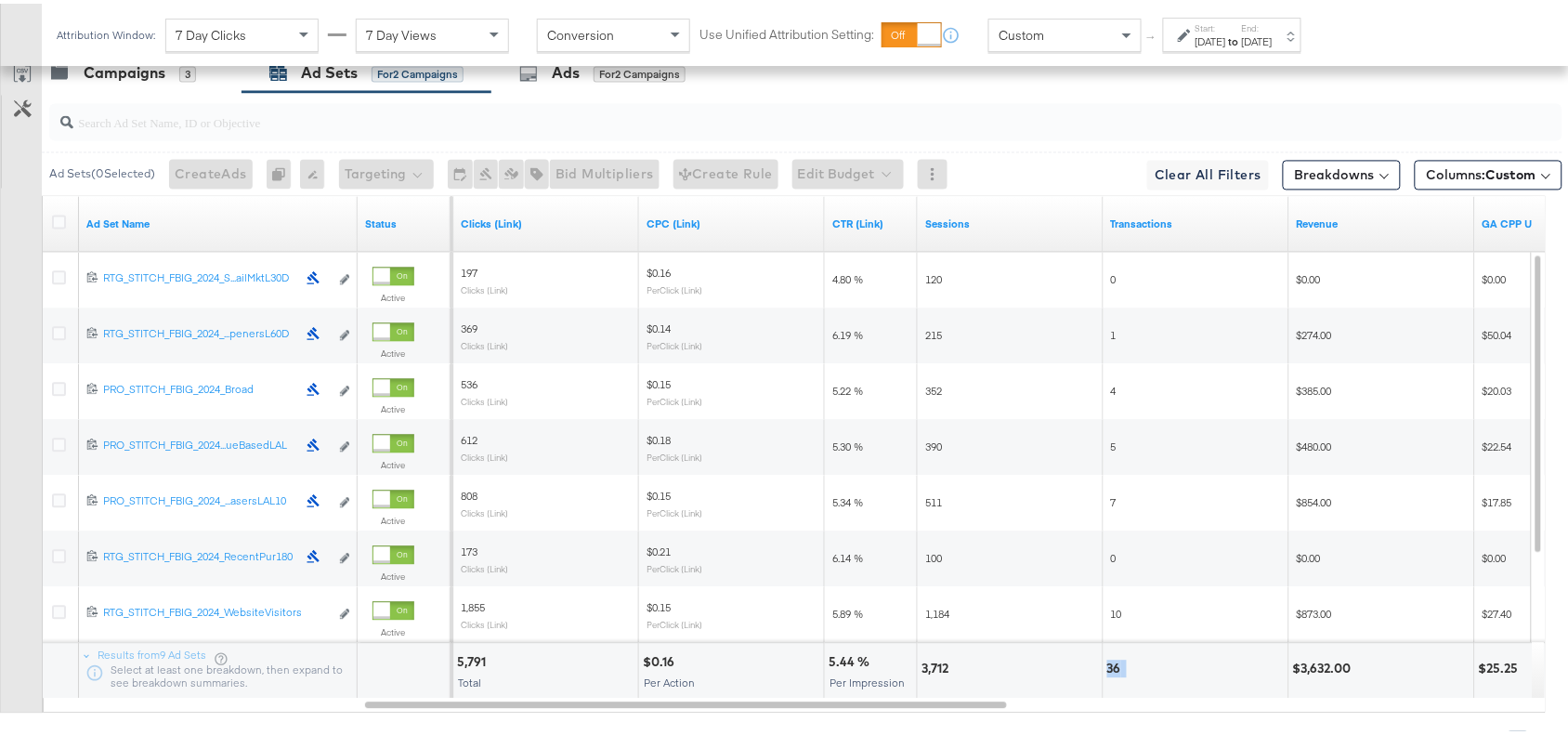 click on "36" at bounding box center (1117, 664) 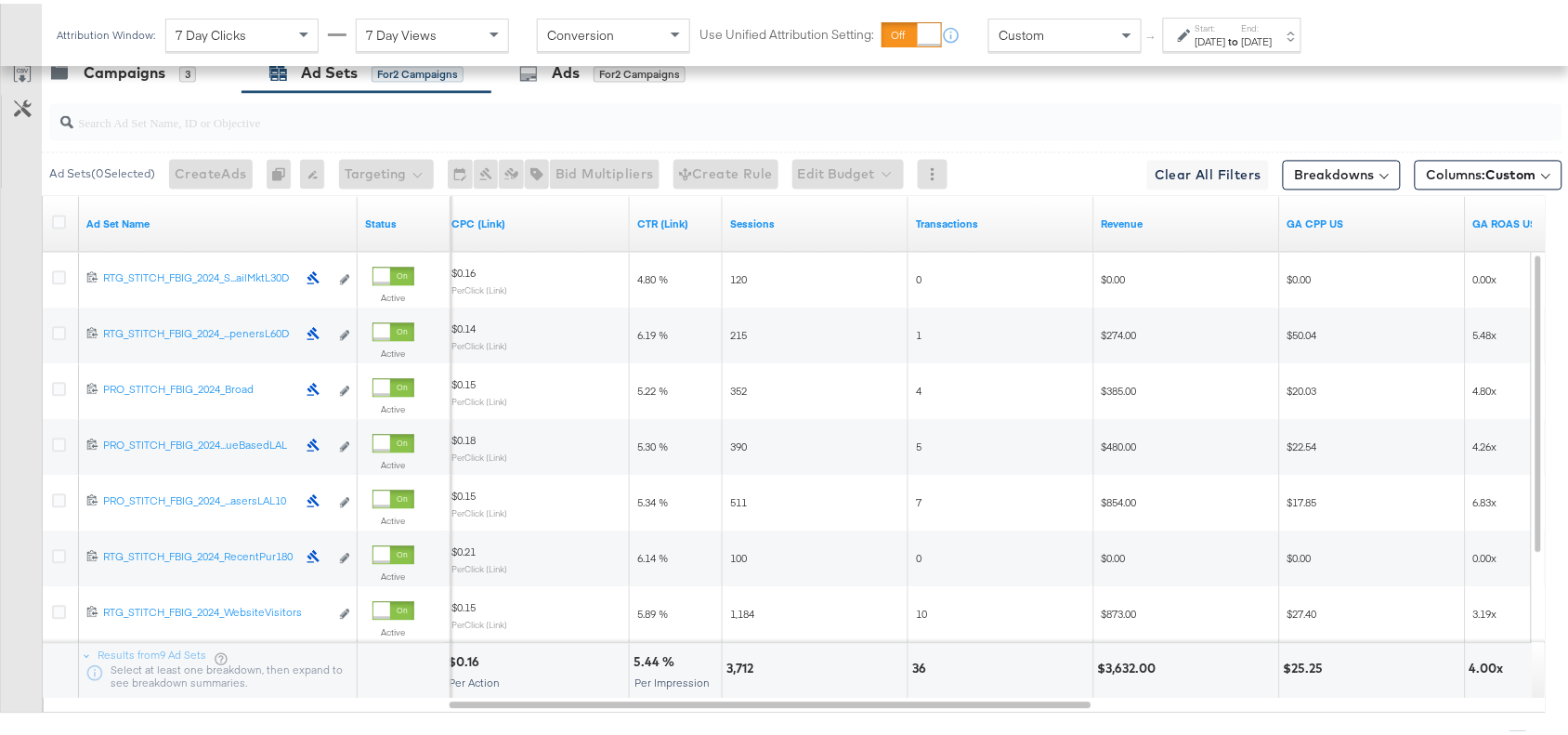 click on "$3,632.00" at bounding box center [1130, 664] 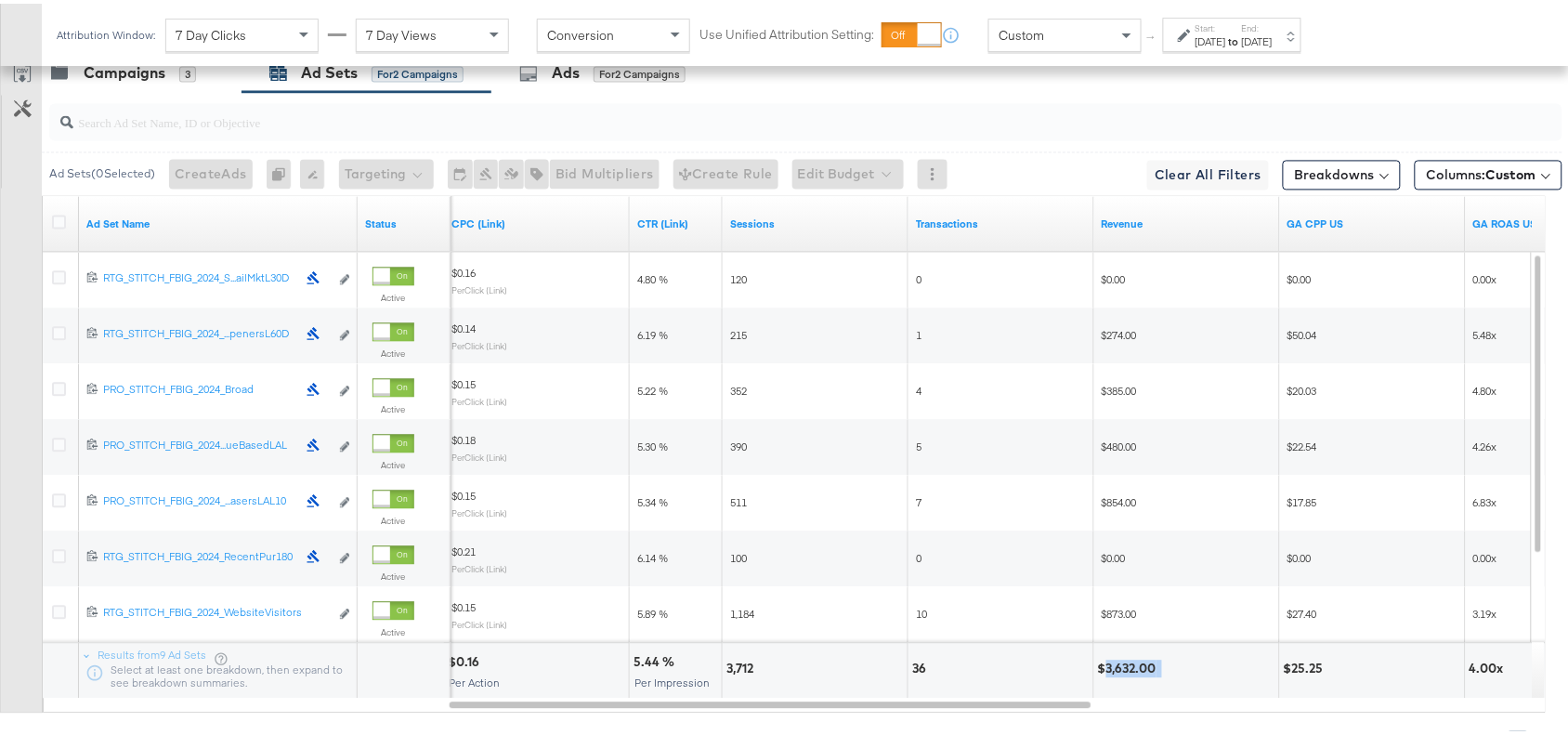 click on "$3,632.00" at bounding box center (1130, 664) 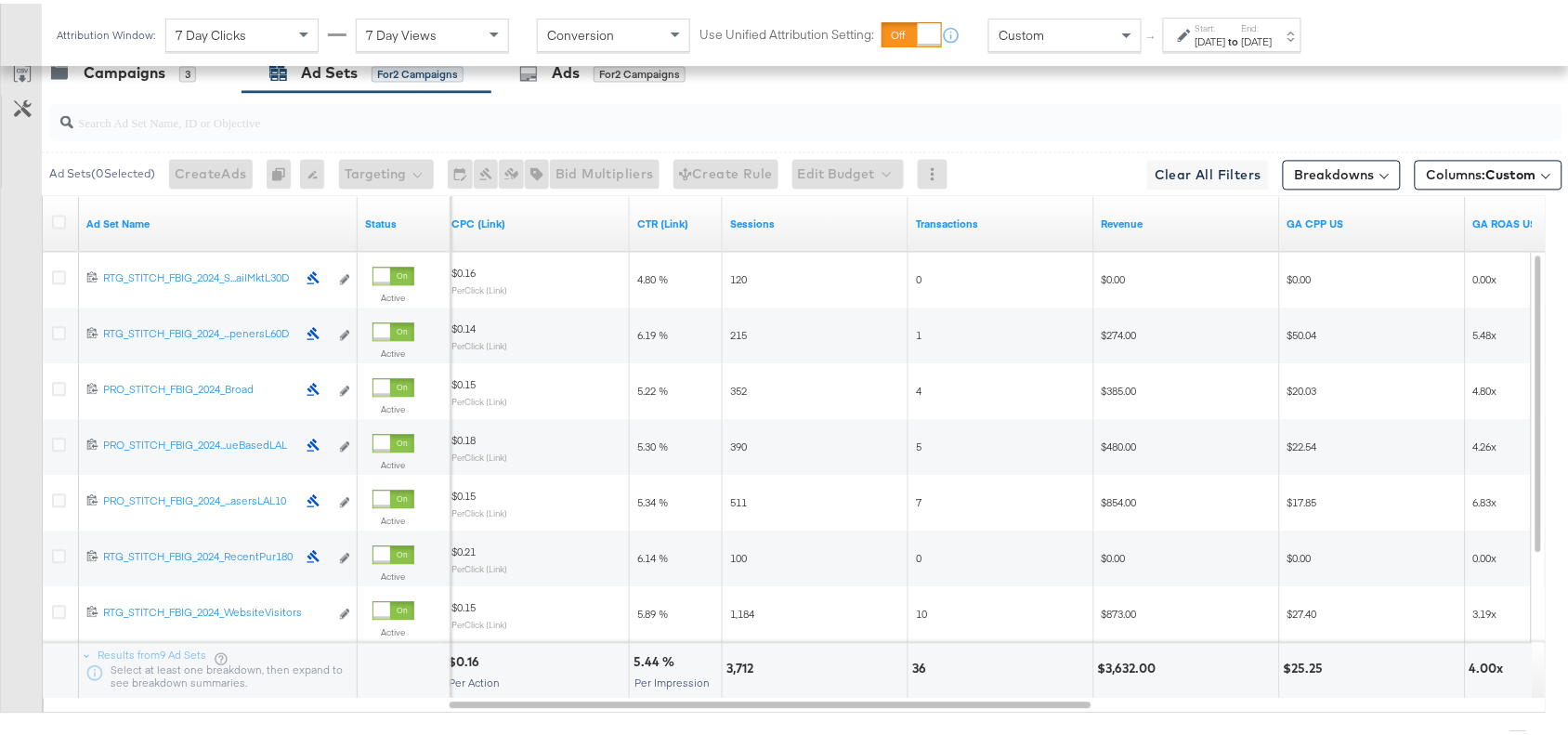 click on "[DATE]" at bounding box center [1257, 38] 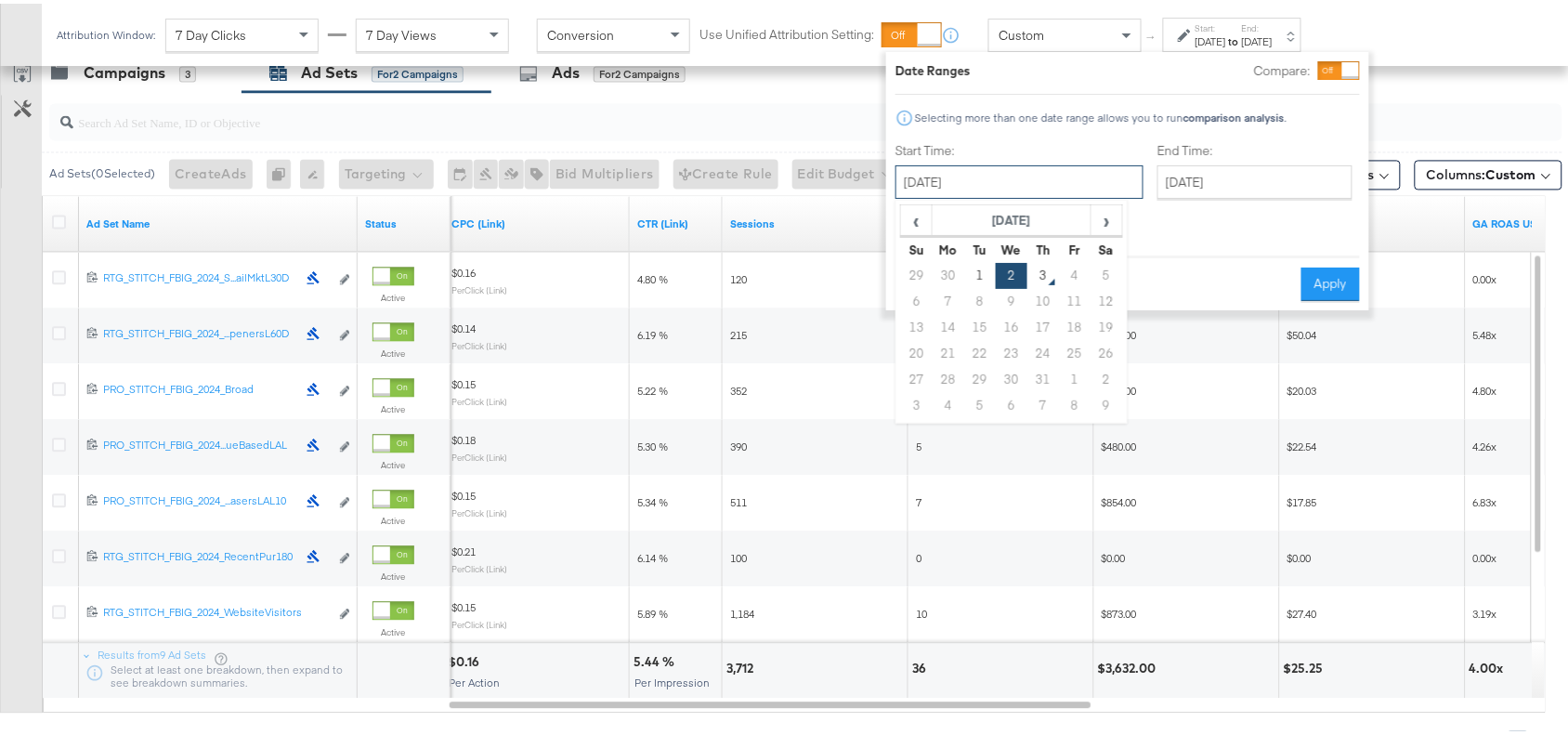 click on "[DATE]" at bounding box center (1019, 178) 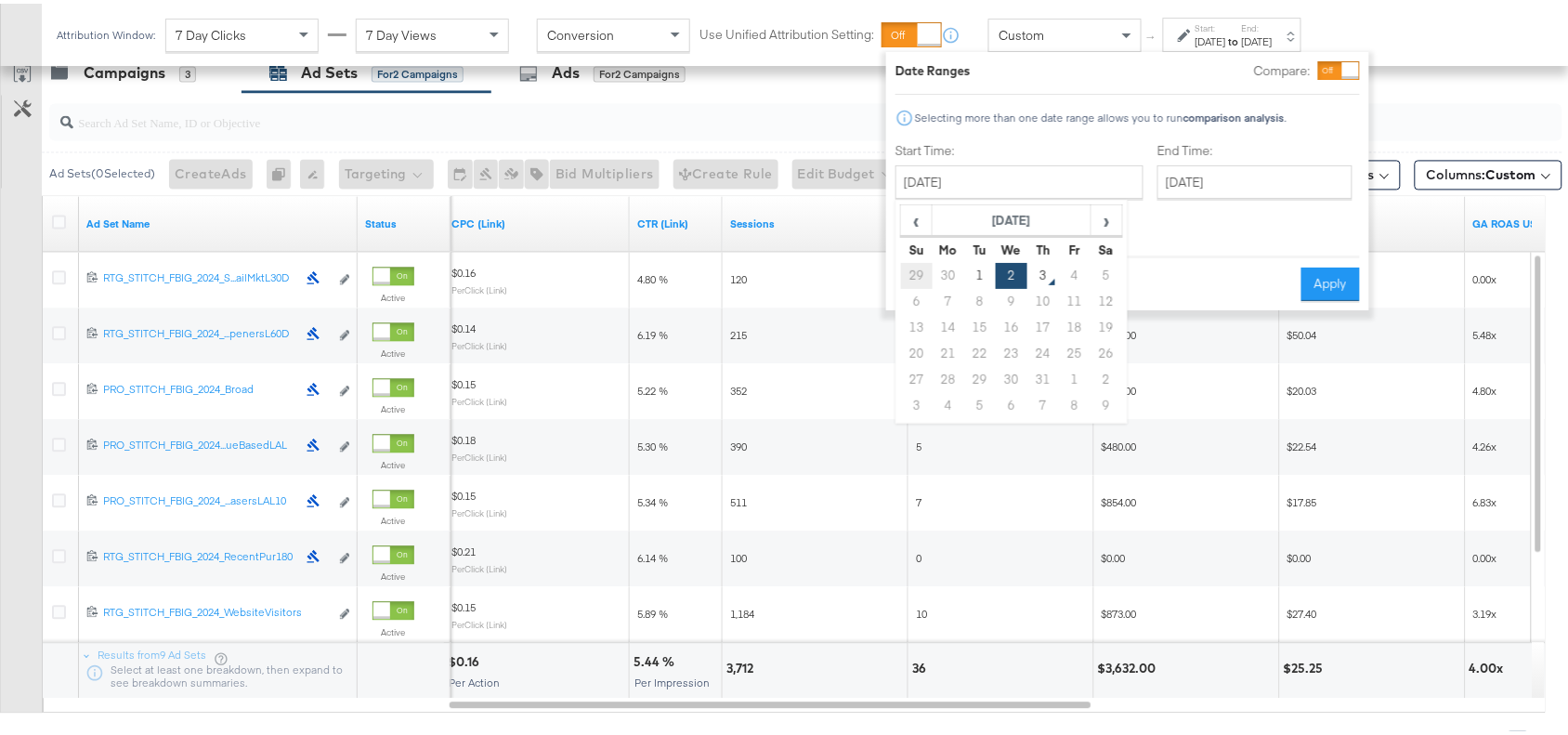 click on "29" at bounding box center [917, 272] 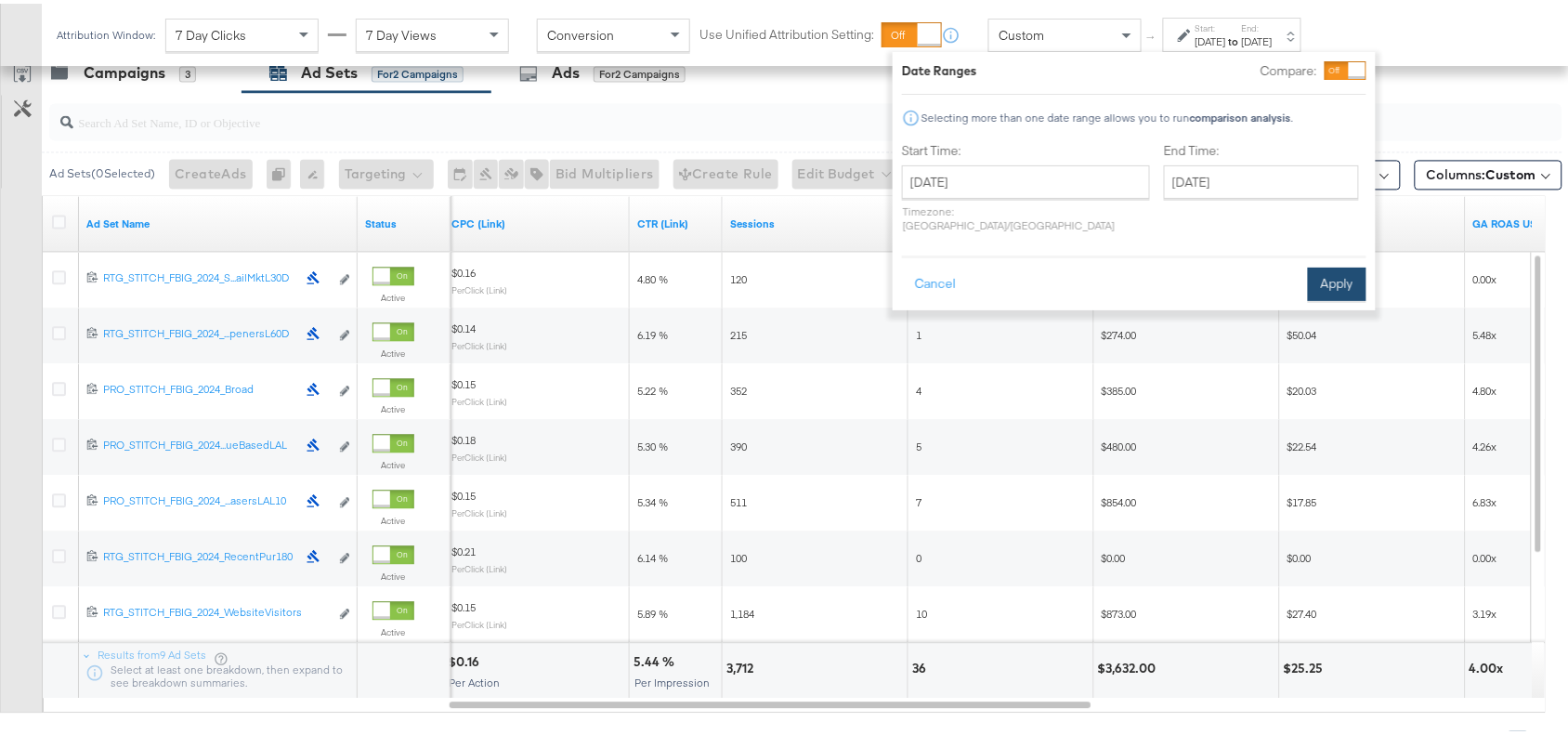 click on "Apply" at bounding box center [1337, 281] 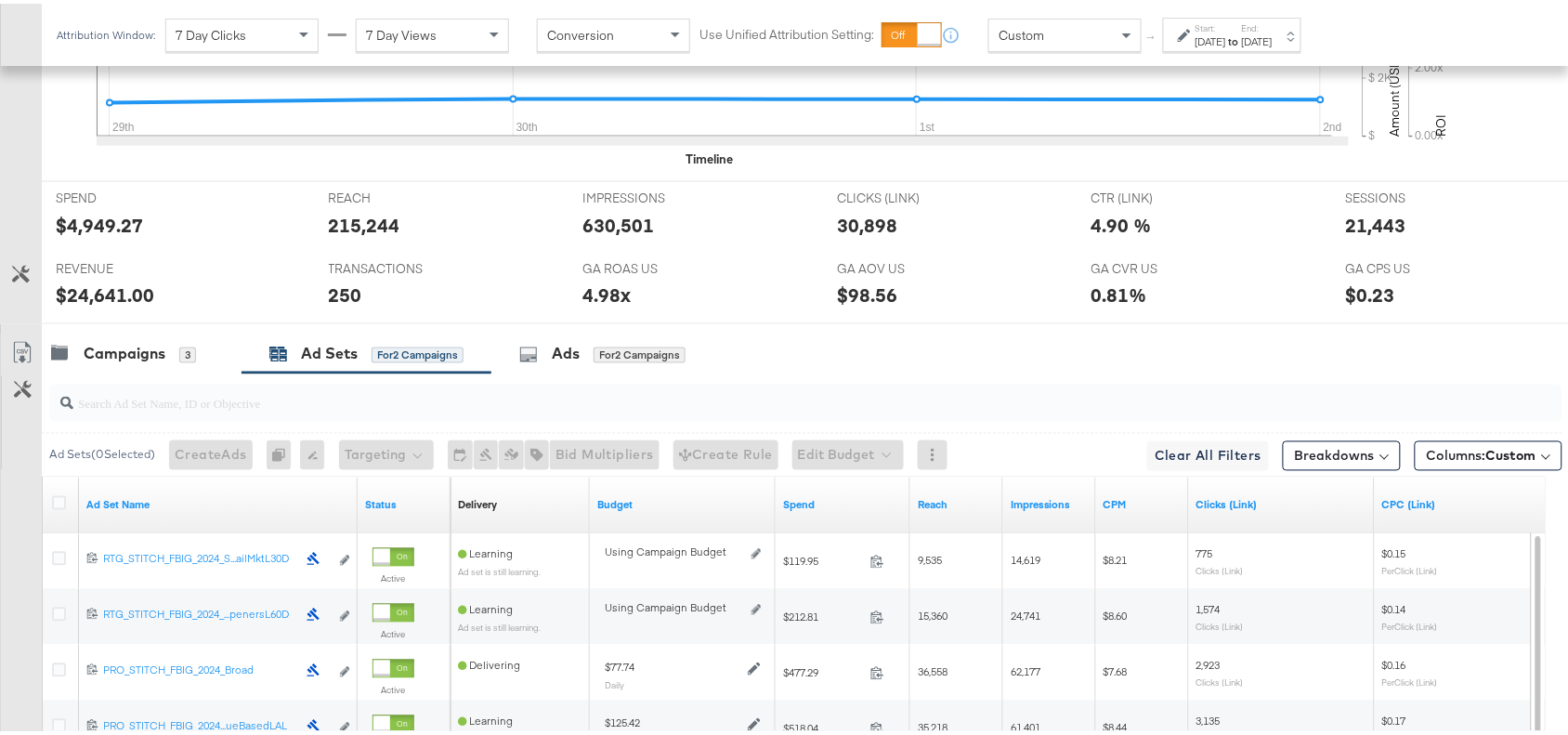scroll, scrollTop: 768, scrollLeft: 0, axis: vertical 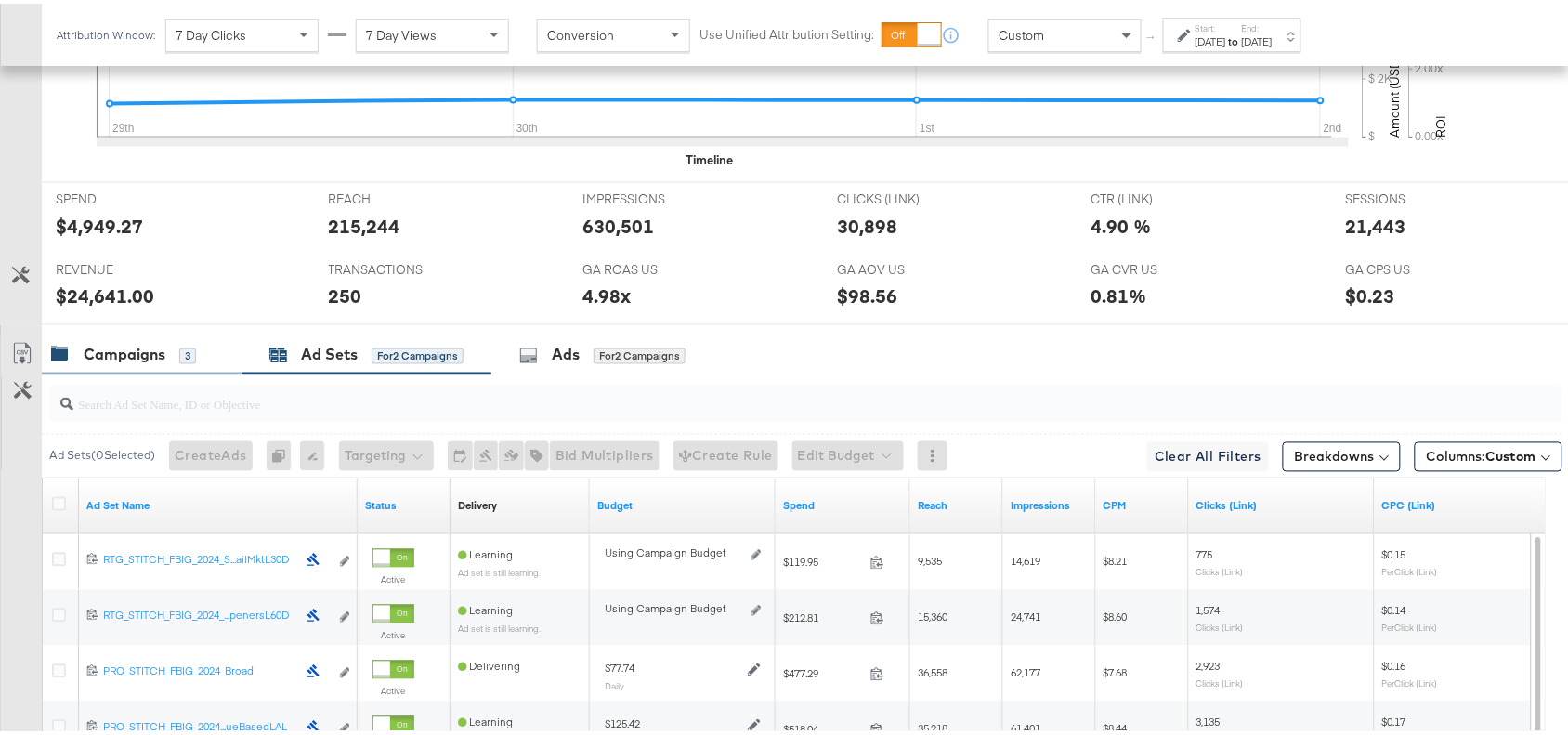 click on "3" at bounding box center [188, 353] 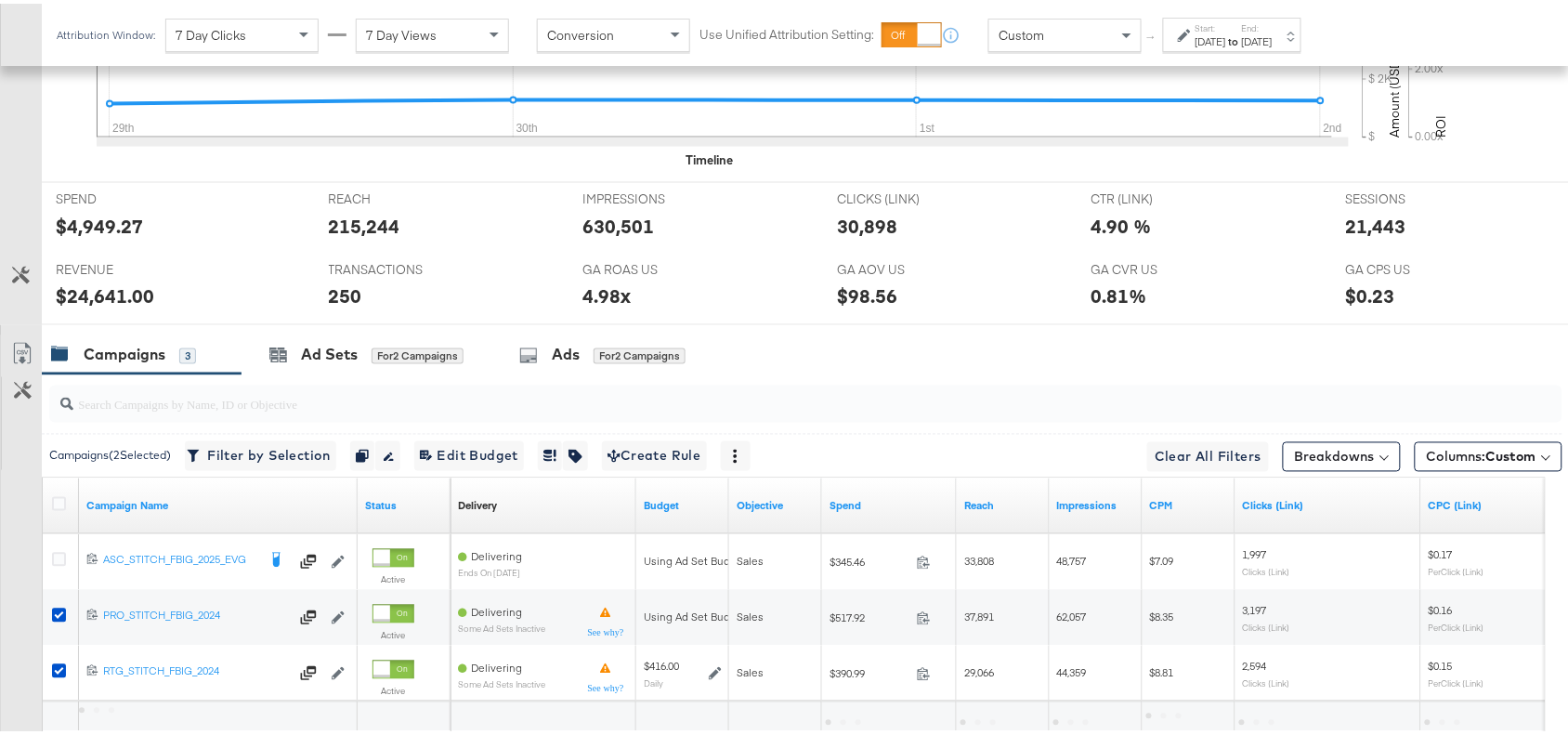 click on "[DATE]" at bounding box center (1210, 38) 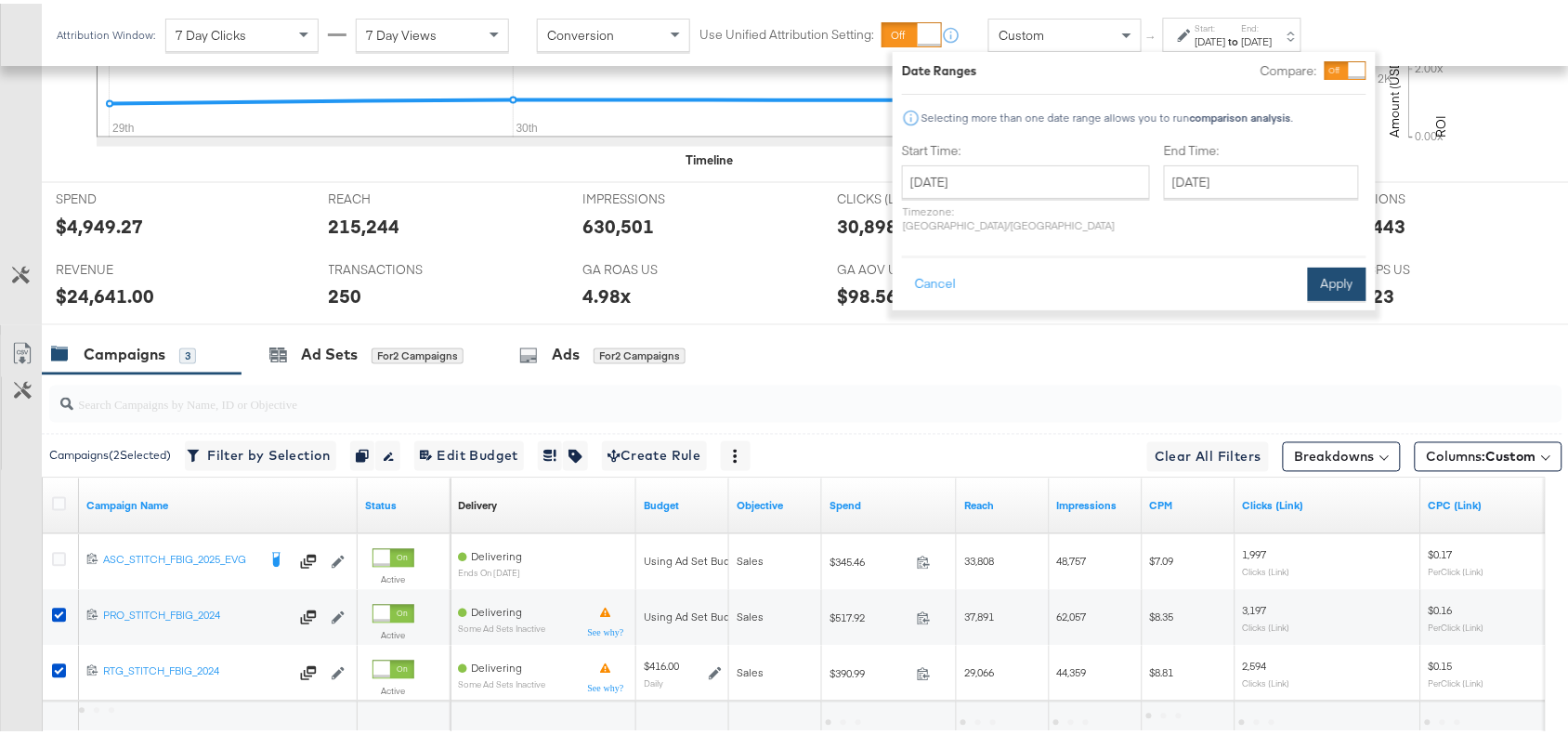 click on "Apply" at bounding box center [1337, 281] 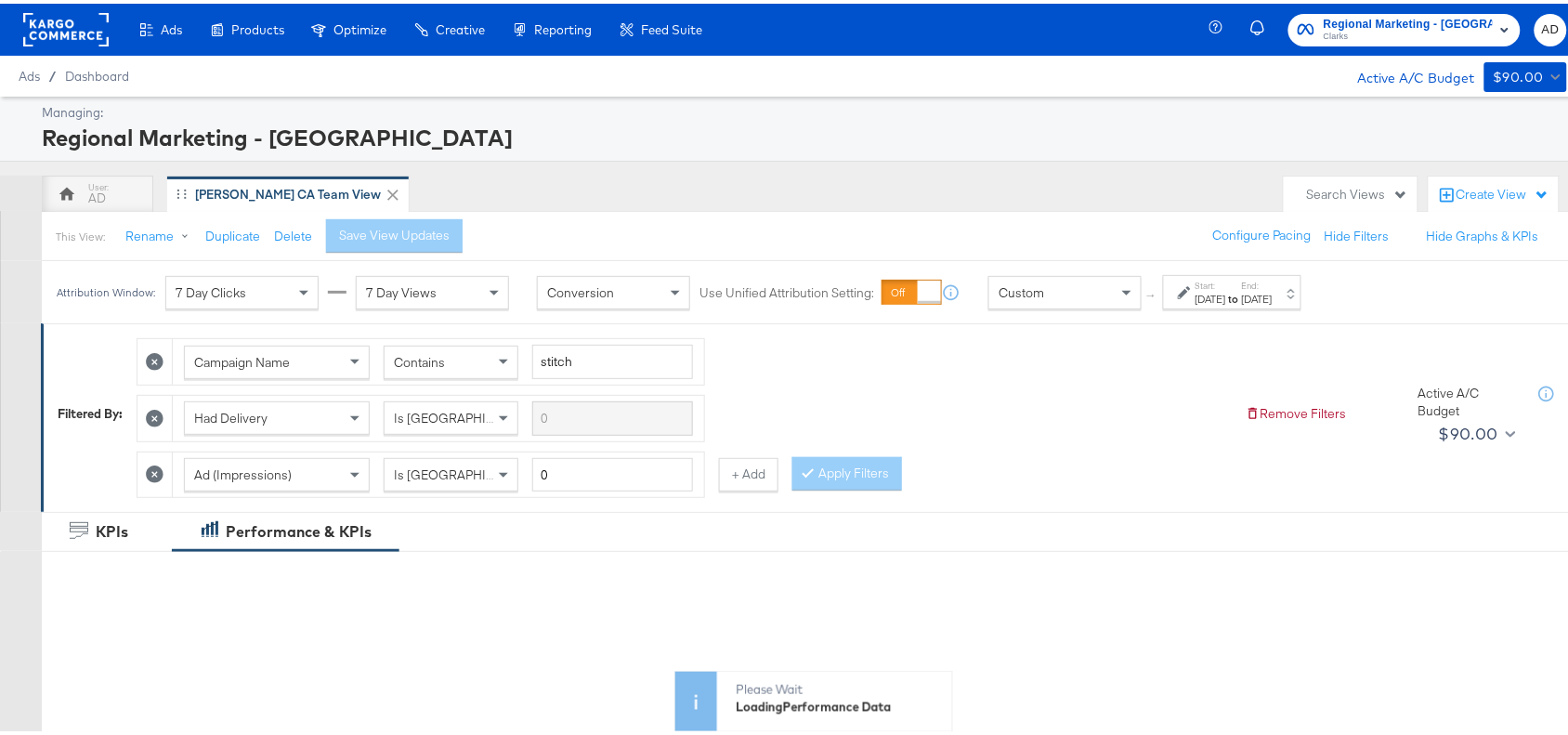 click on "Start:" at bounding box center [1210, 282] 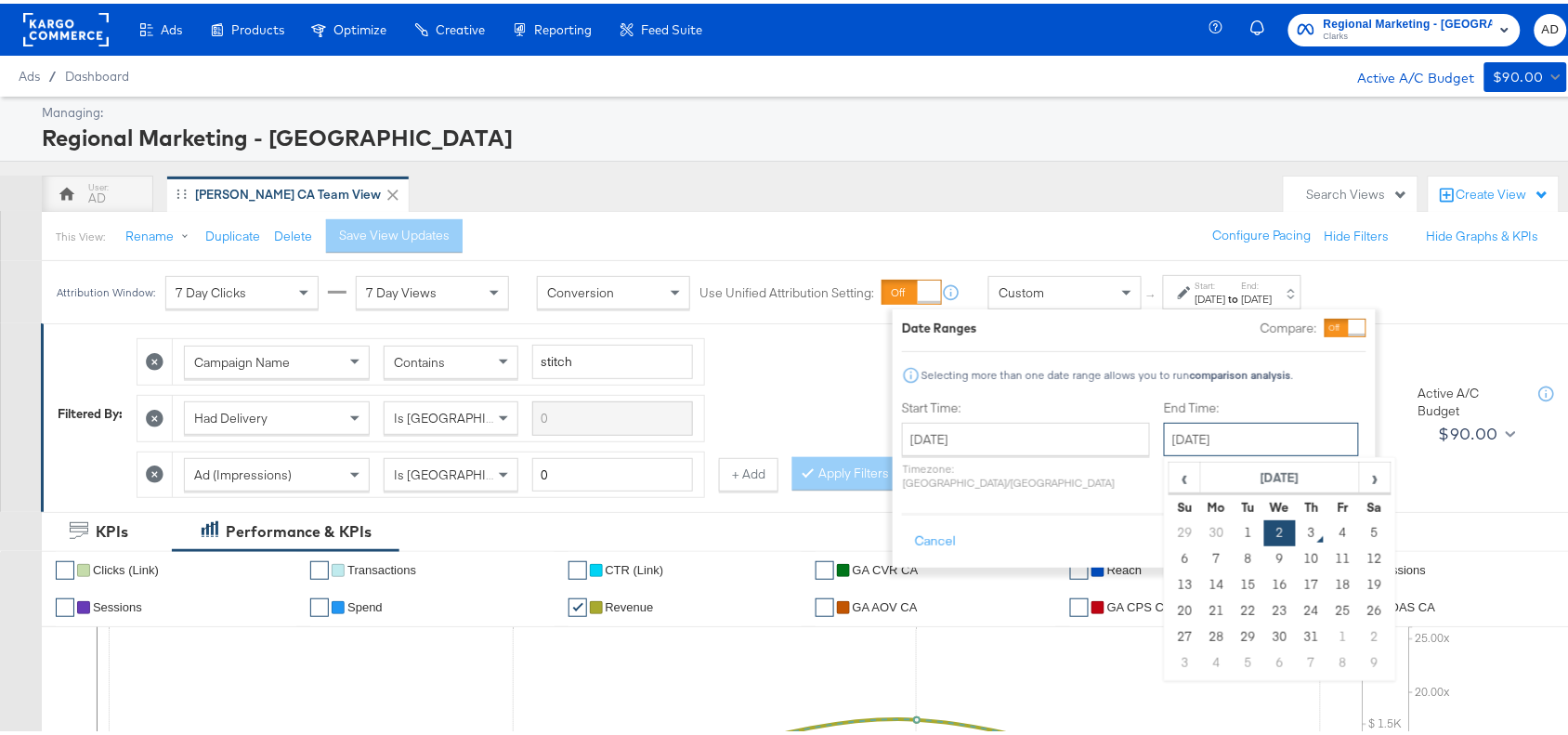 click on "[DATE]" at bounding box center (1261, 436) 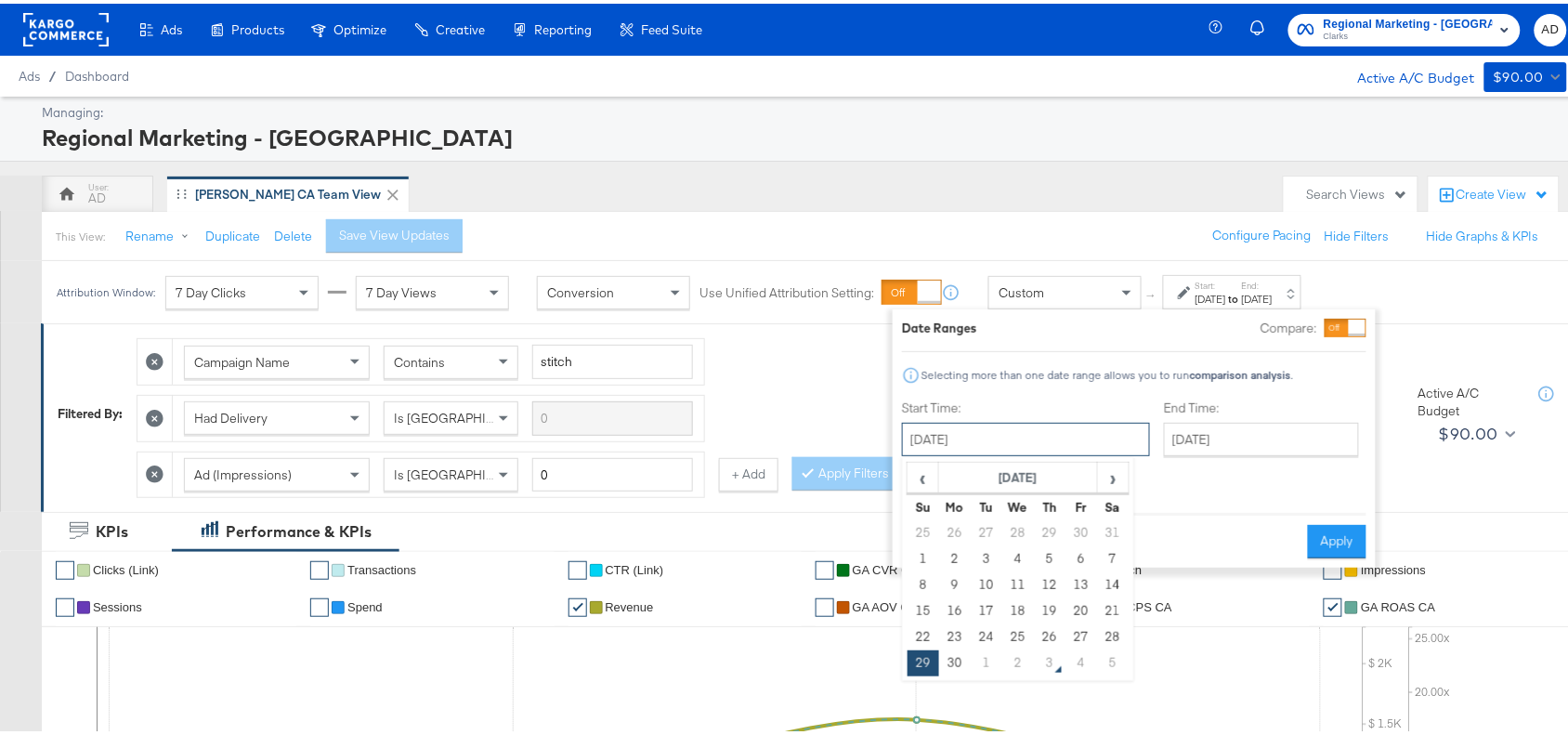 click on "[DATE]" at bounding box center (1026, 436) 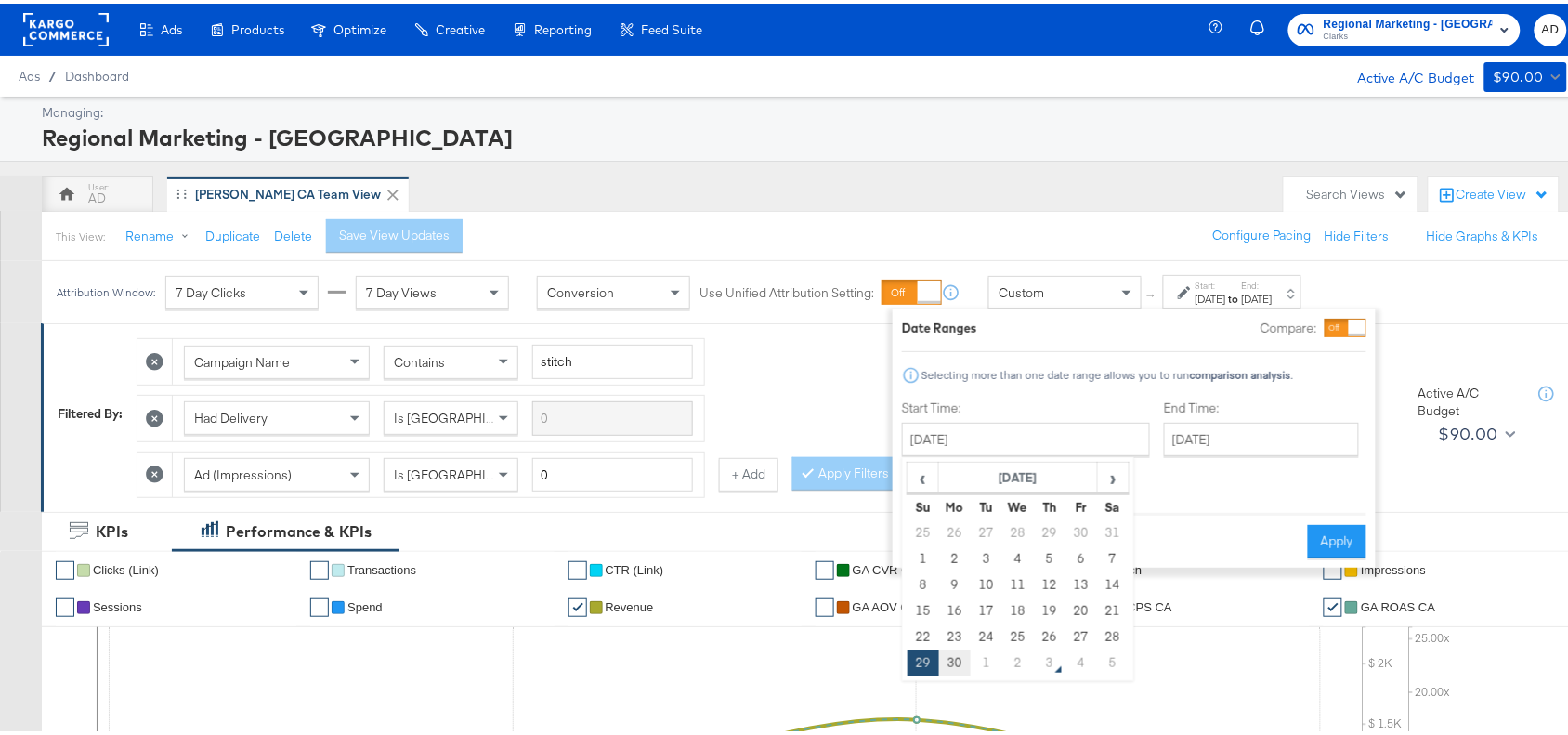 click on "30" at bounding box center [955, 660] 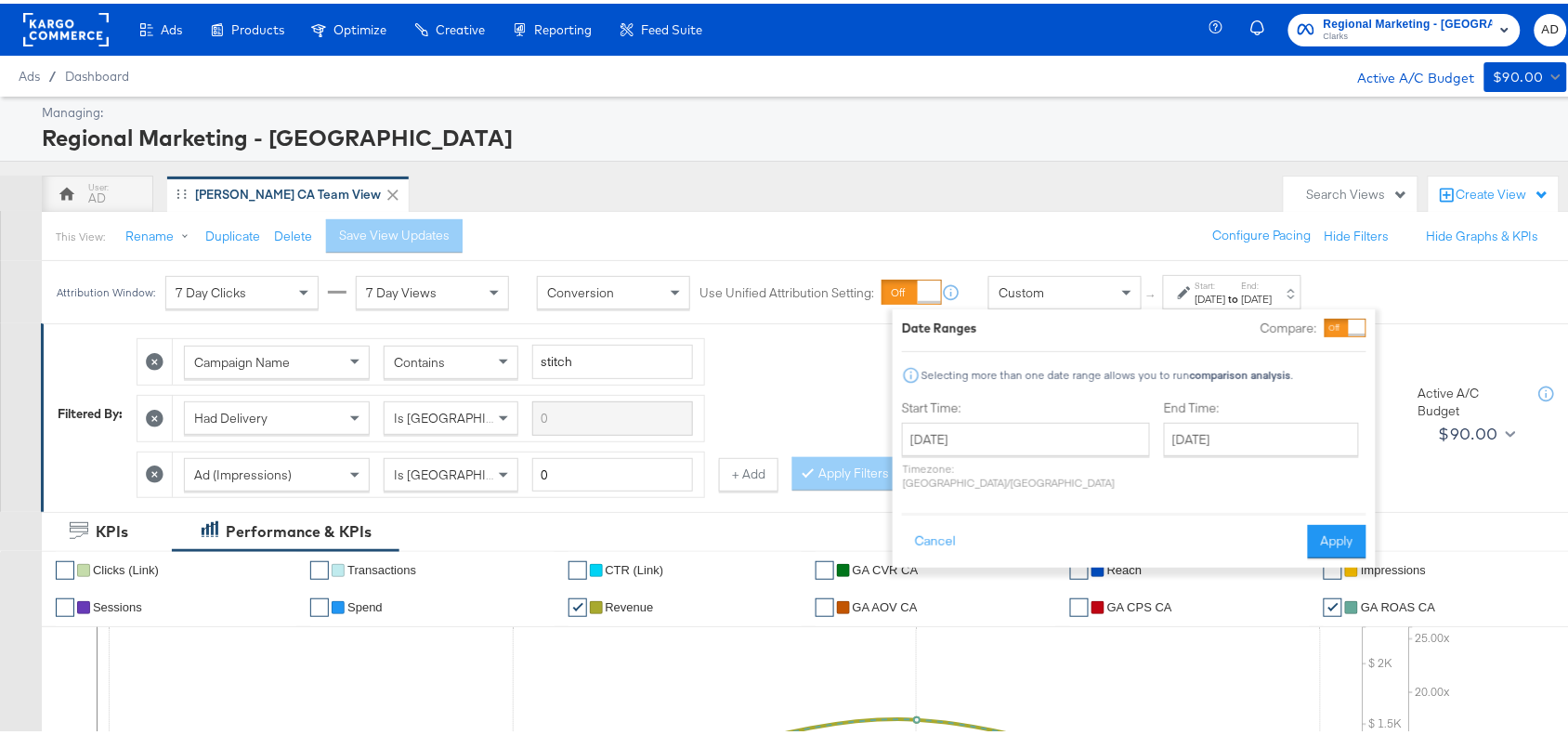 type on "[DATE]" 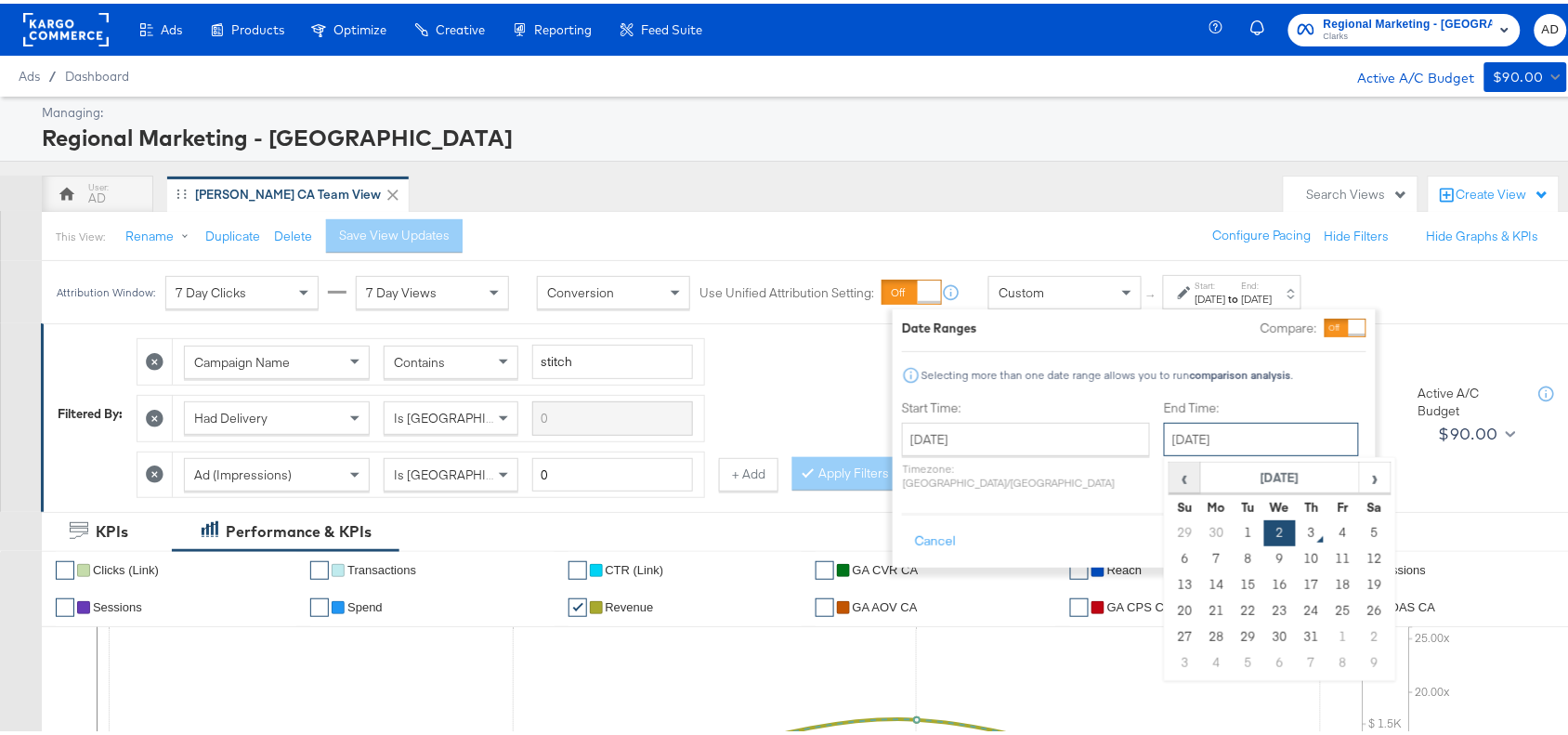 drag, startPoint x: 1234, startPoint y: 442, endPoint x: 1121, endPoint y: 484, distance: 120.55289 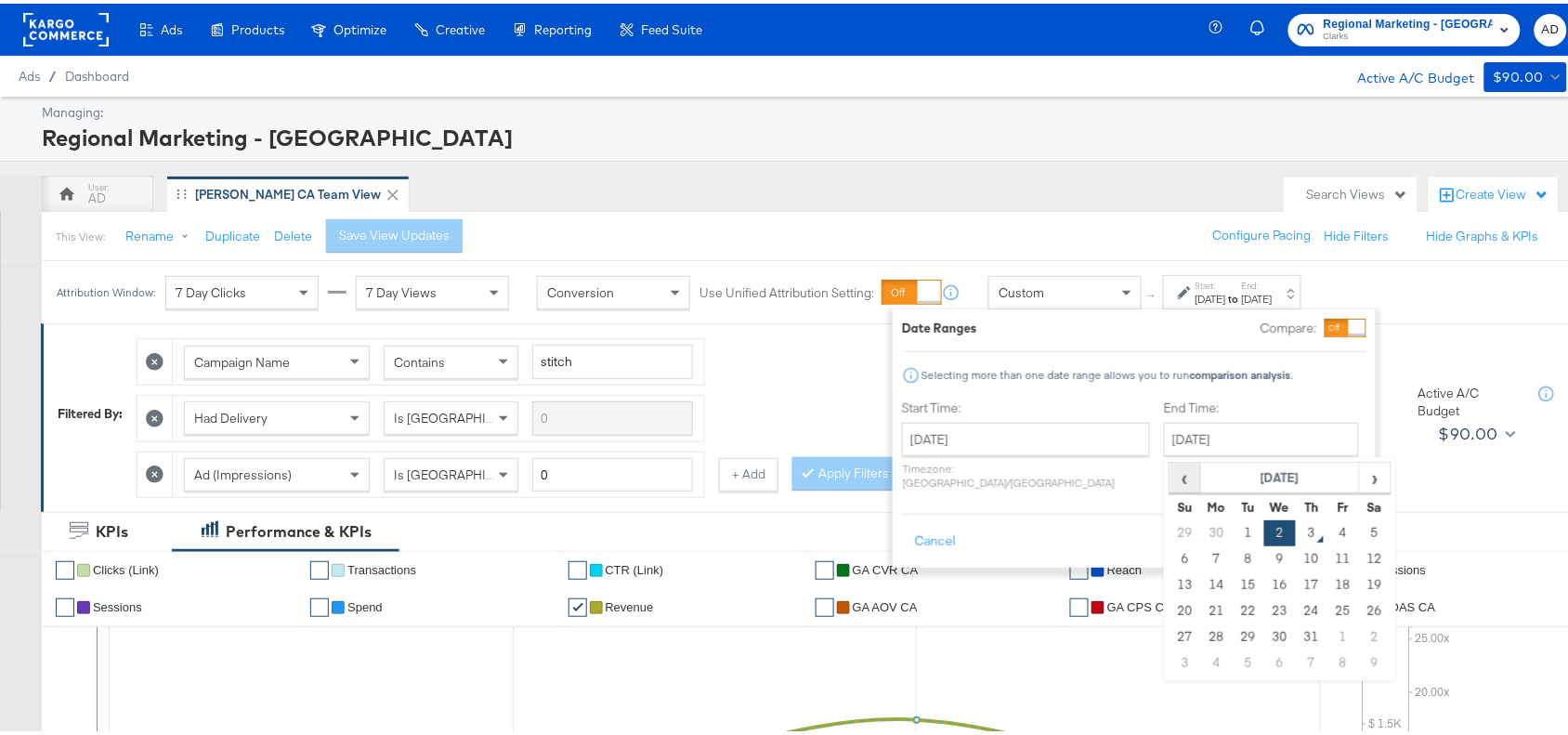 click on "‹" at bounding box center [1184, 474] 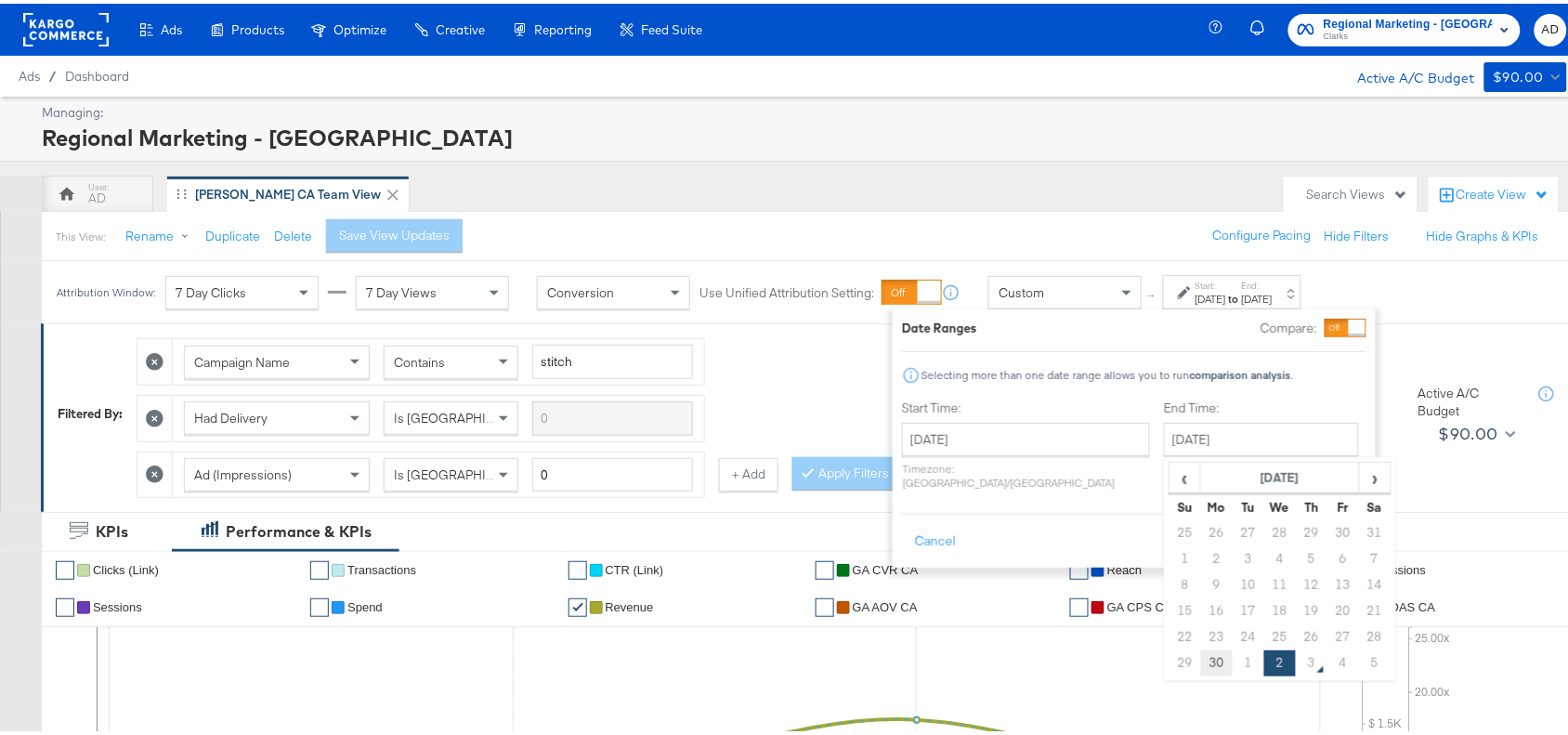 click on "30" at bounding box center [1217, 660] 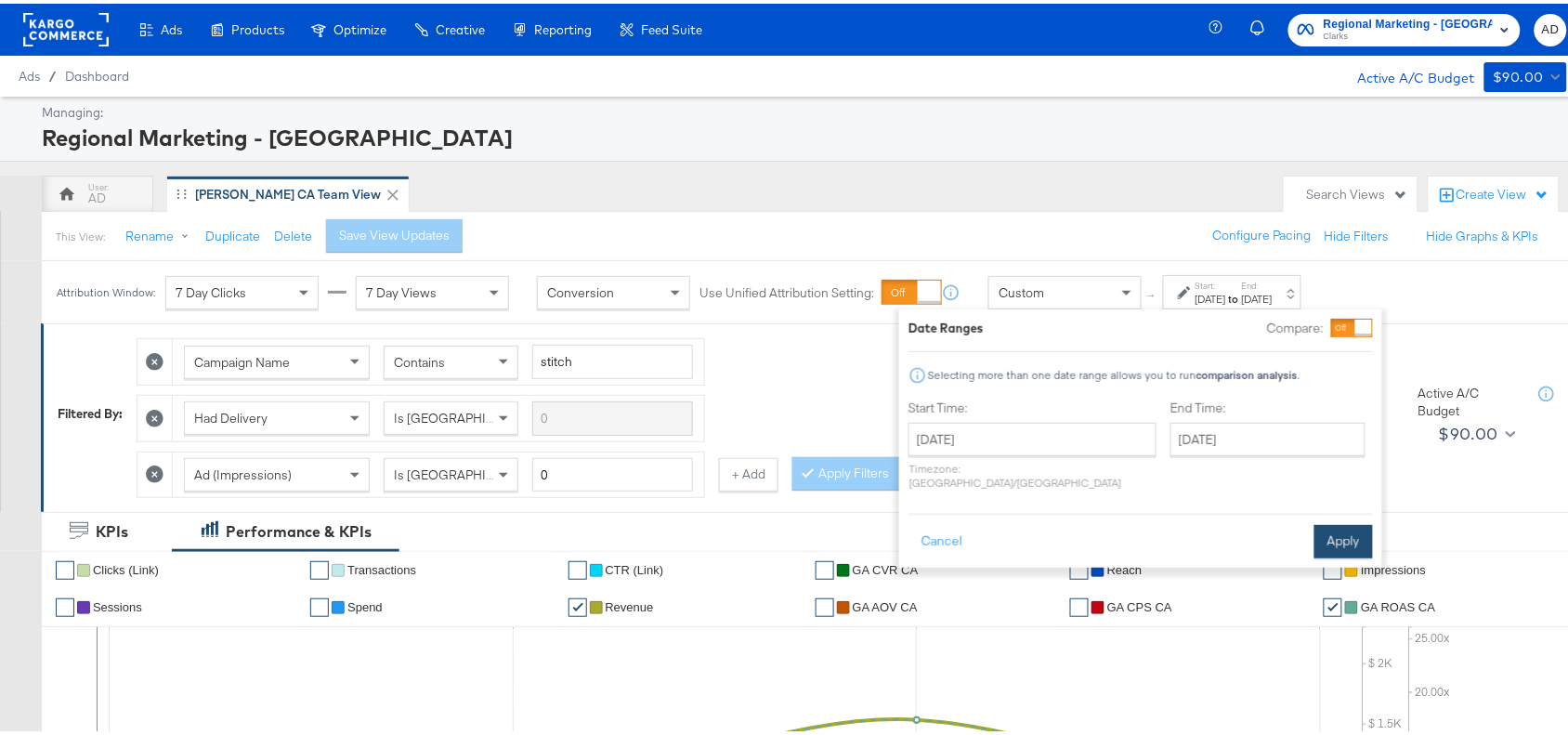 click on "Apply" at bounding box center (1343, 538) 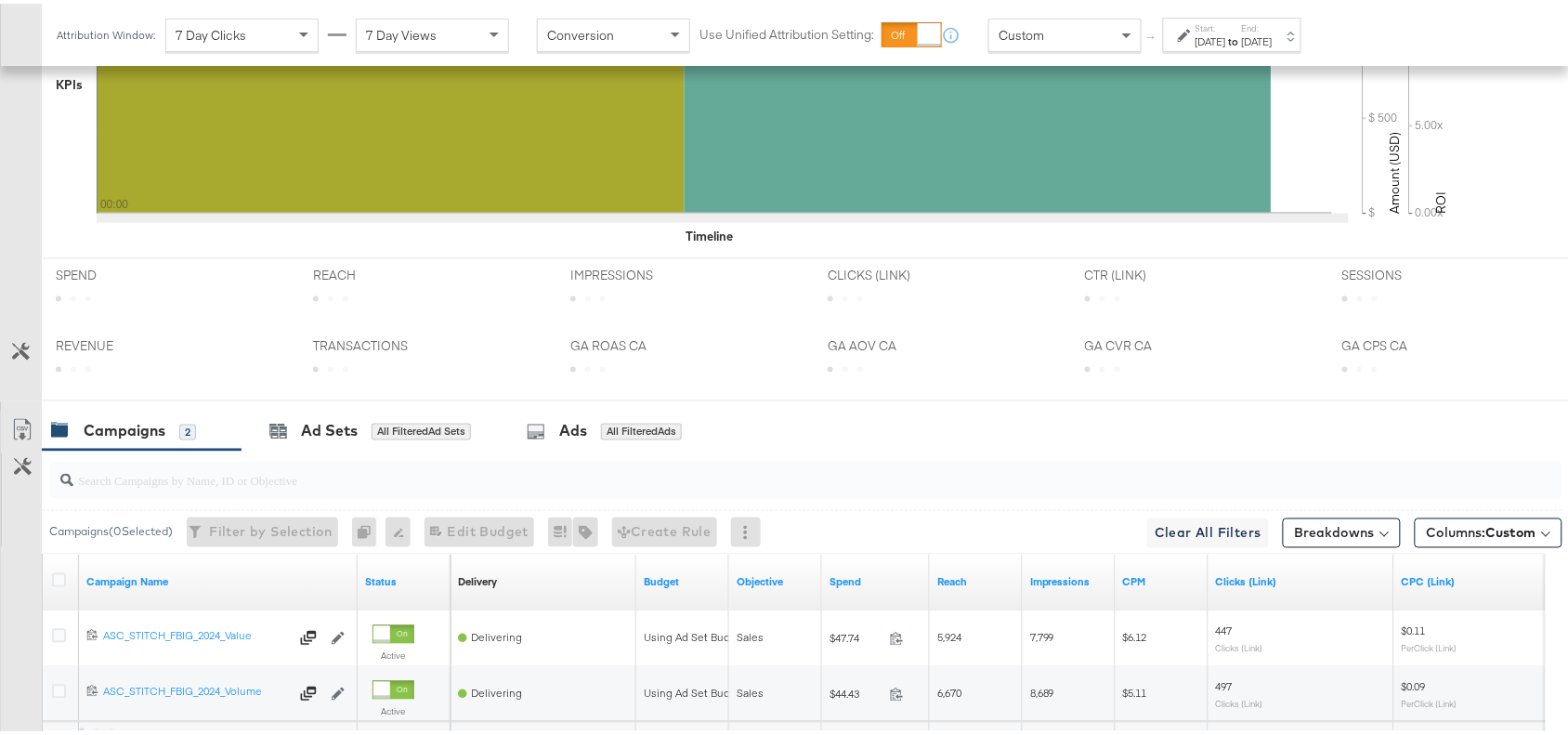 scroll, scrollTop: 873, scrollLeft: 0, axis: vertical 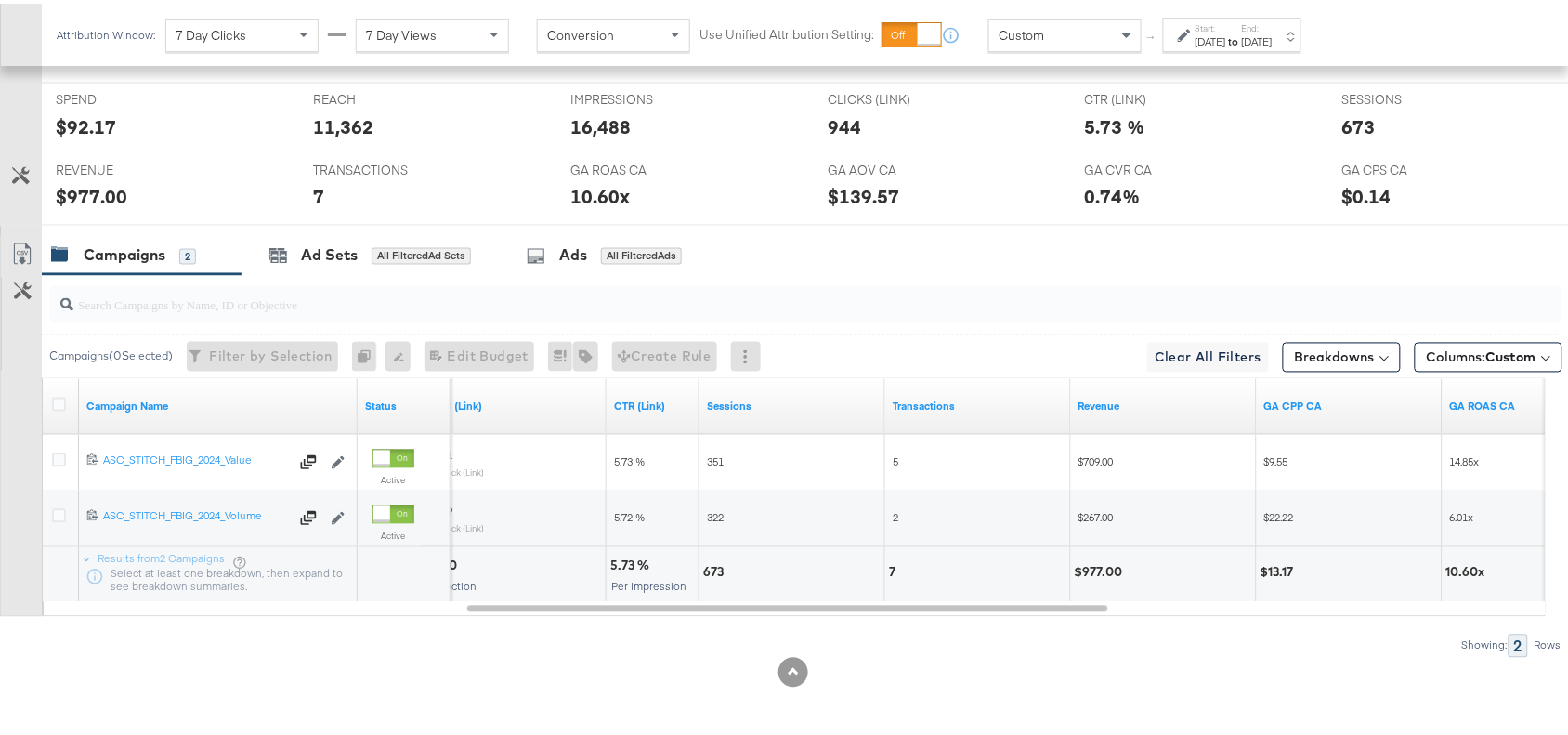 click on "End:" at bounding box center (1257, 24) 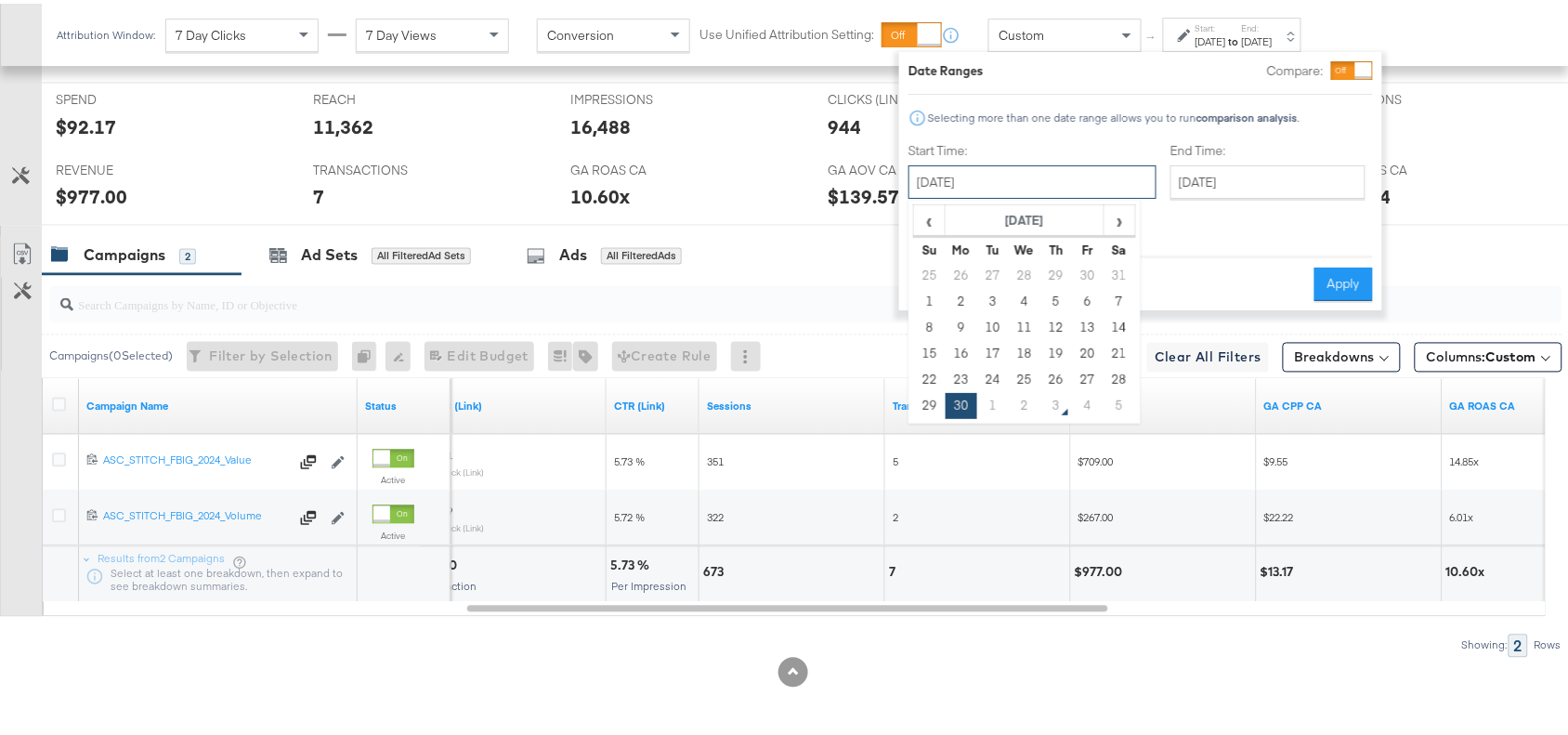 click on "[DATE]" at bounding box center [1032, 178] 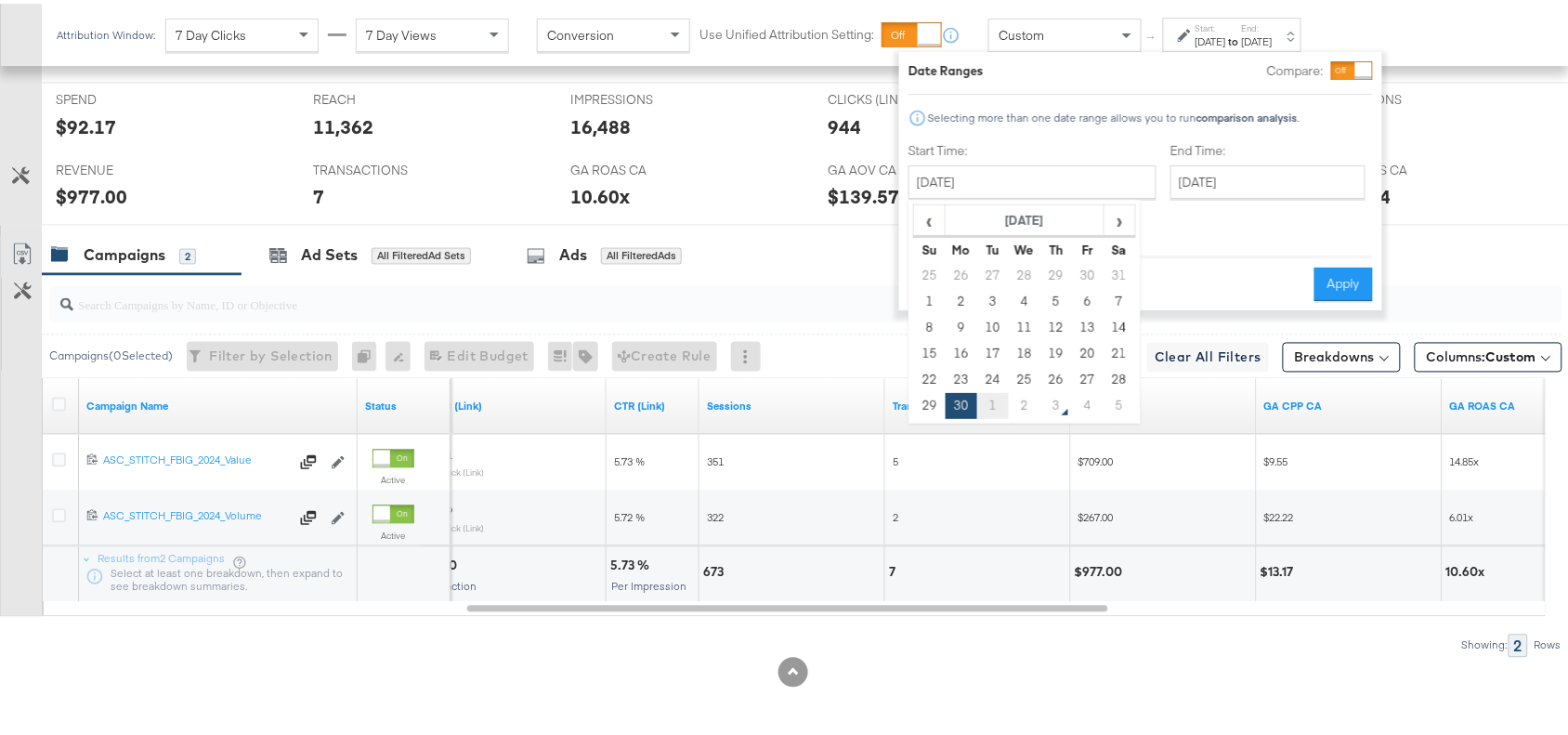click on "1" at bounding box center [993, 402] 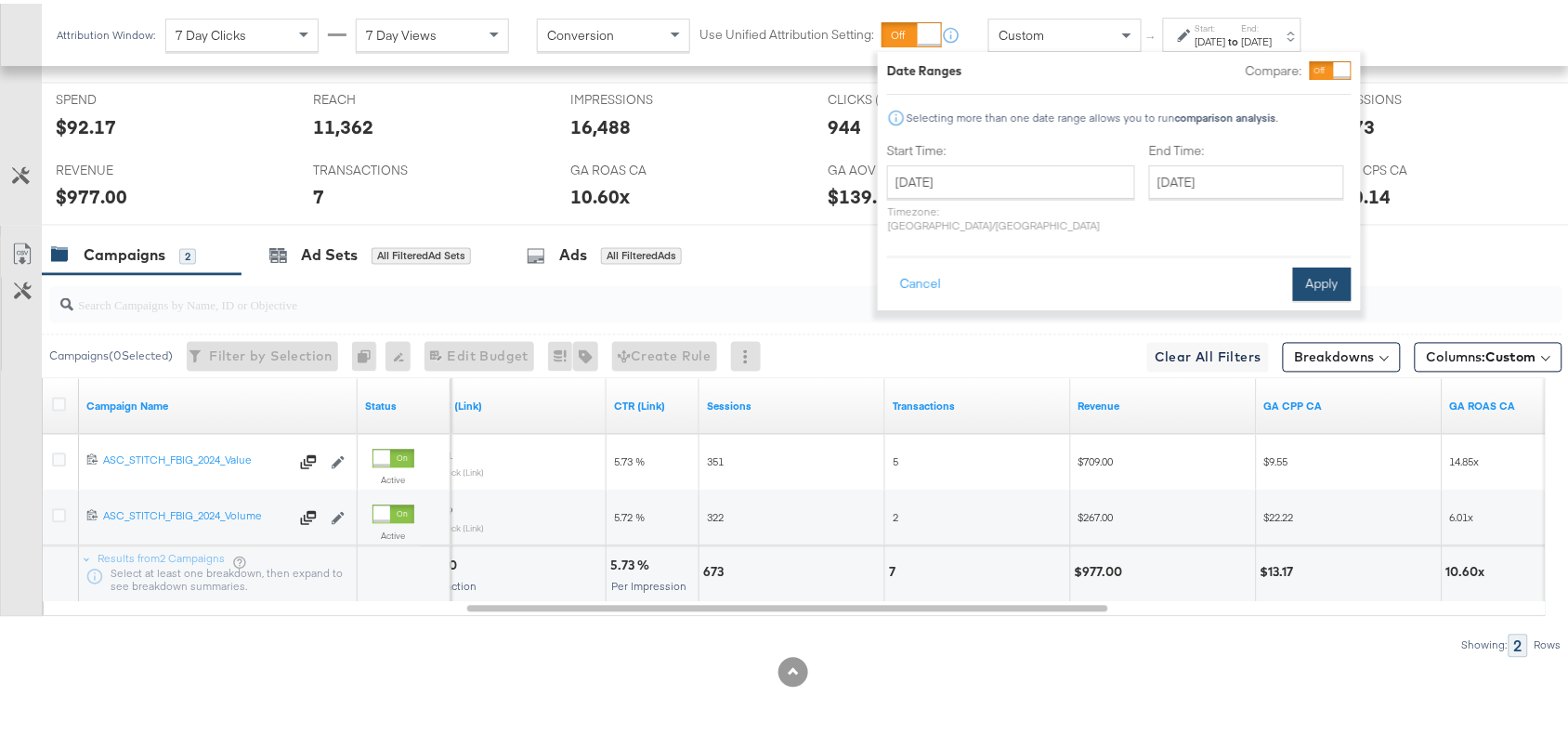 click on "Apply" at bounding box center [1322, 281] 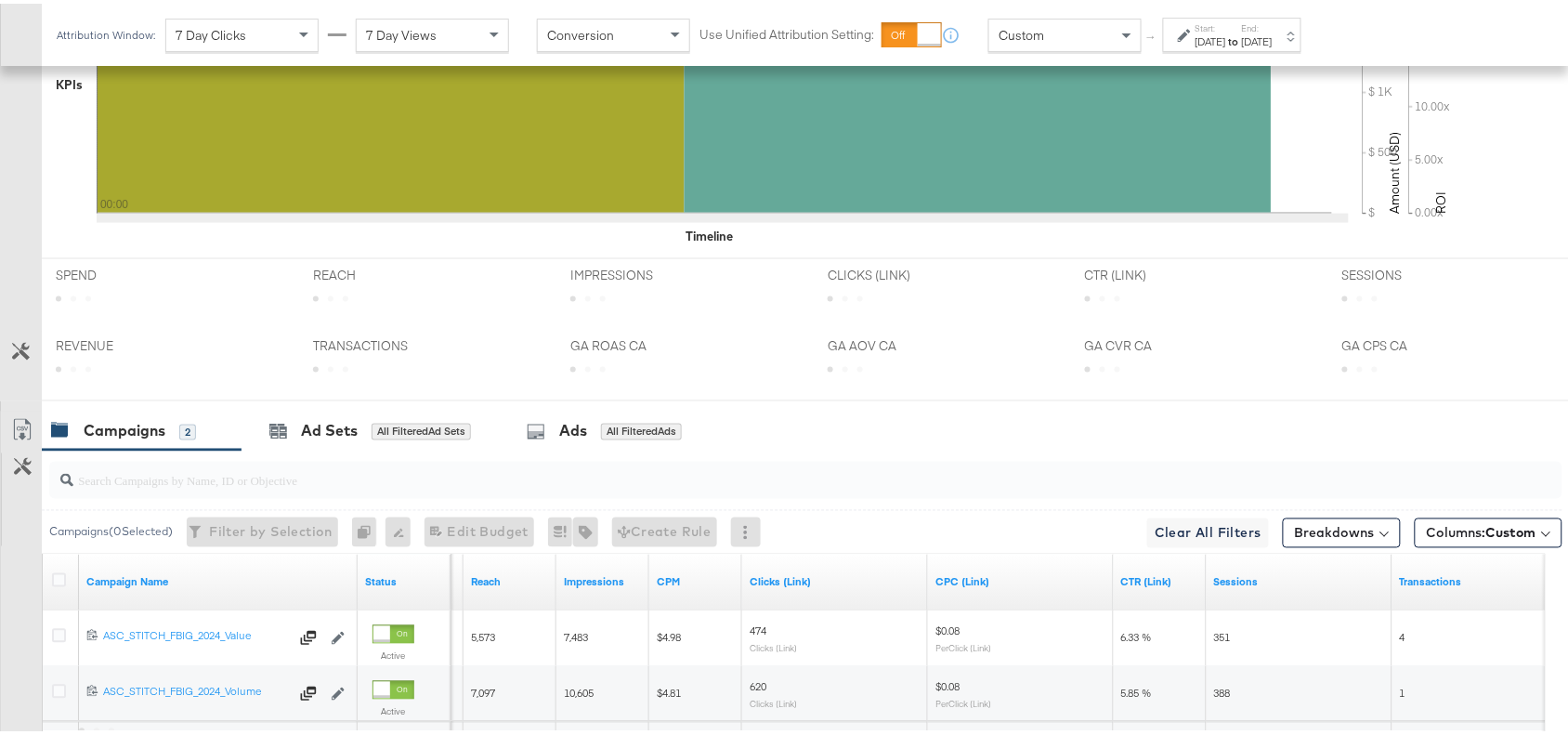 scroll, scrollTop: 873, scrollLeft: 0, axis: vertical 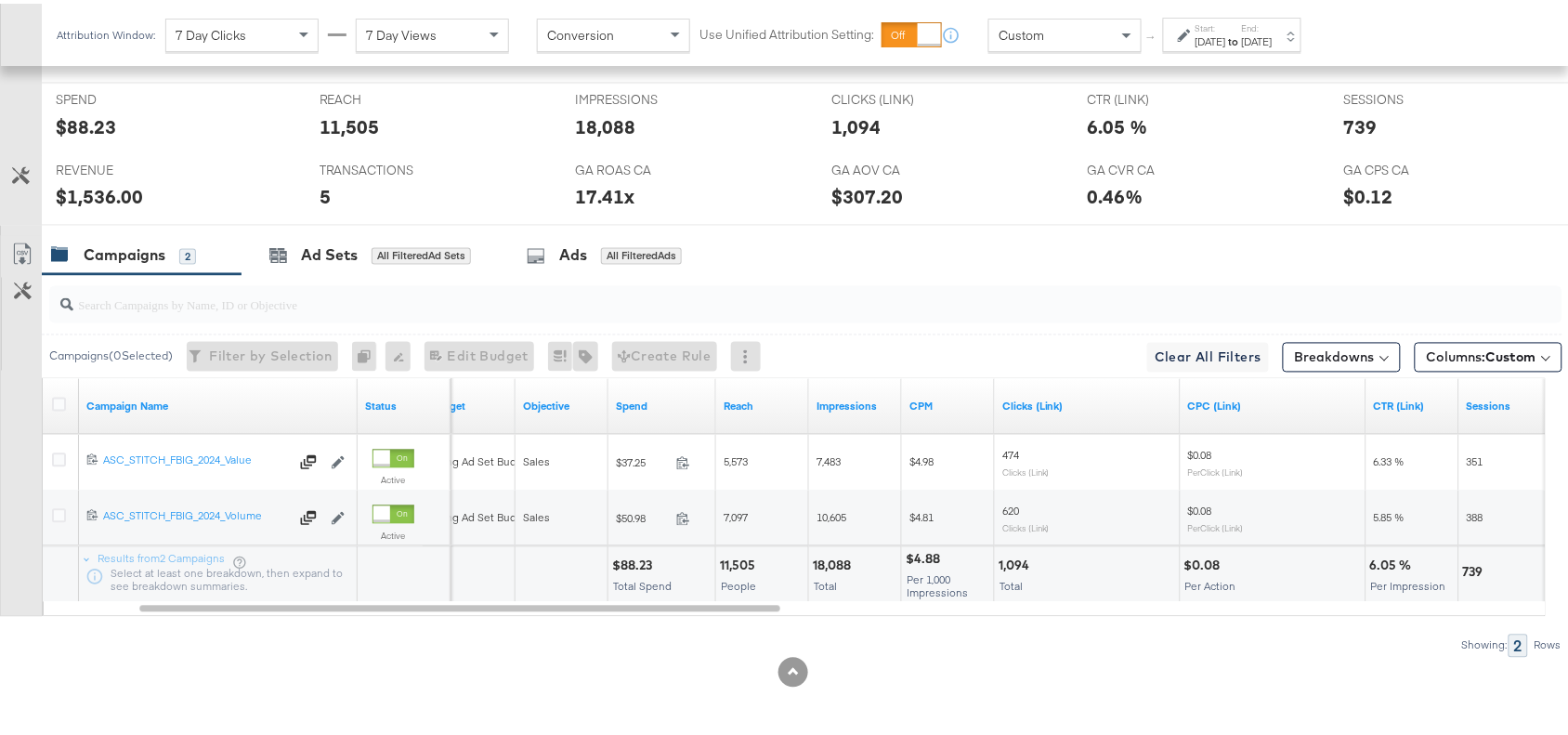 click on "$88.23" at bounding box center (634, 562) 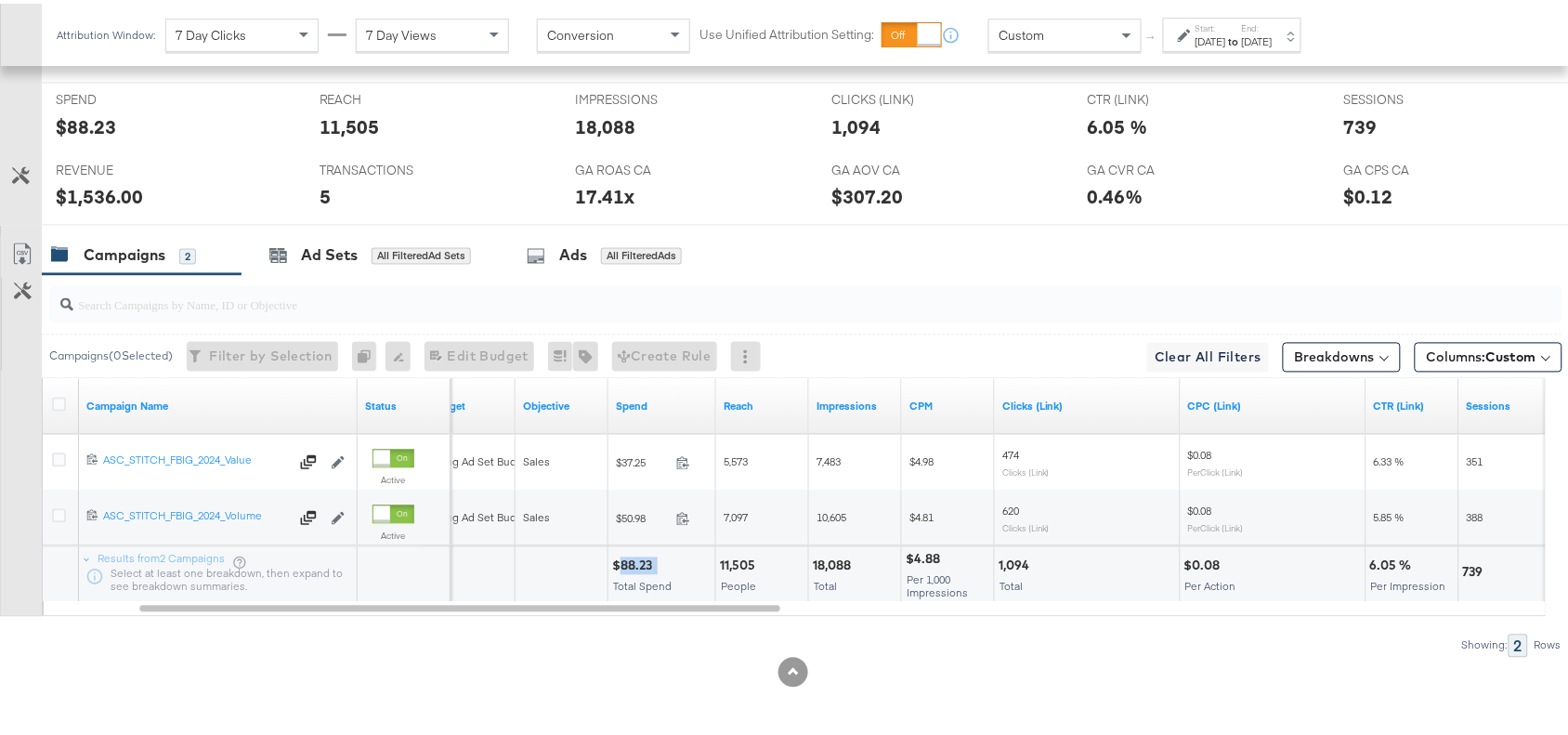 copy on "88.23" 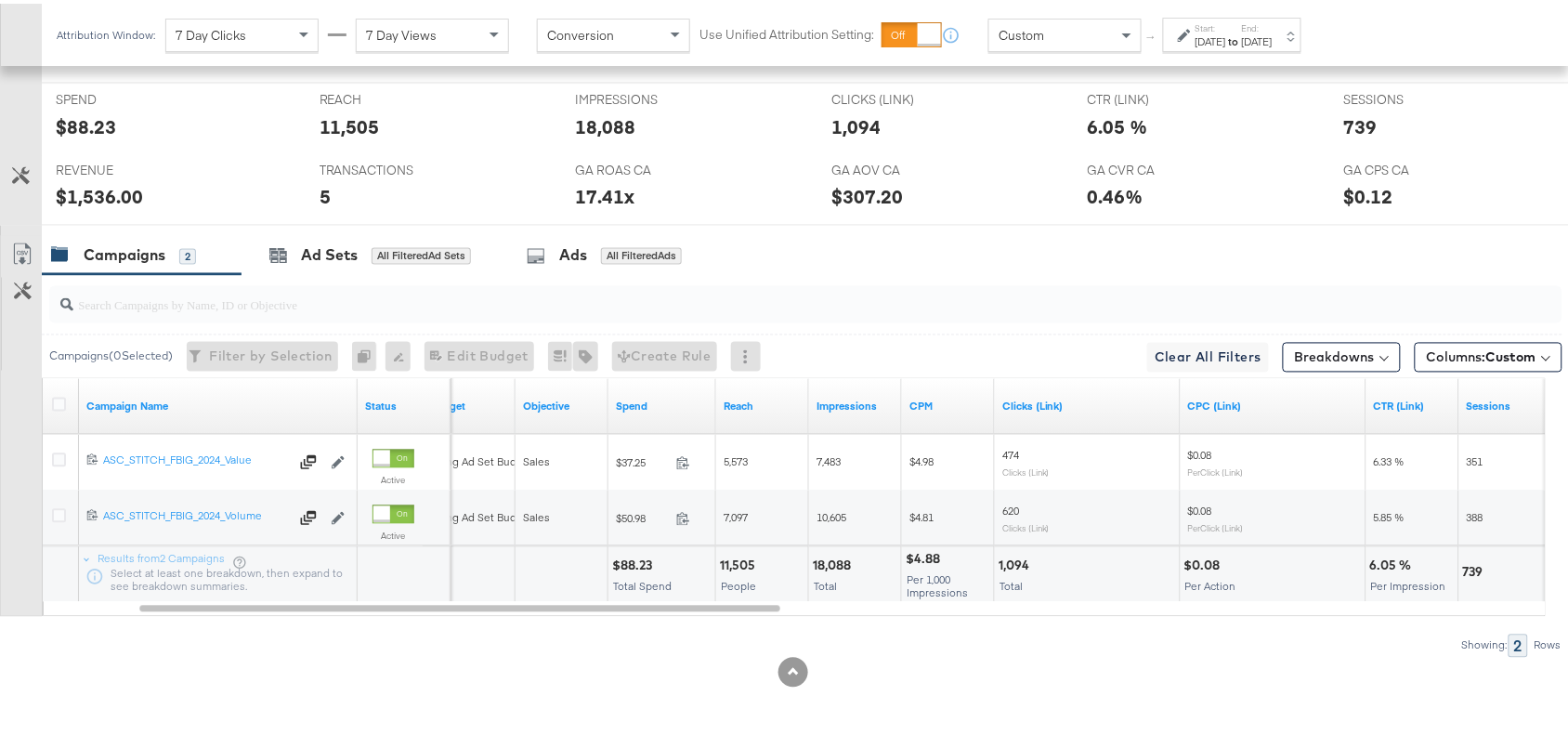click on "18,088" at bounding box center (834, 562) 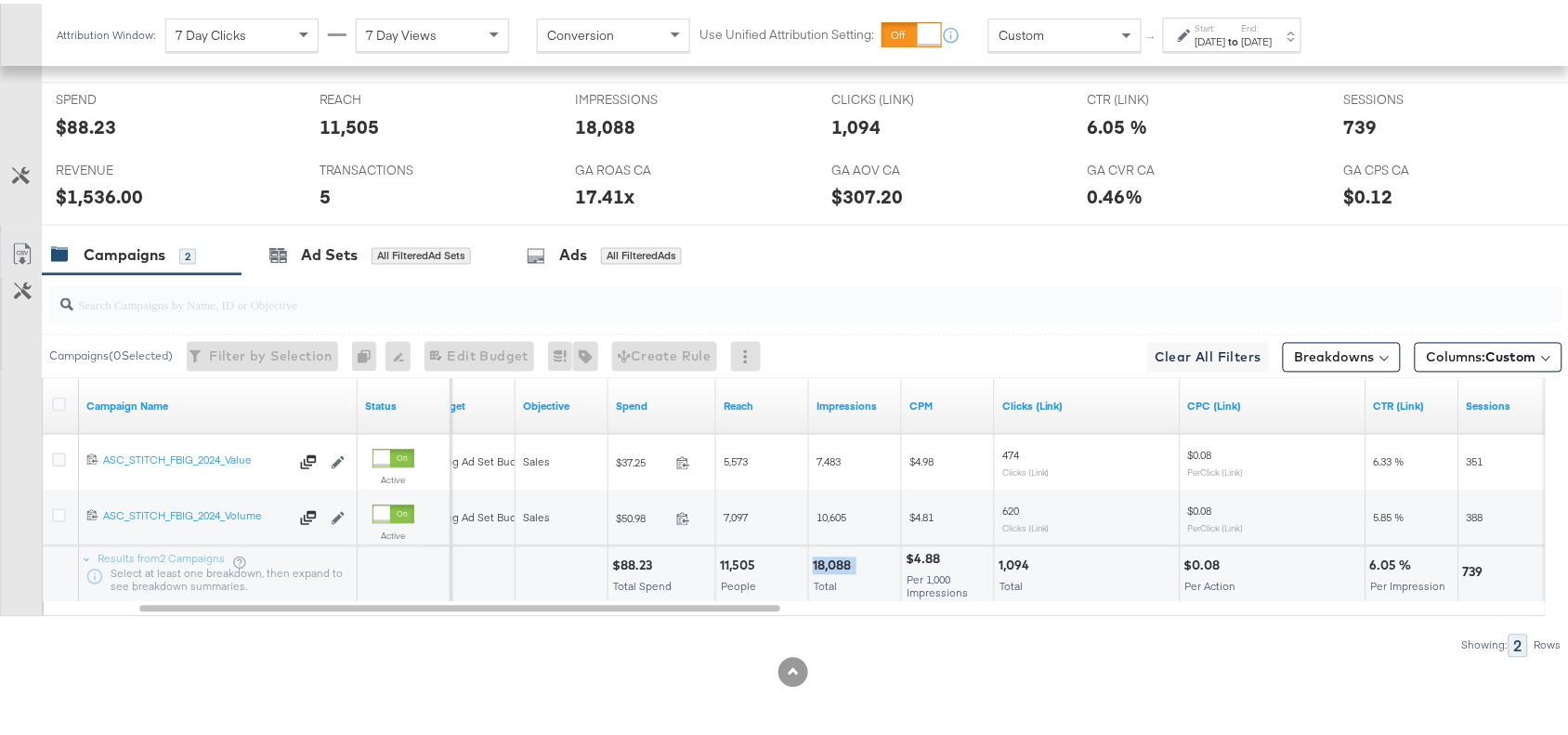 click on "18,088" at bounding box center [834, 562] 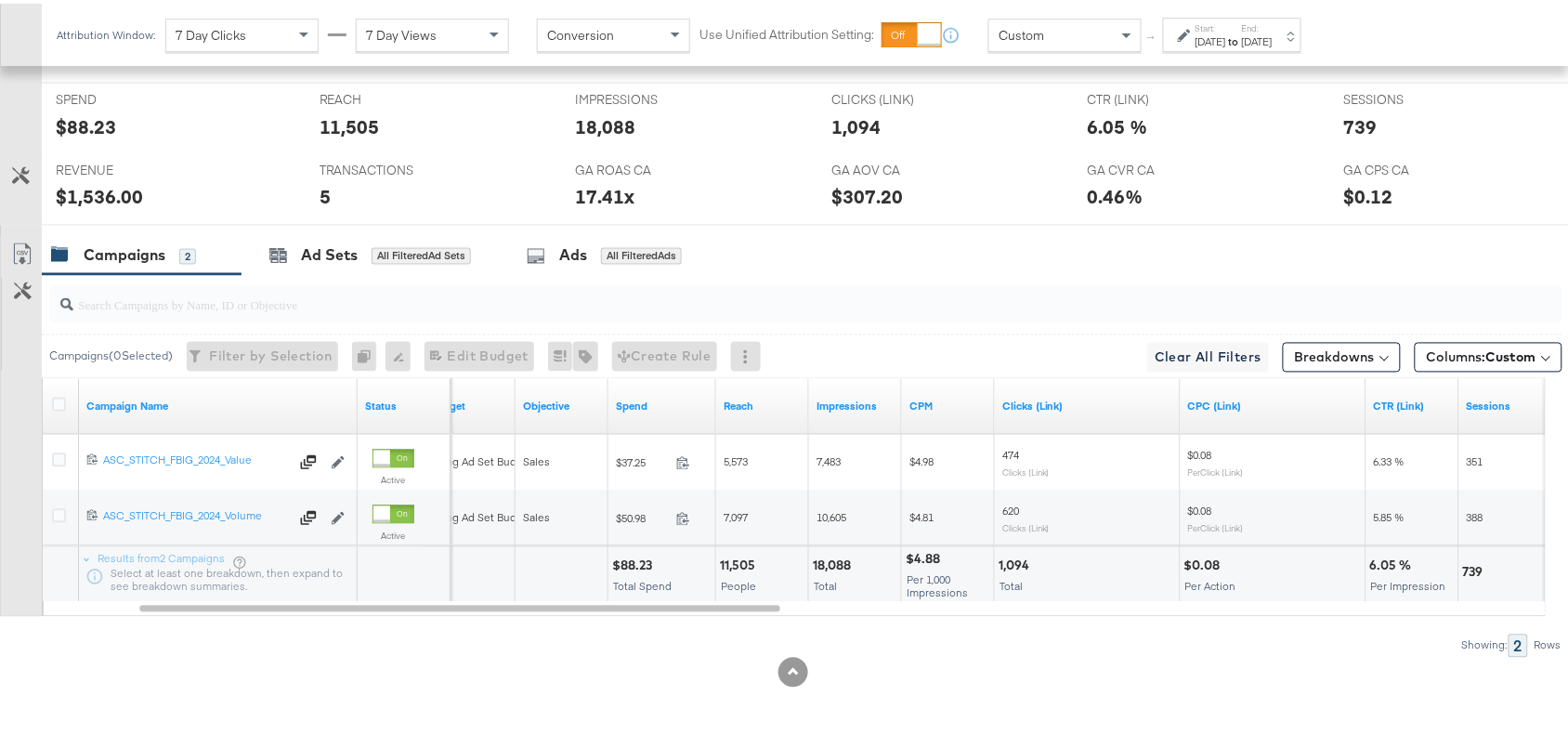 click on "1,094" at bounding box center [1016, 562] 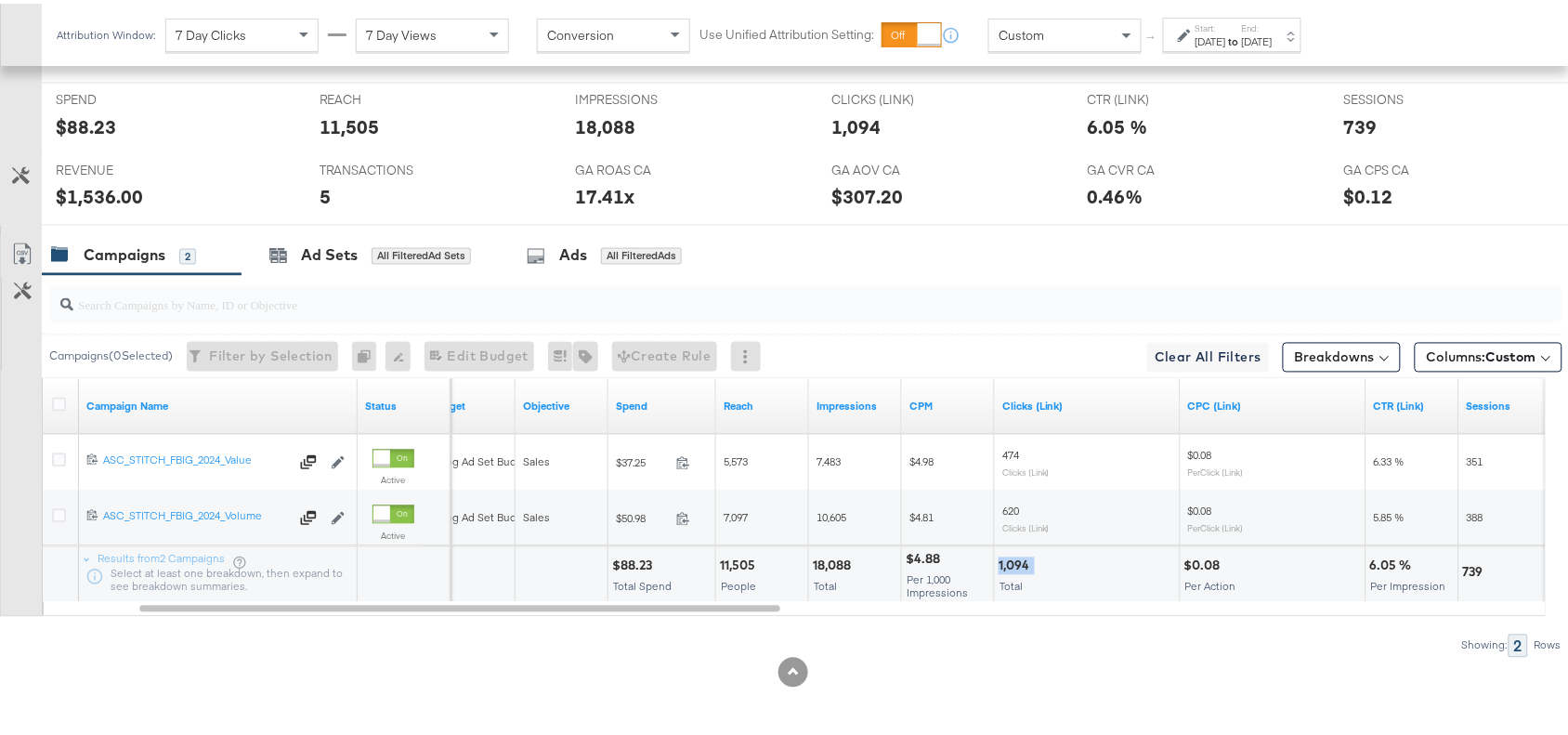 click on "1,094" at bounding box center (1016, 562) 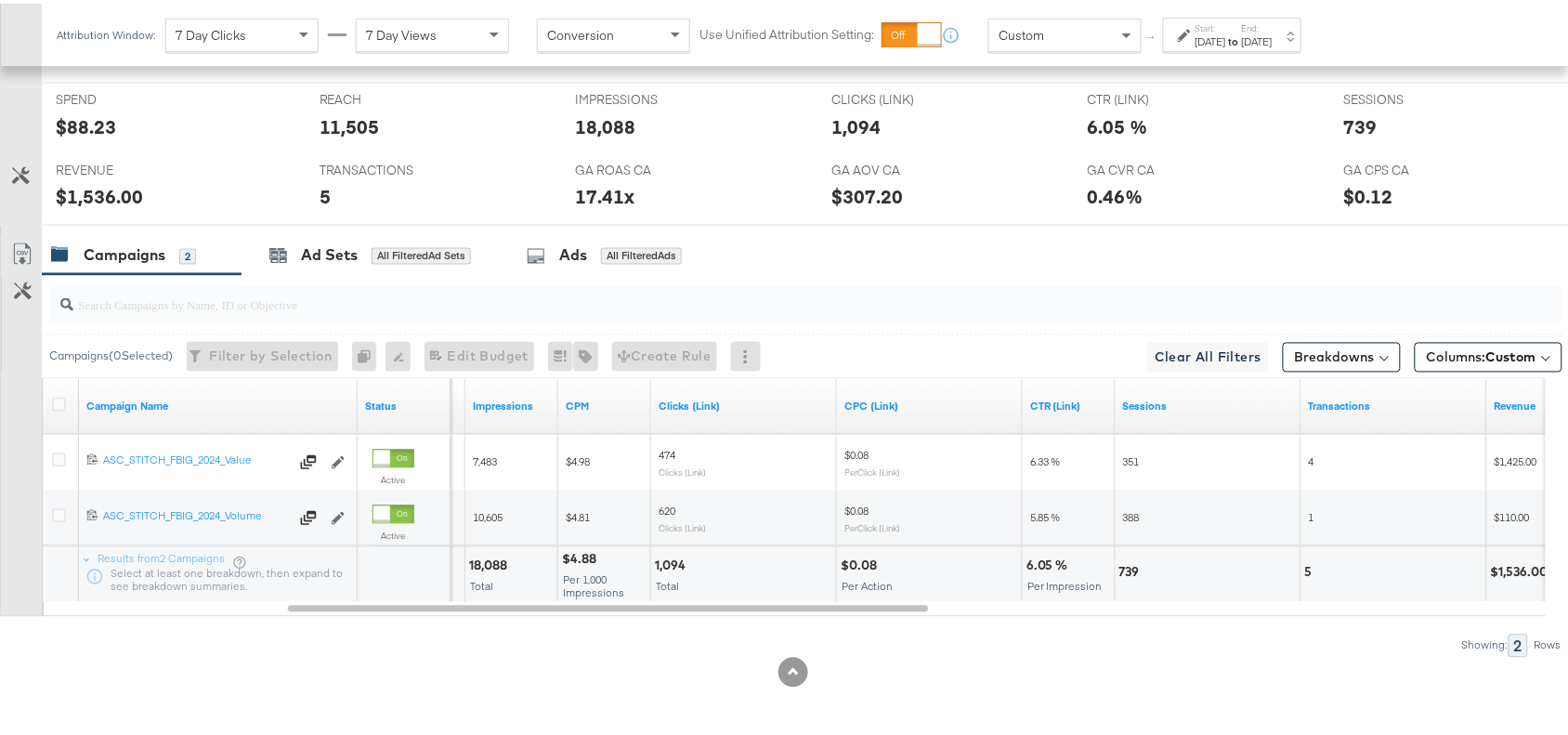 click on "739" at bounding box center [1132, 569] 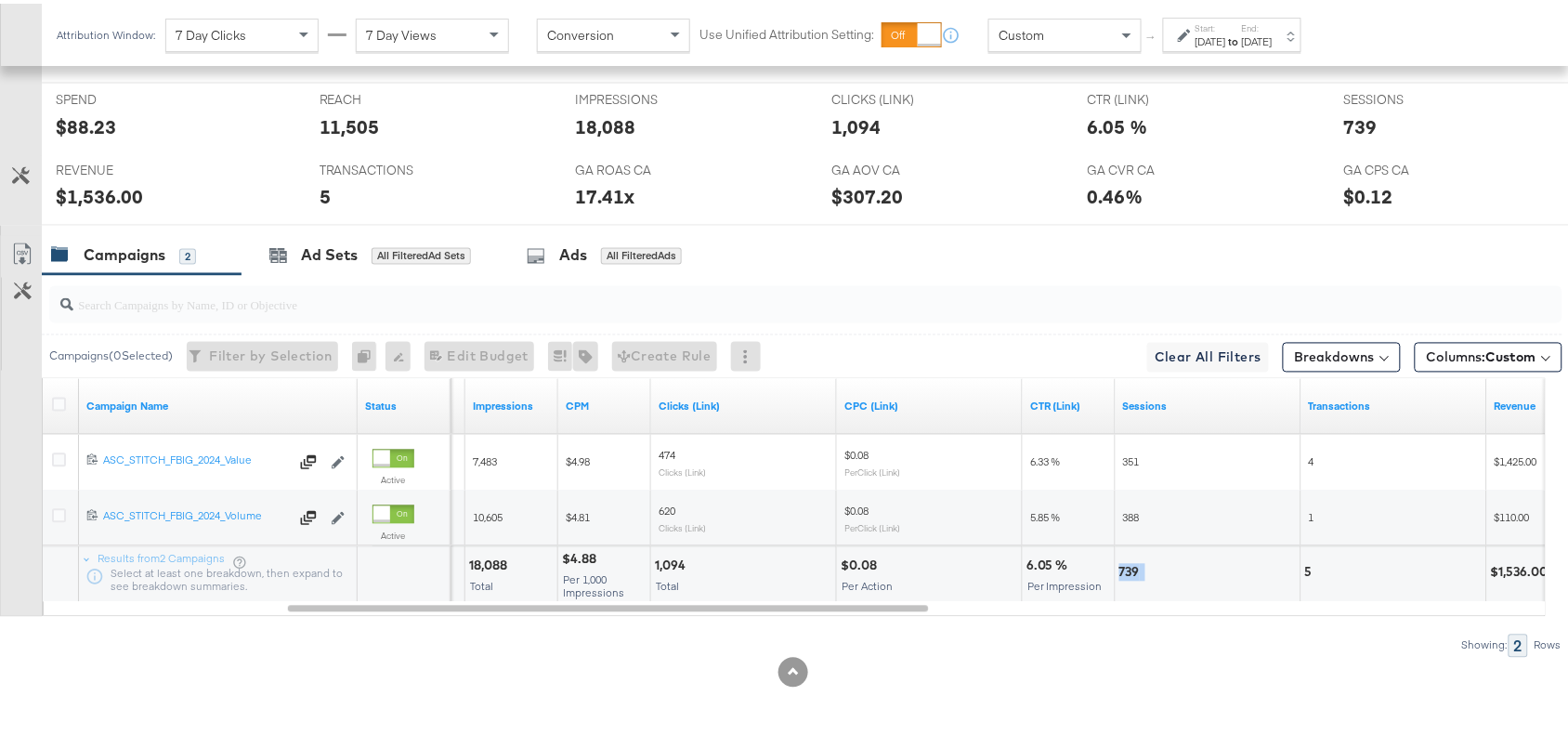 copy on "739" 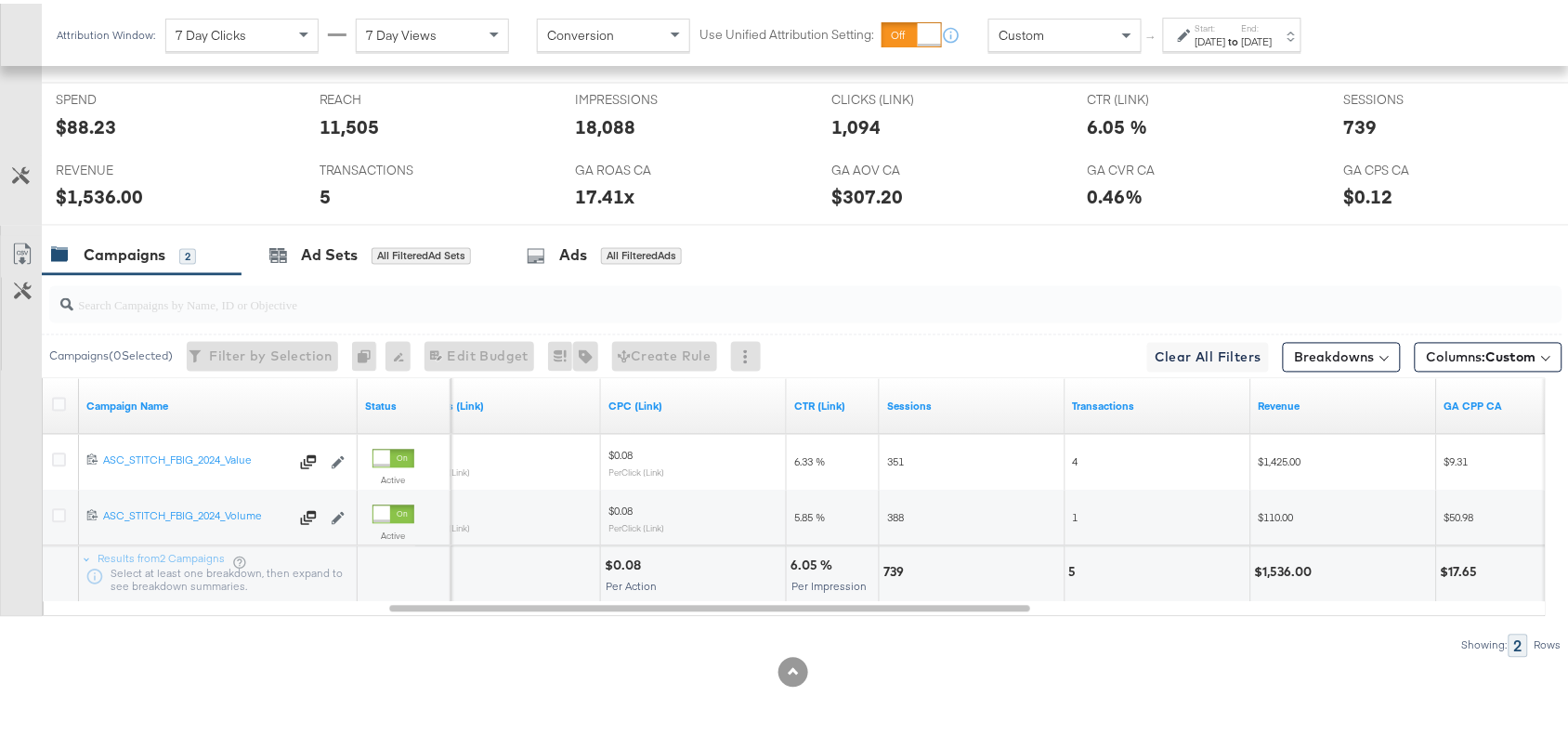 click on "[DATE]" at bounding box center (1257, 38) 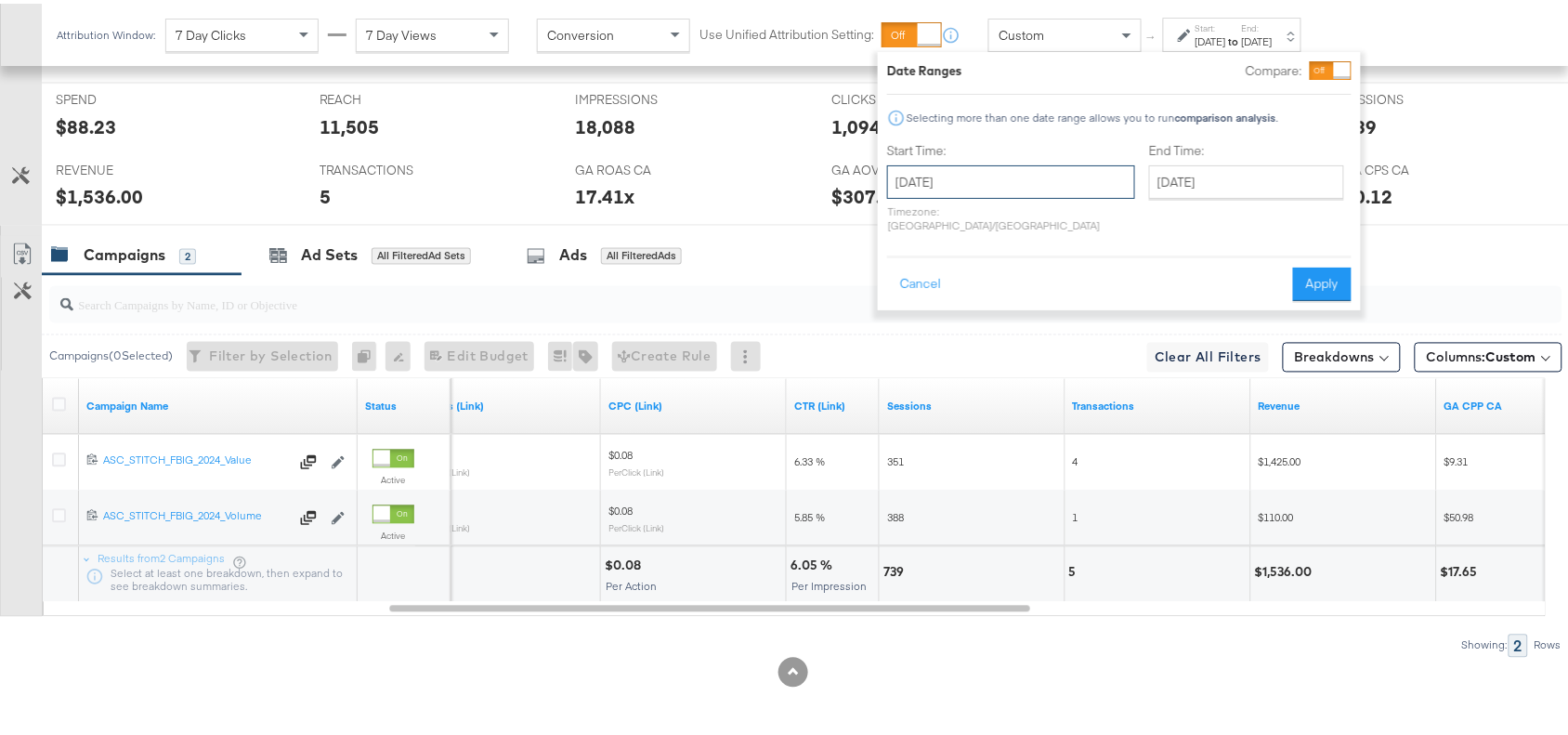 click on "[DATE]" at bounding box center (1011, 178) 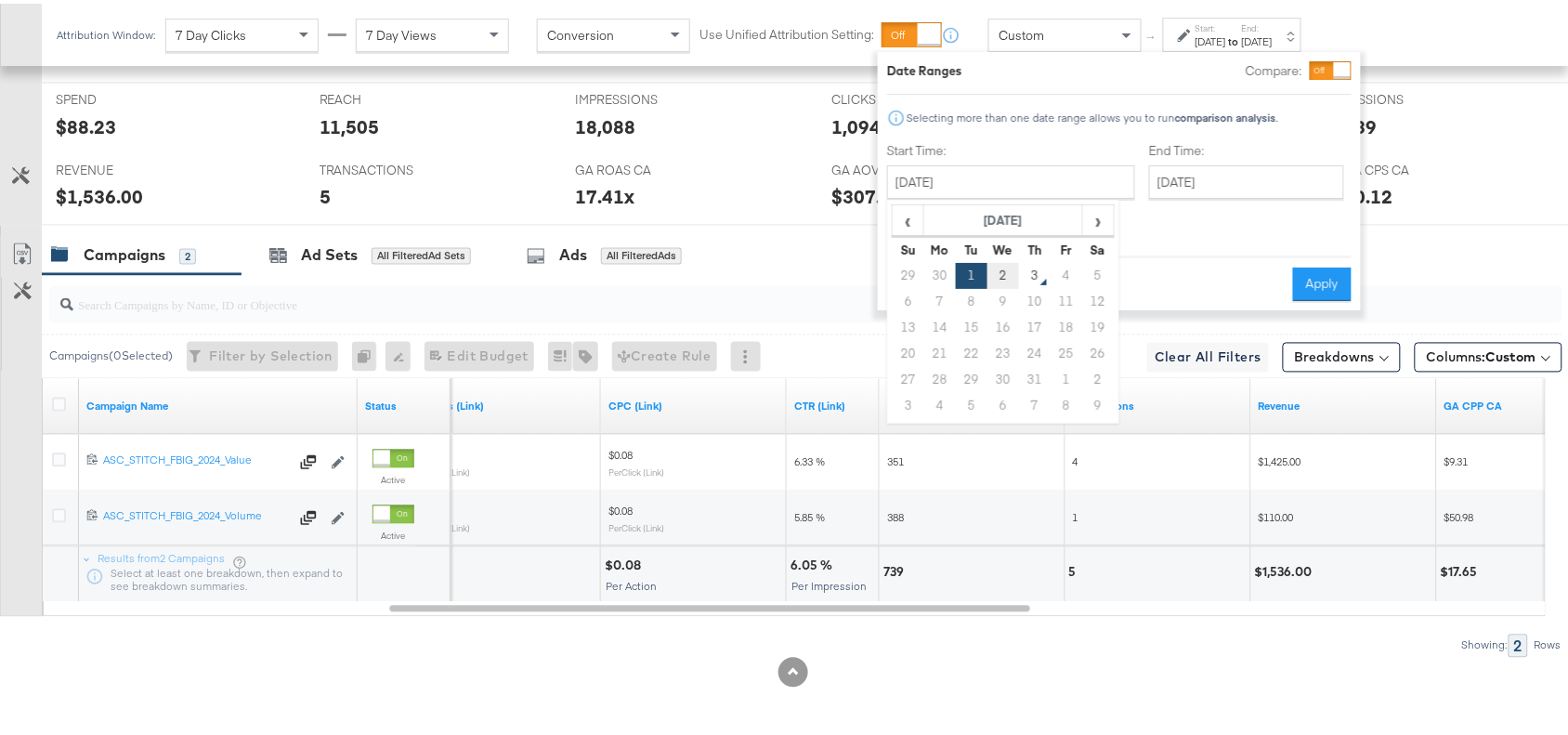 click on "2" at bounding box center (1003, 272) 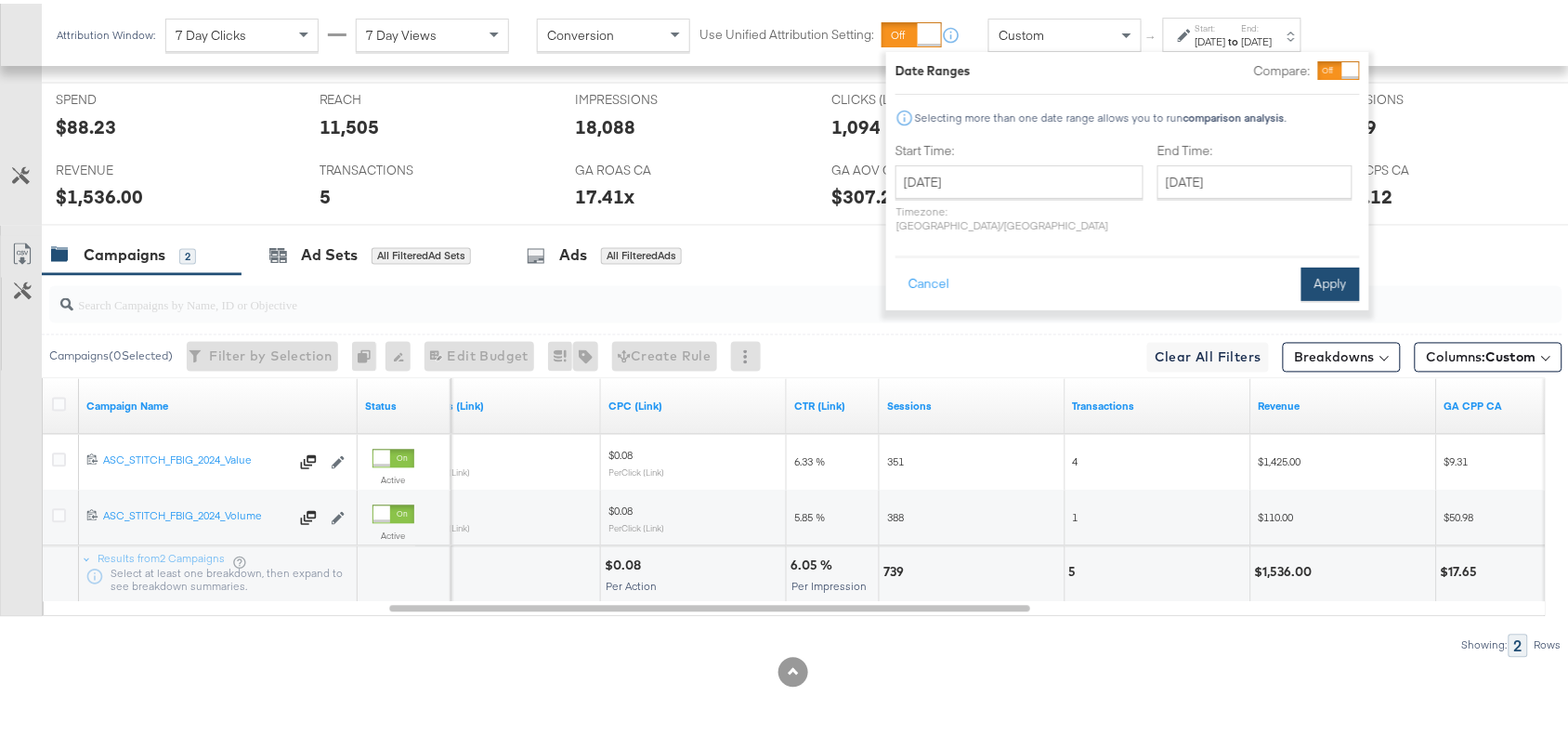 click on "Apply" at bounding box center [1330, 281] 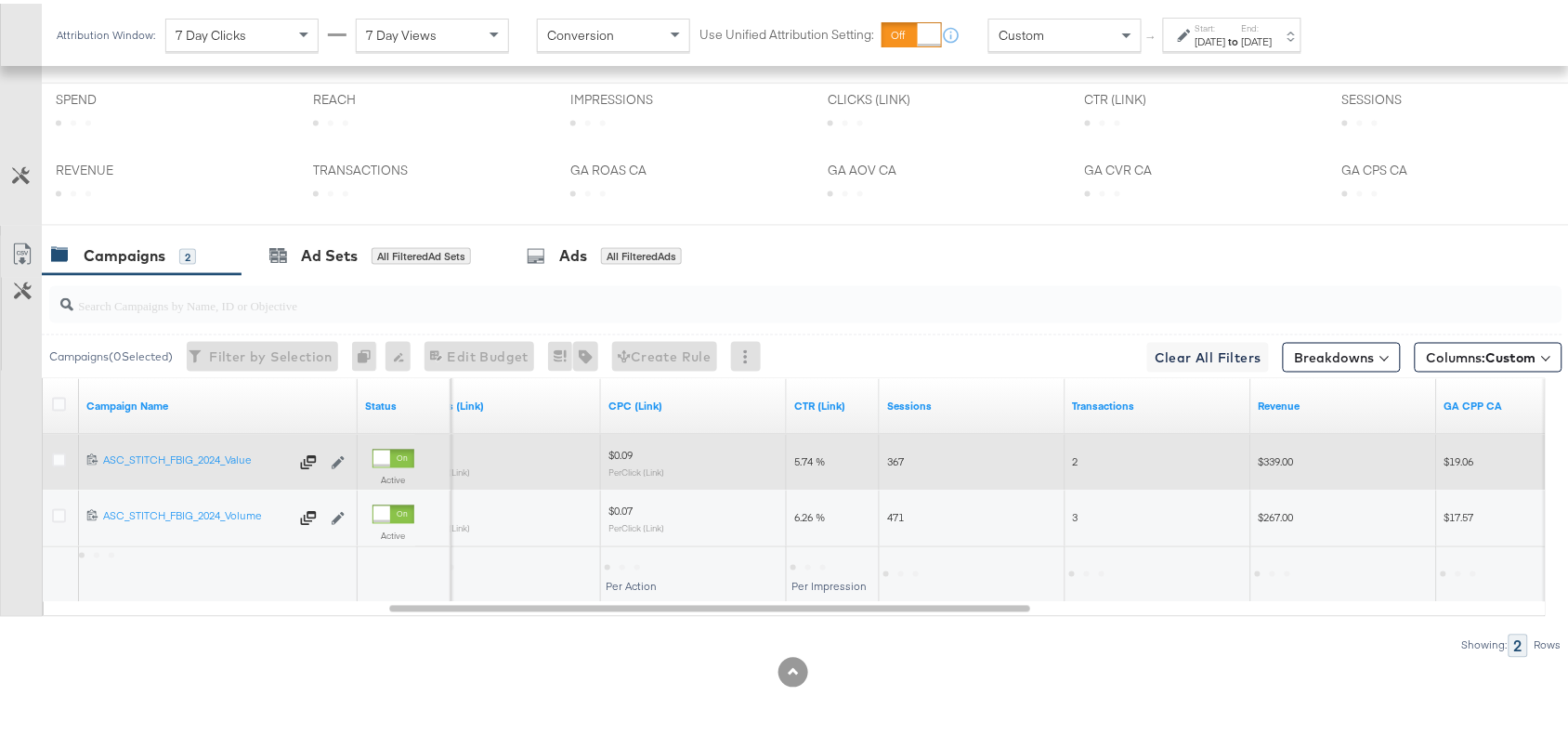 scroll, scrollTop: 873, scrollLeft: 0, axis: vertical 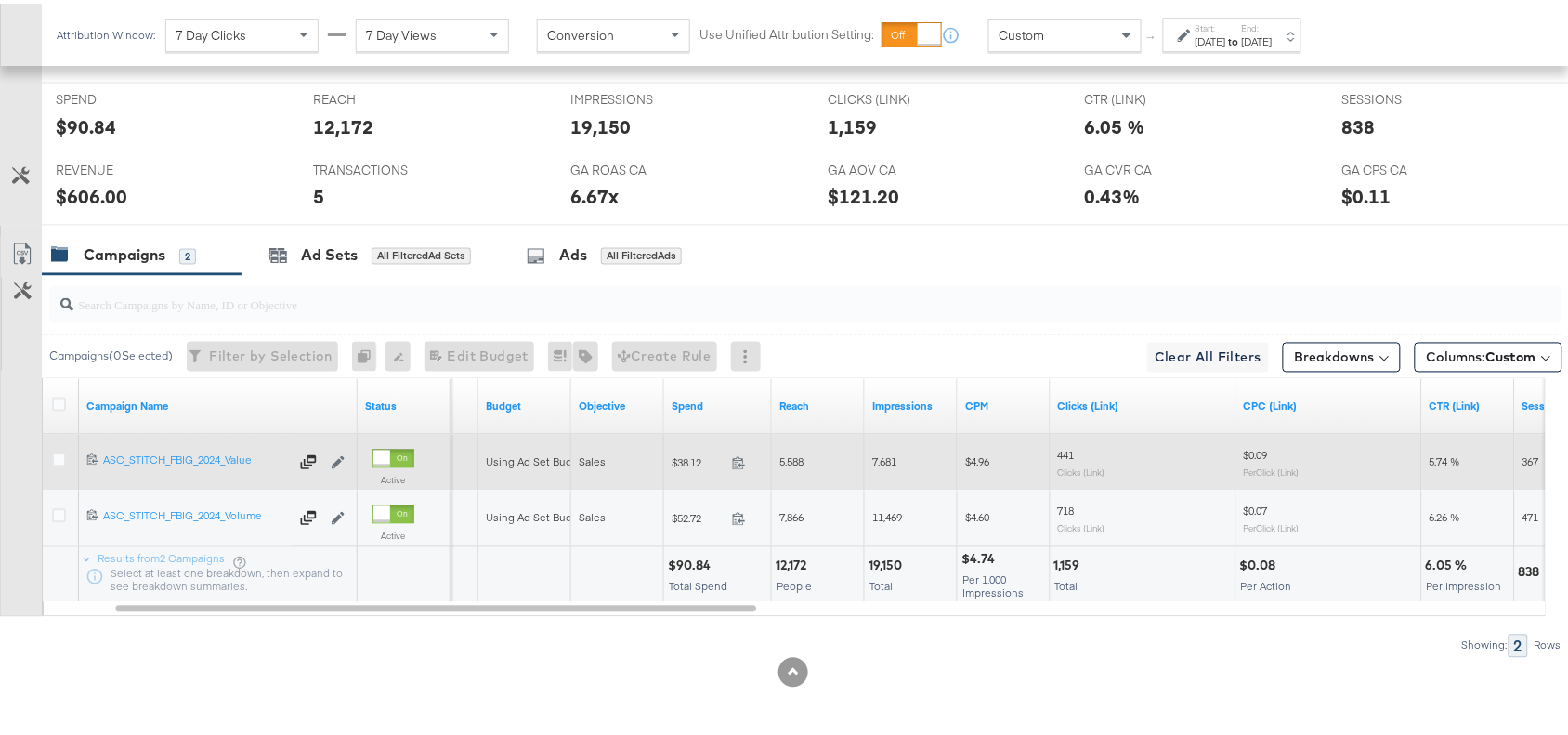 click on "$90.84" at bounding box center (692, 562) 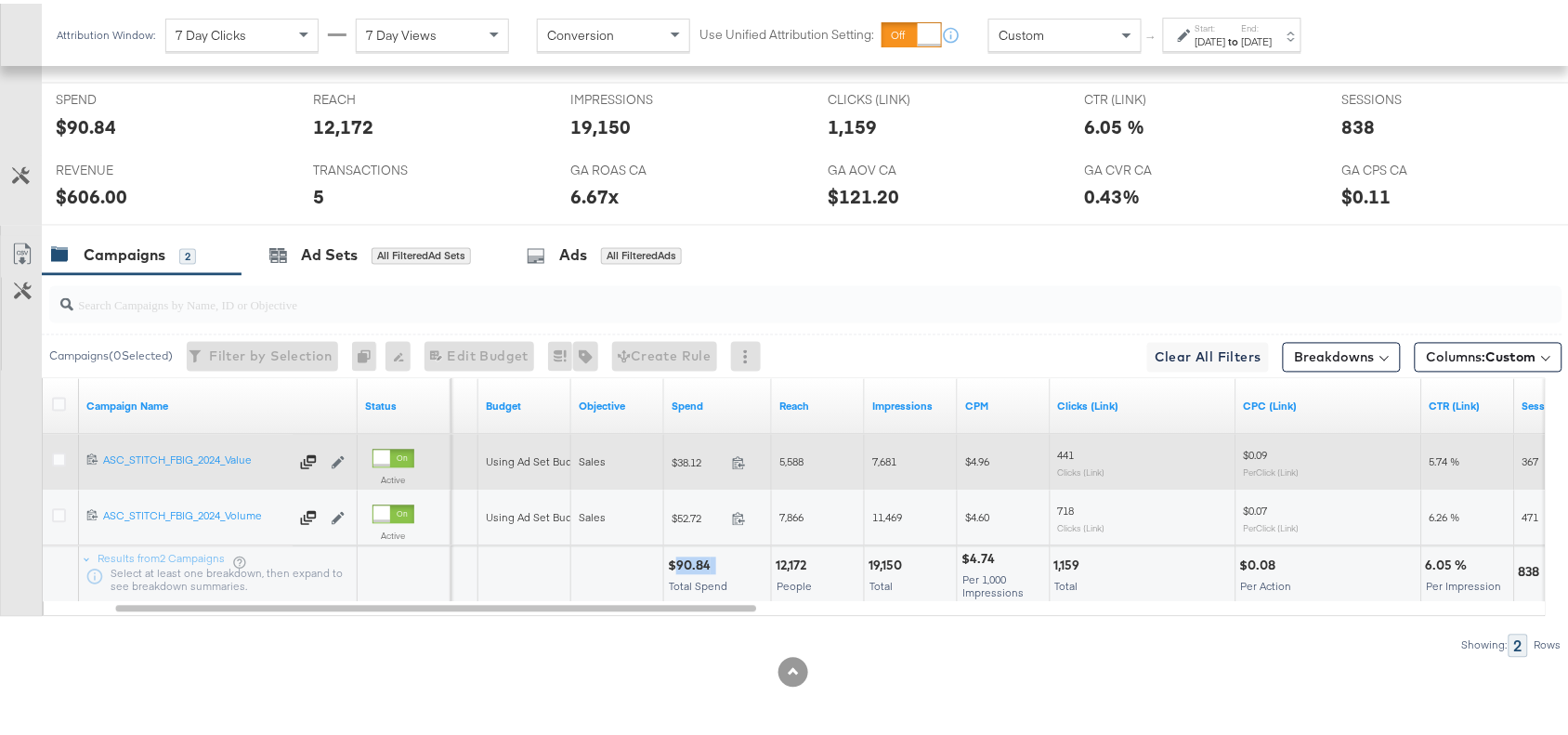 click on "$90.84" at bounding box center [692, 562] 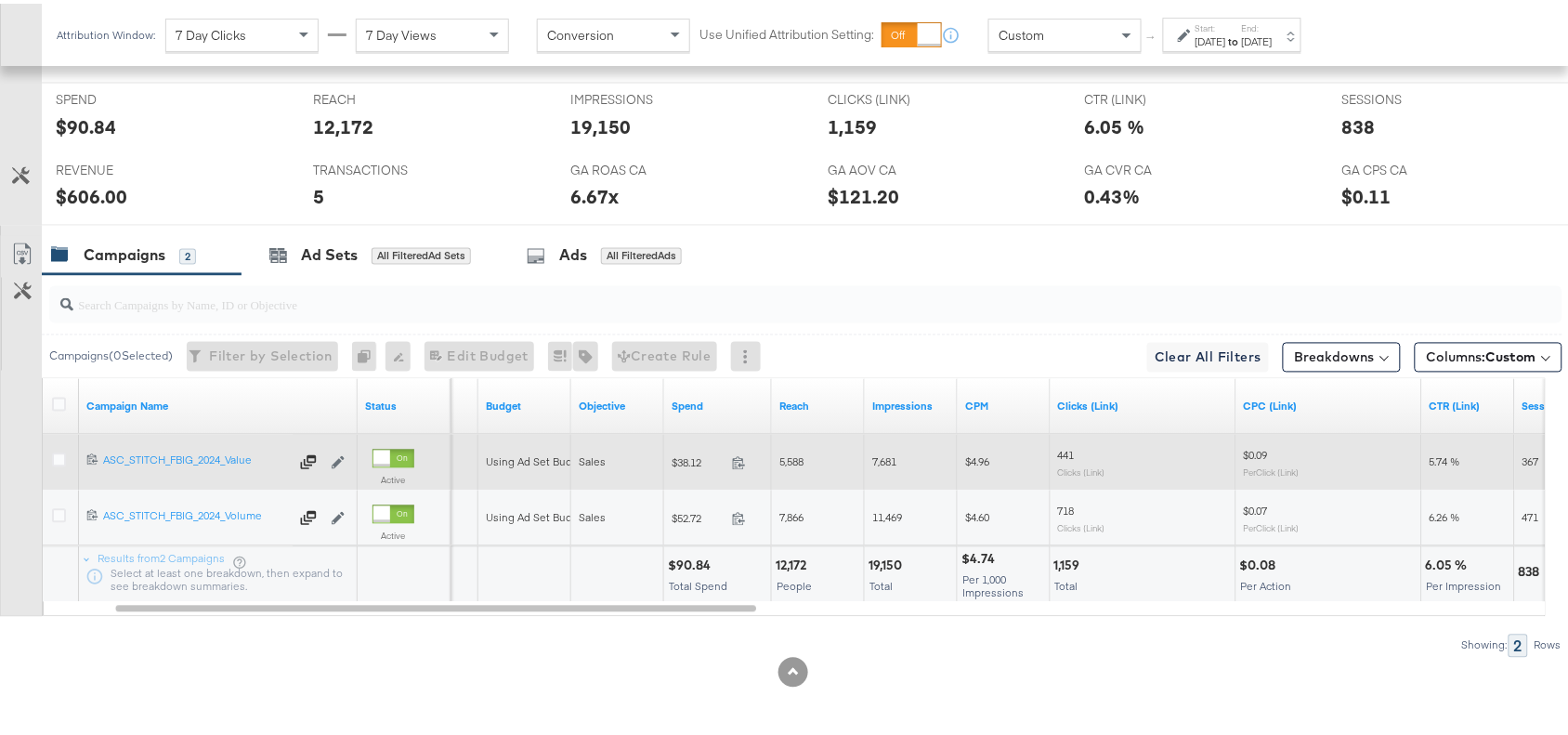 click on "19,150" at bounding box center (888, 562) 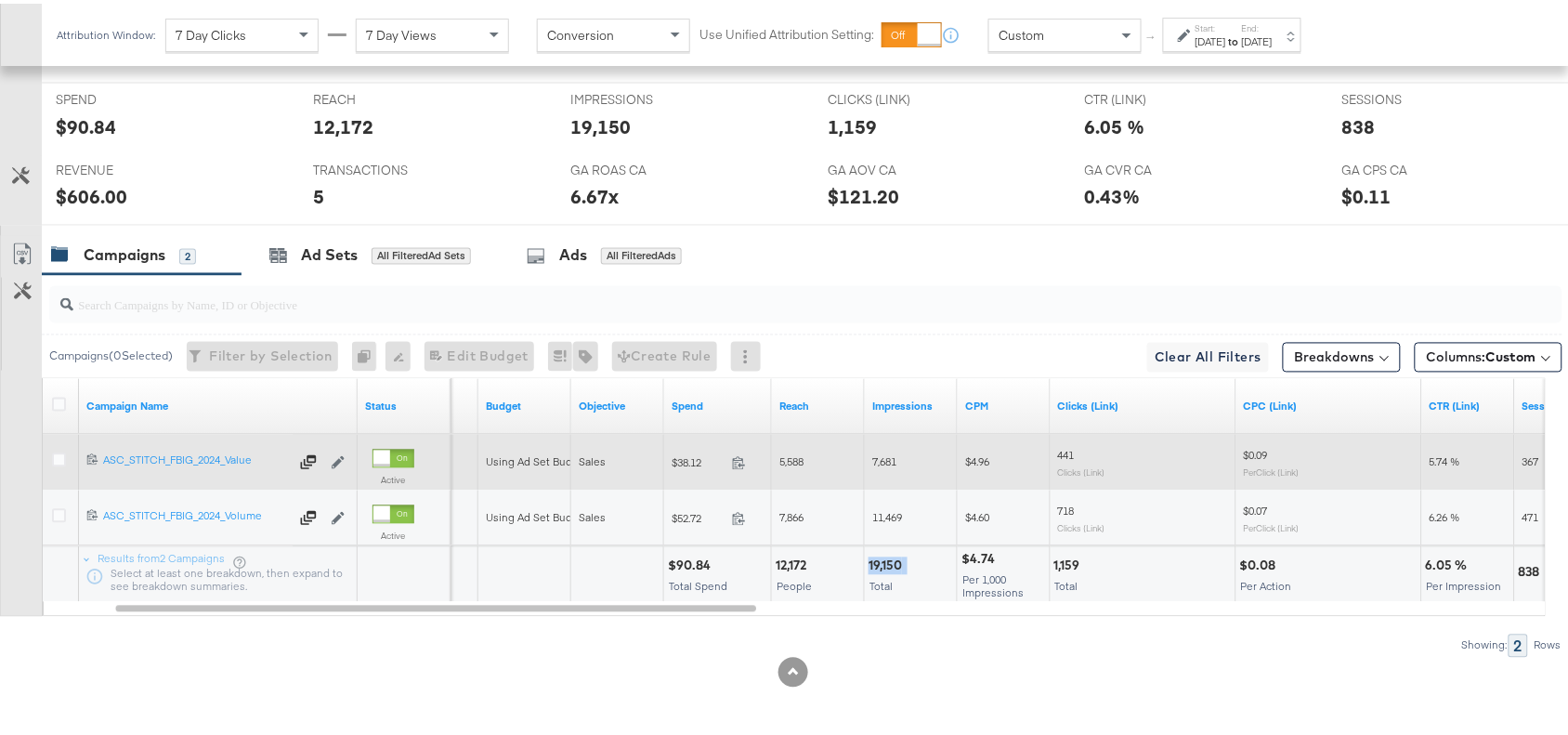copy on "19,150" 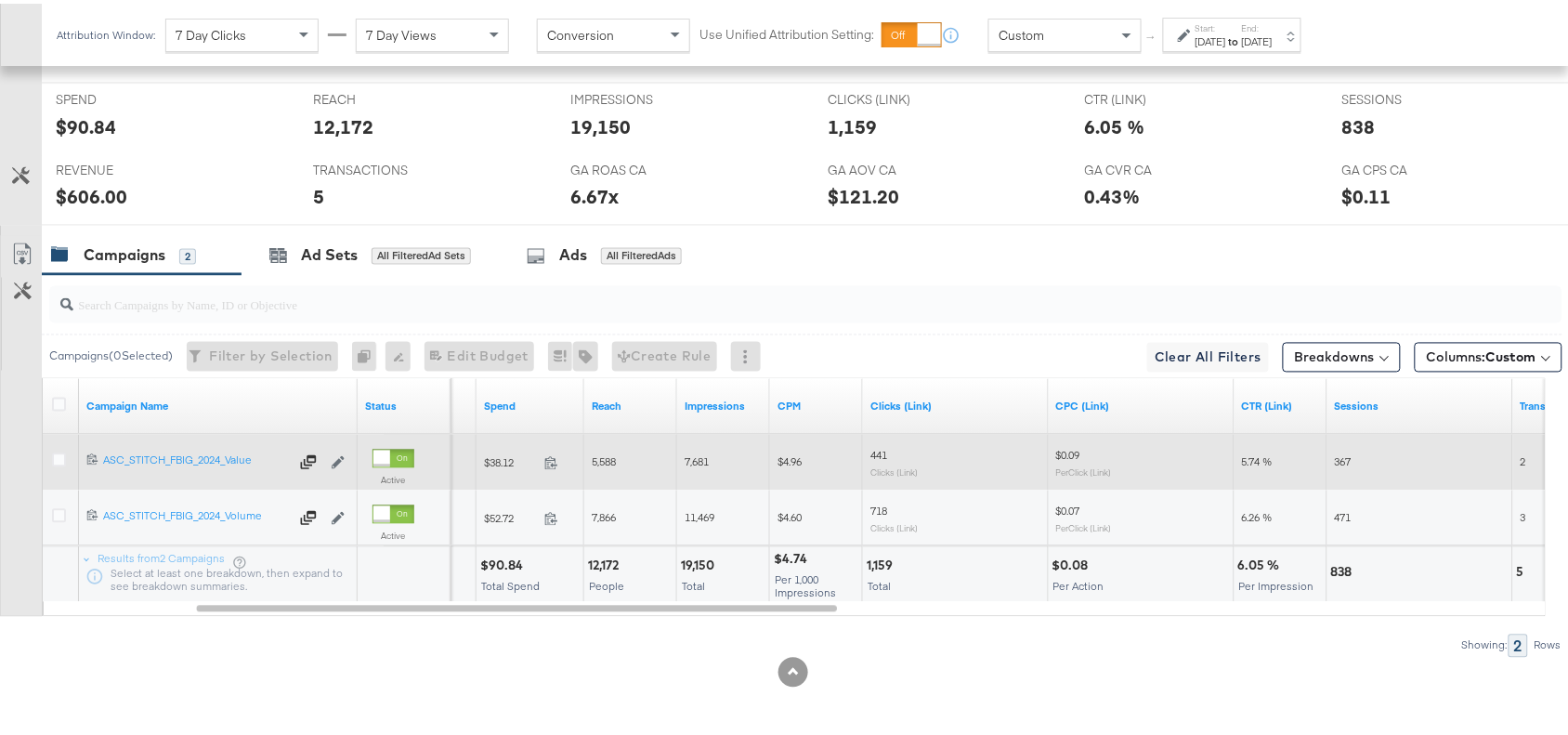 click on "1,159" at bounding box center [882, 562] 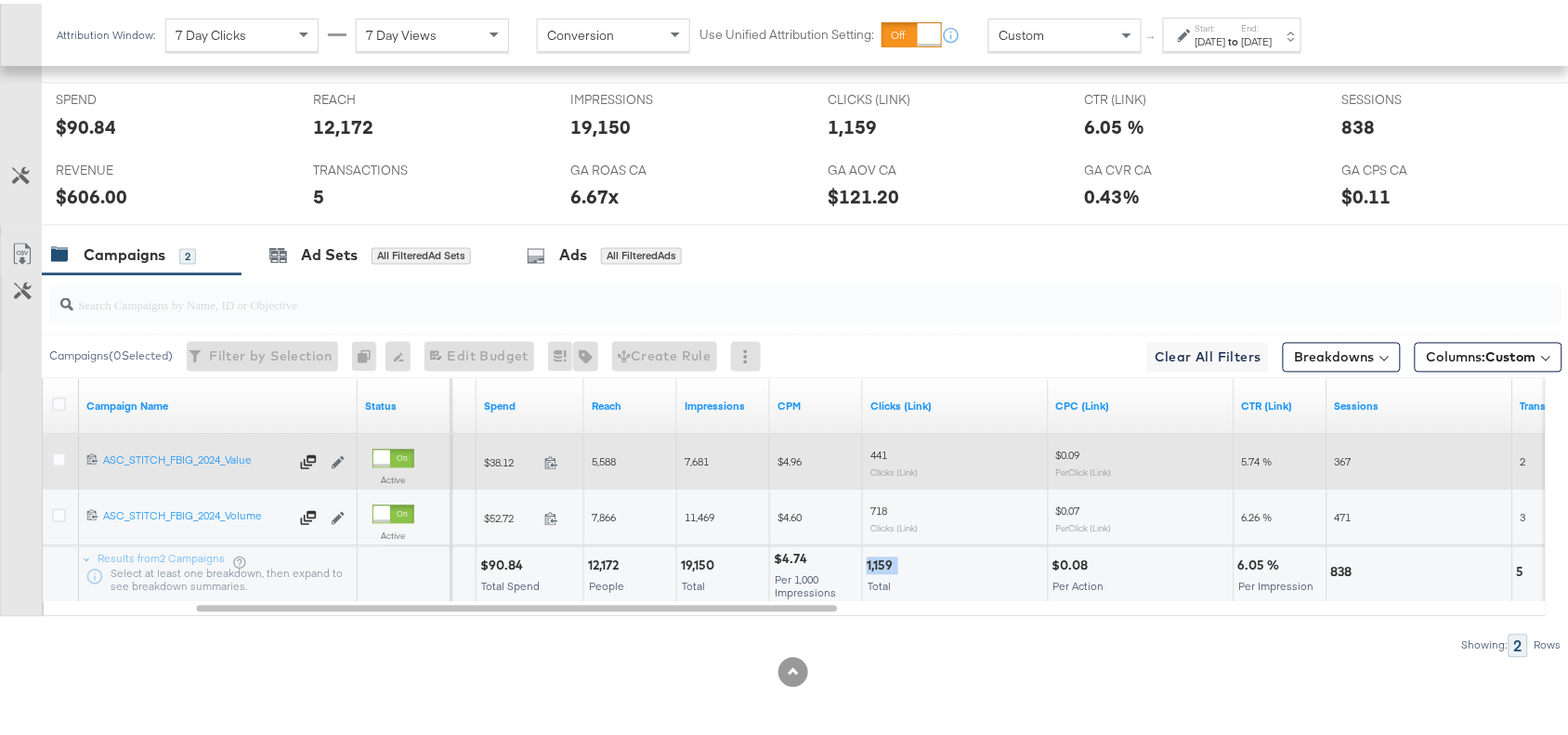 copy on "1,159" 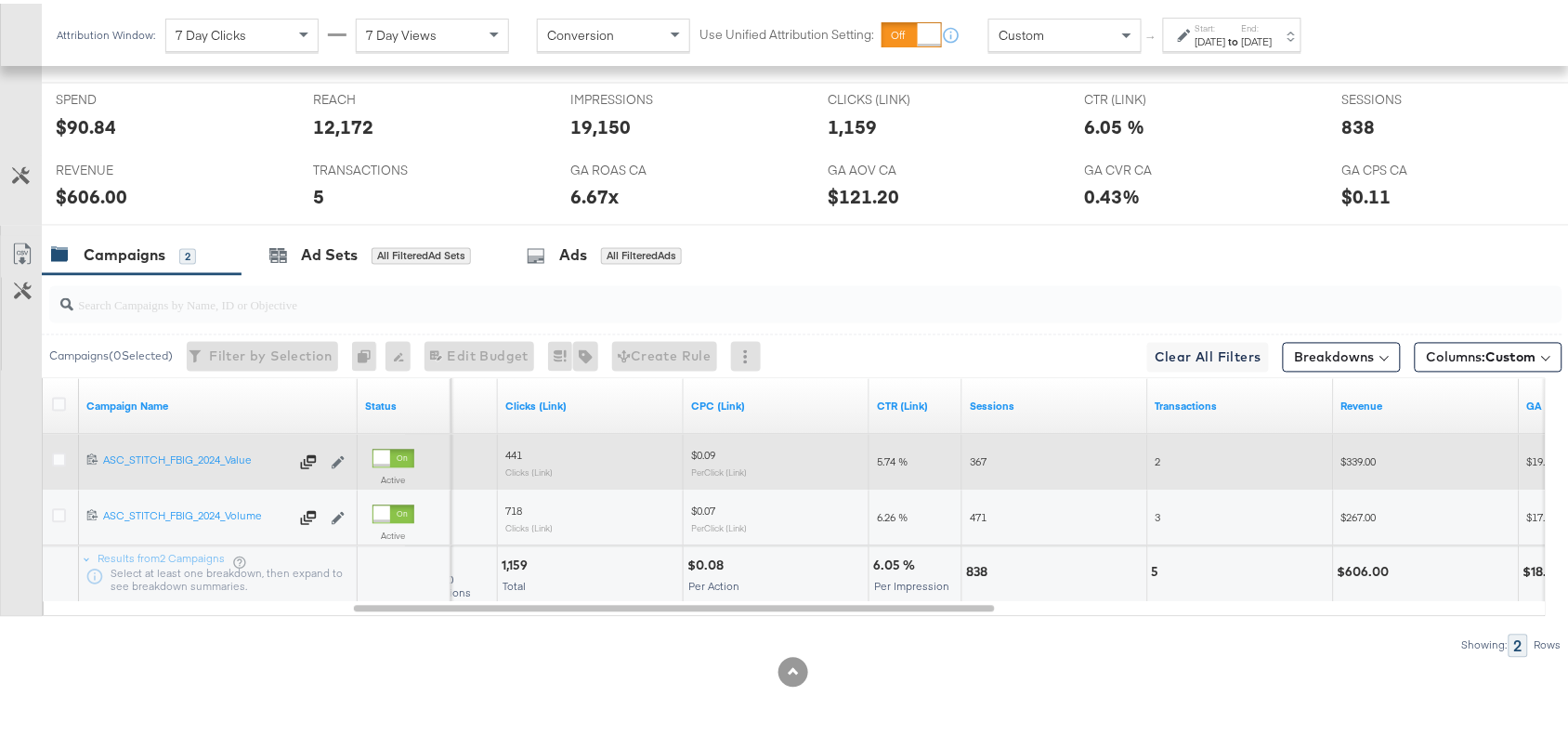 click on "838" at bounding box center [979, 569] 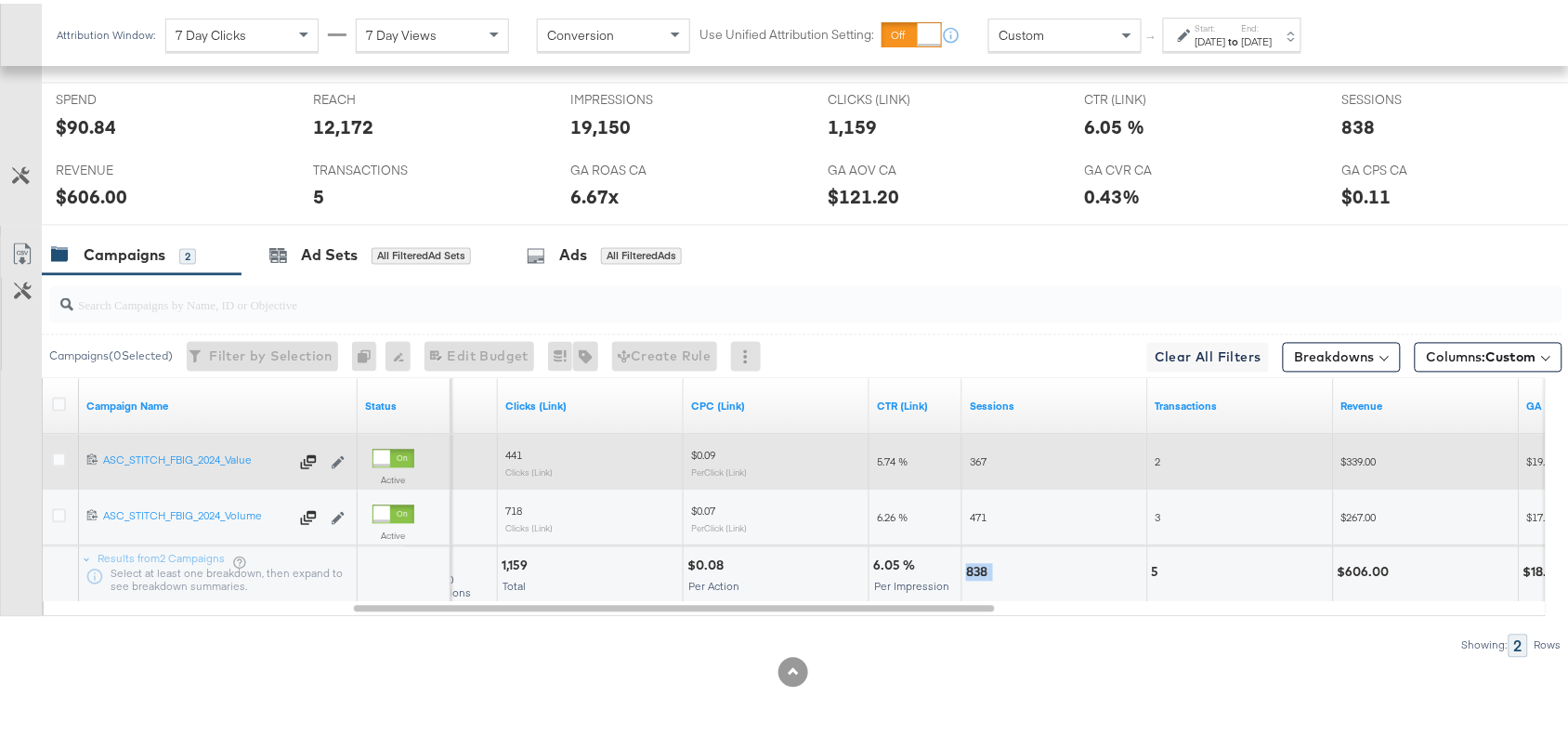 copy on "838" 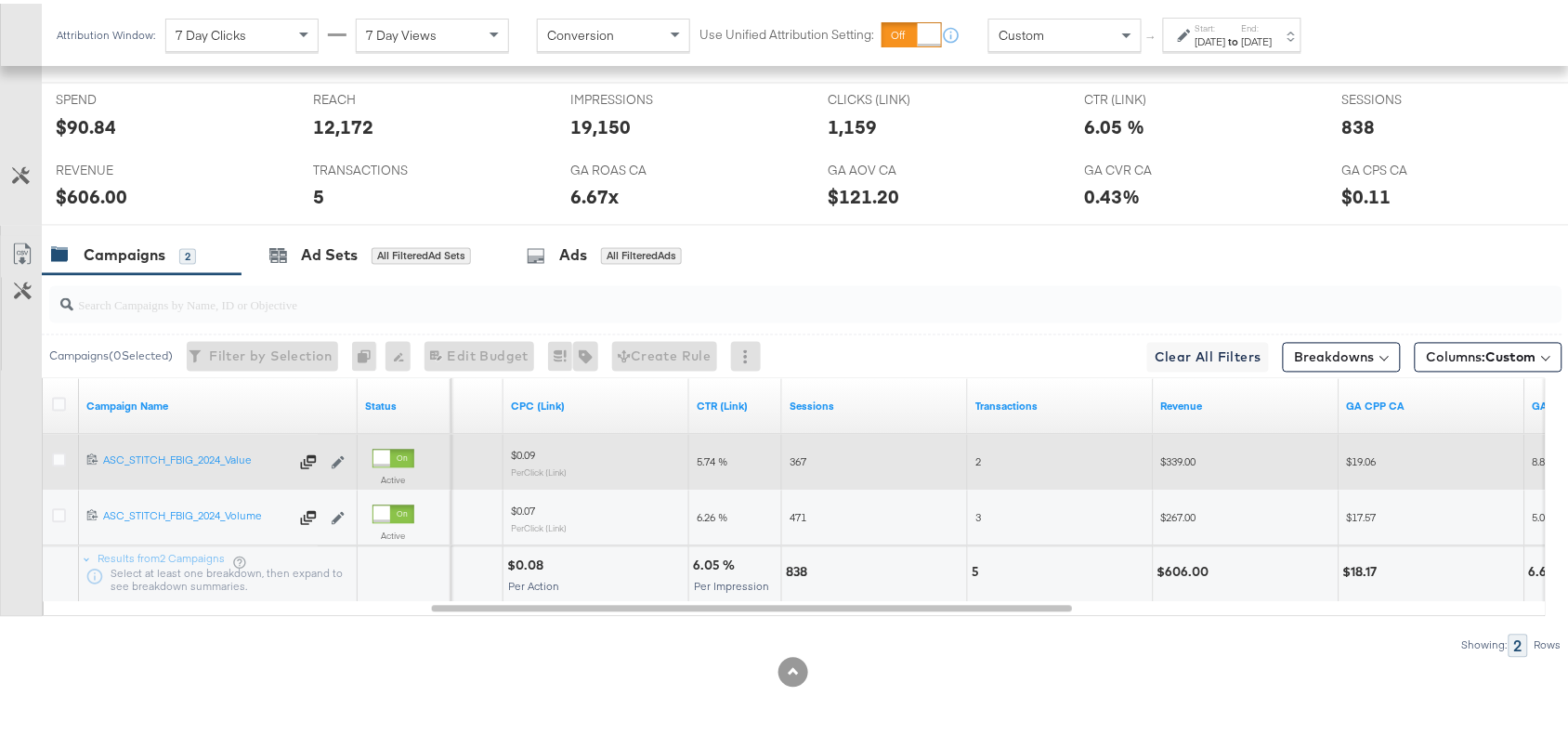 click on "5" at bounding box center (978, 569) 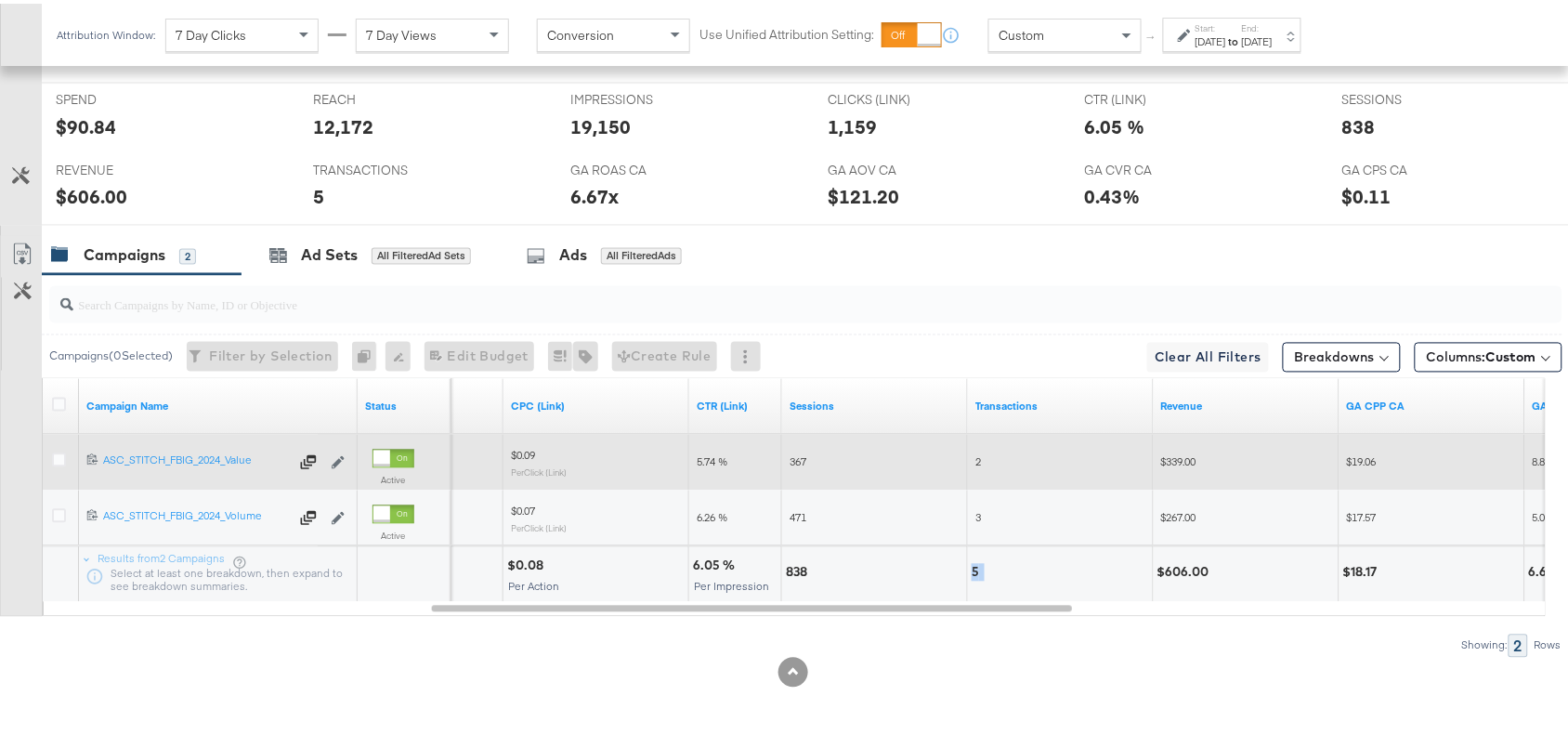 click on "5" at bounding box center [978, 569] 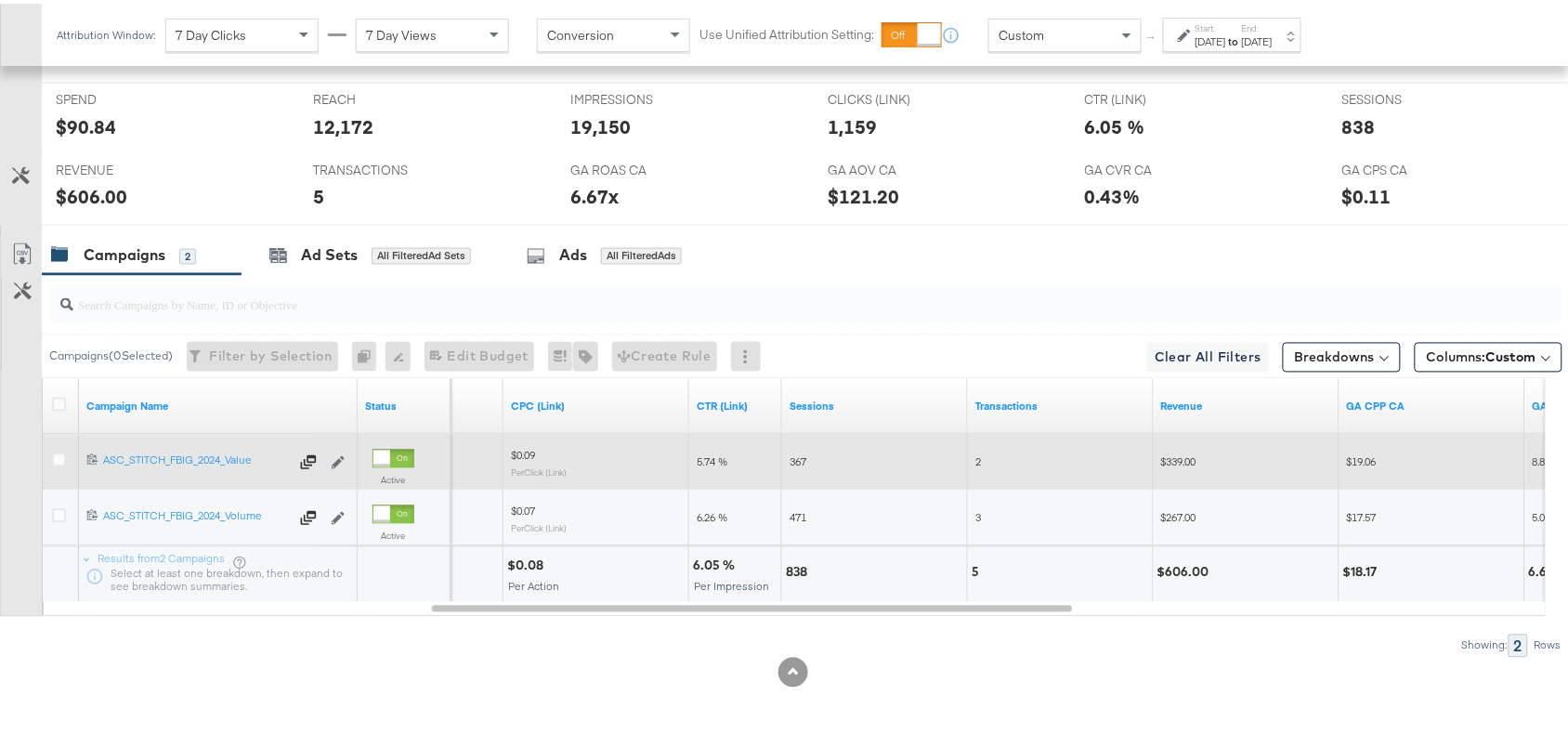 click on "$606.00" at bounding box center [1186, 569] 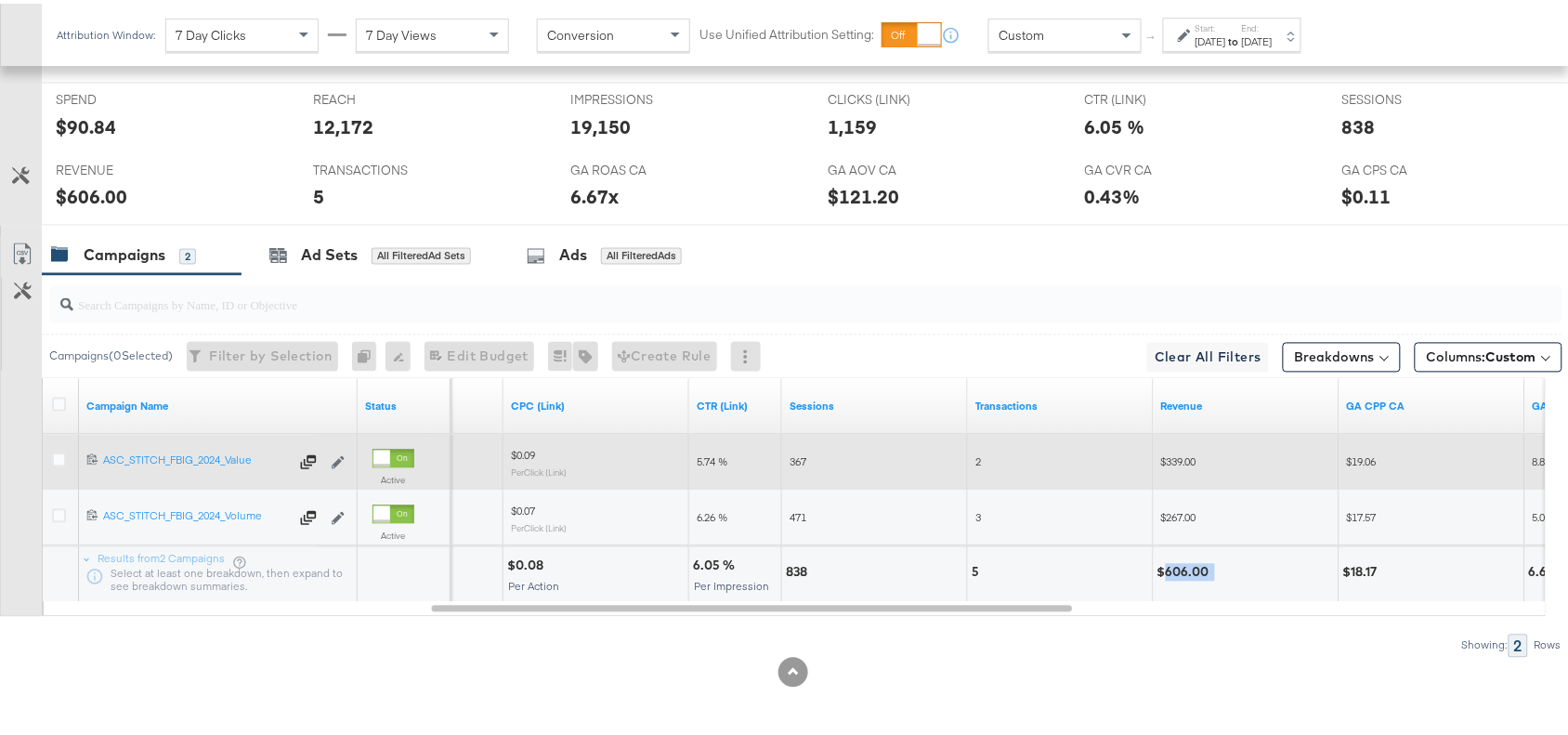 copy on "606.00" 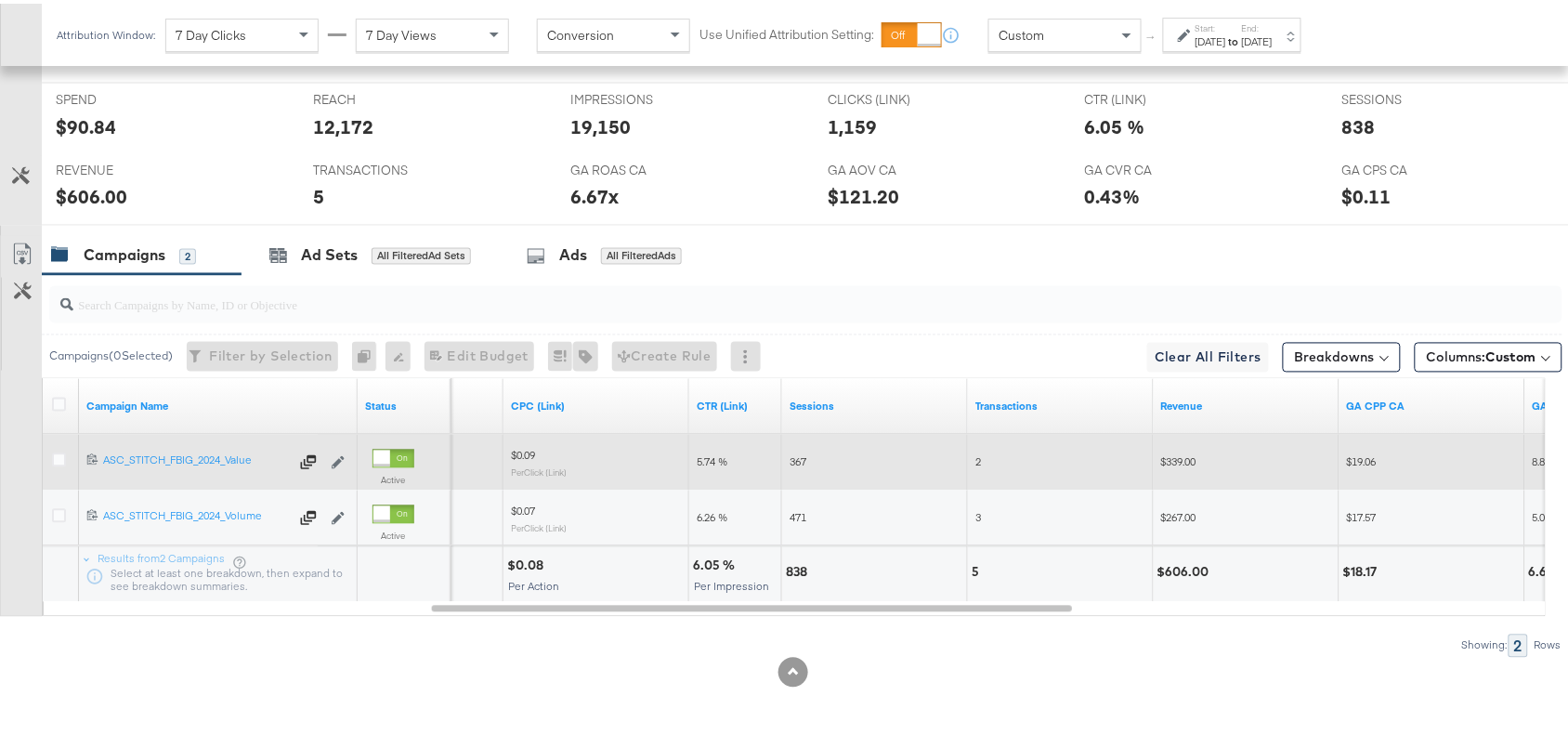 click on "to" at bounding box center [1234, 37] 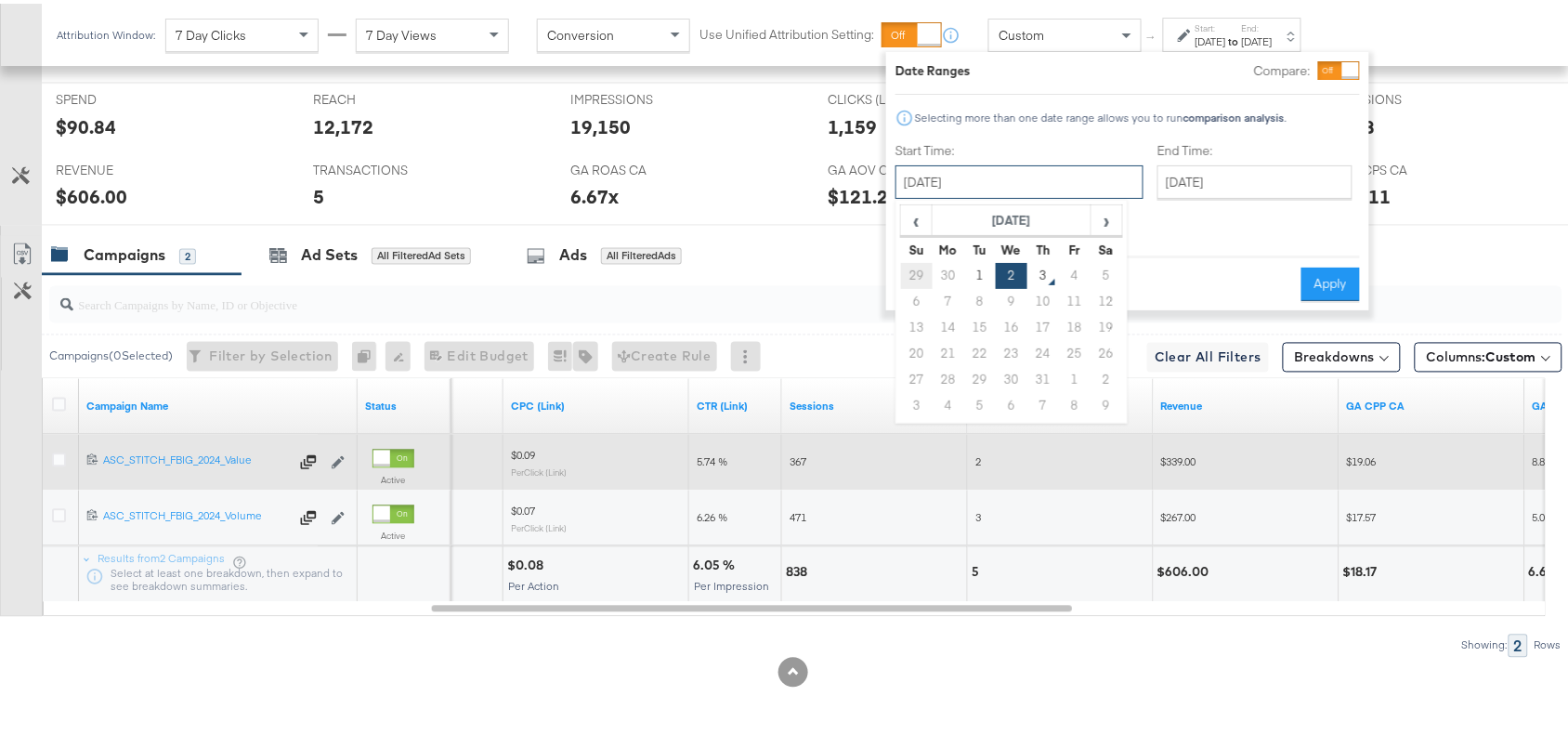 drag, startPoint x: 1033, startPoint y: 177, endPoint x: 918, endPoint y: 283, distance: 156.4001 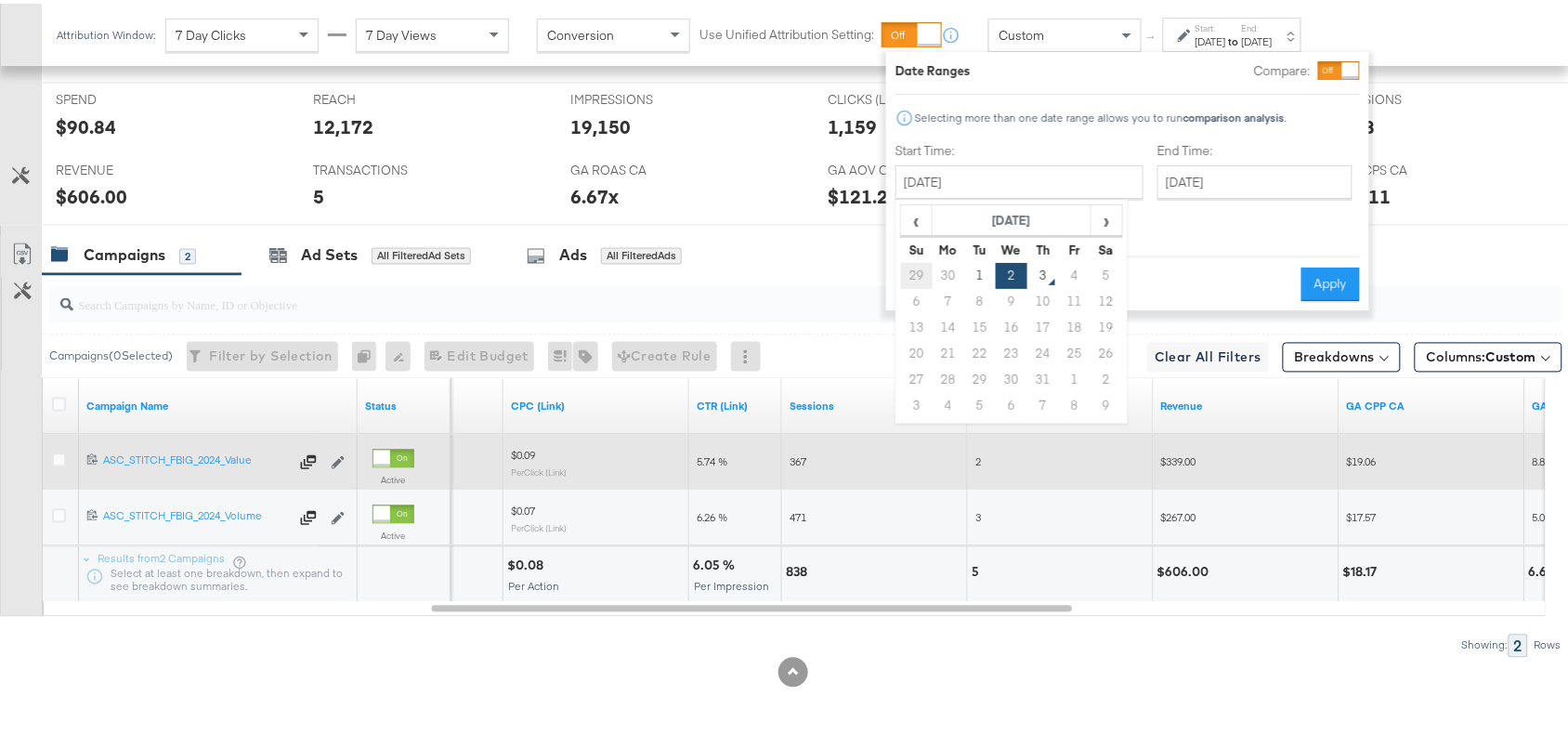 click on "29" at bounding box center [917, 272] 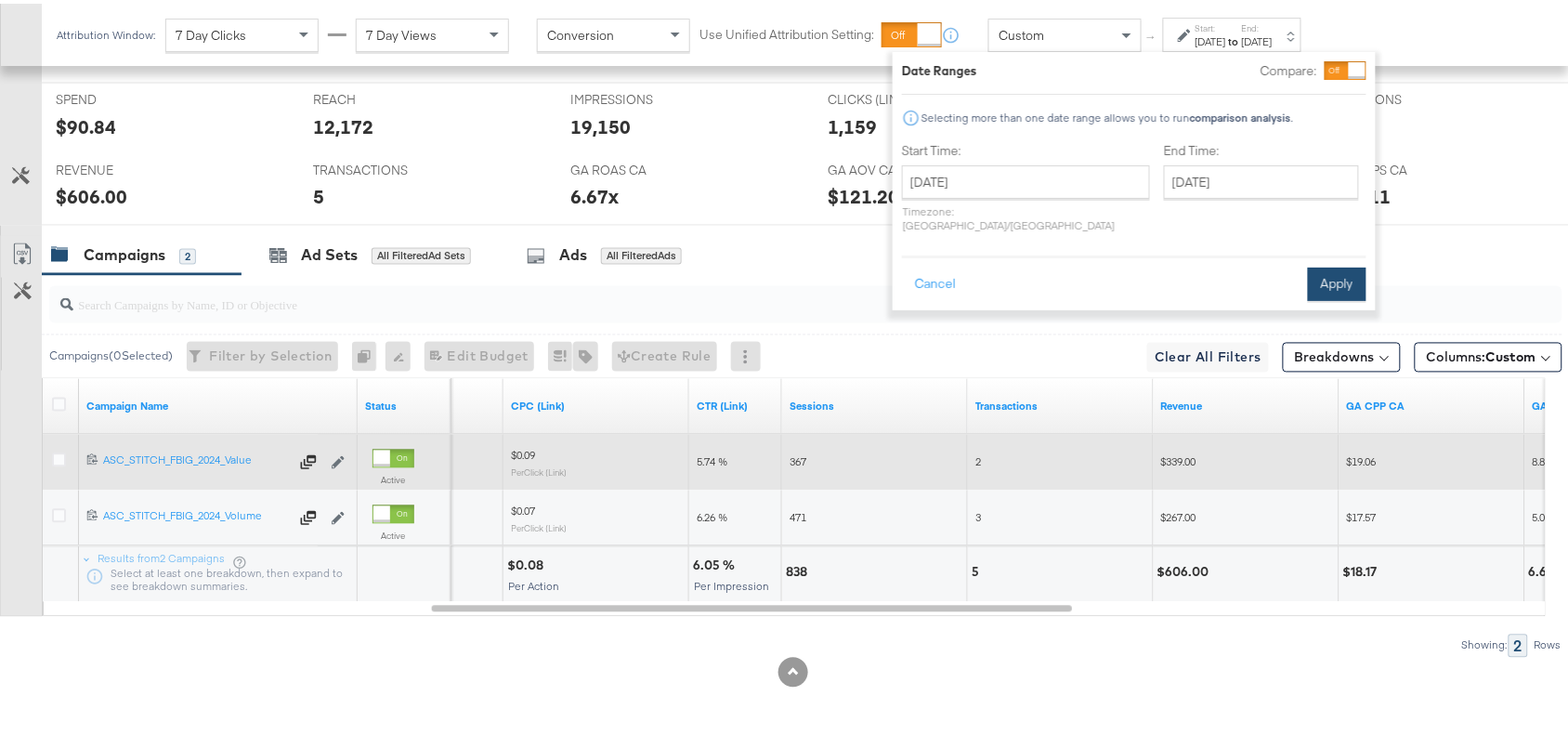 click on "Apply" at bounding box center (1337, 281) 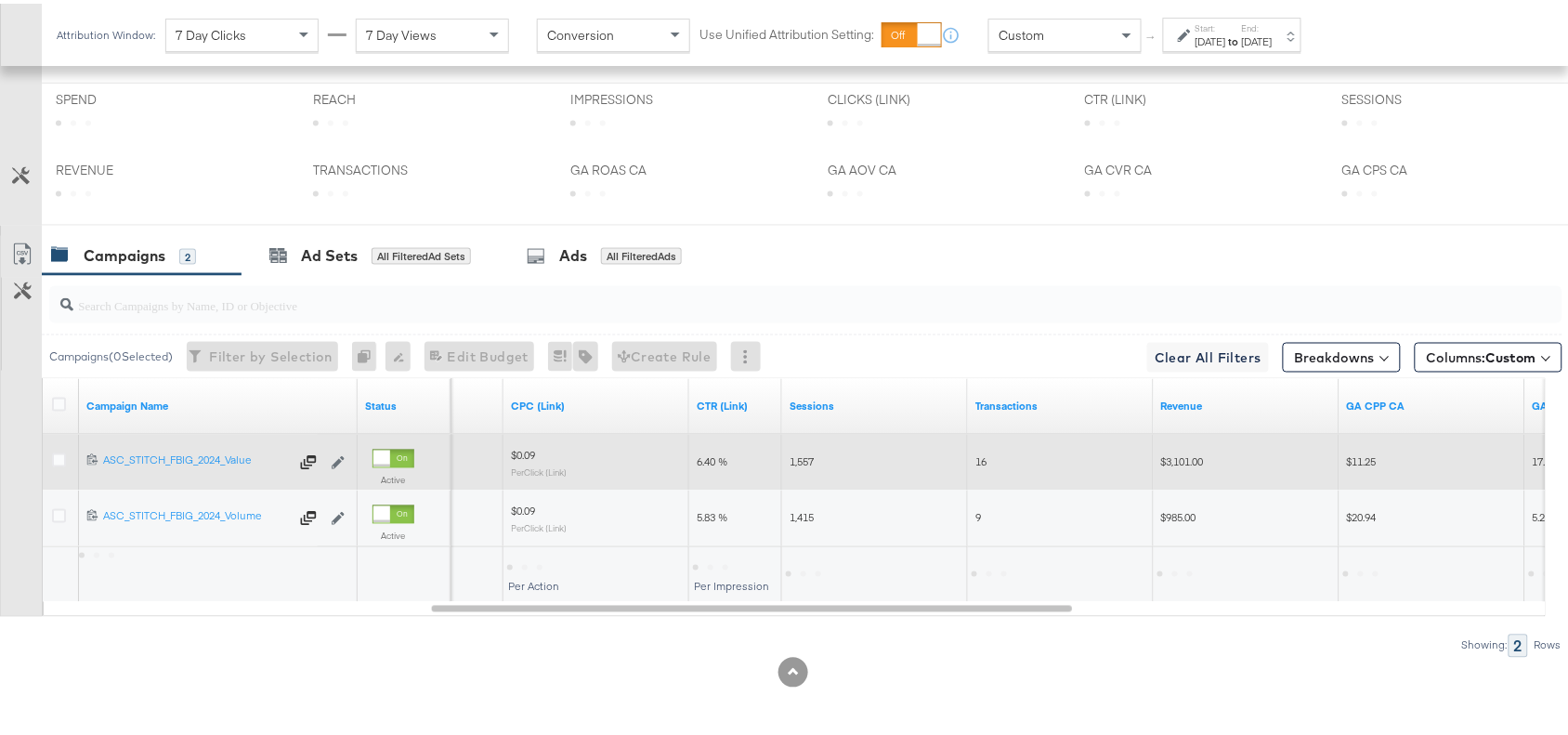 scroll, scrollTop: 873, scrollLeft: 0, axis: vertical 